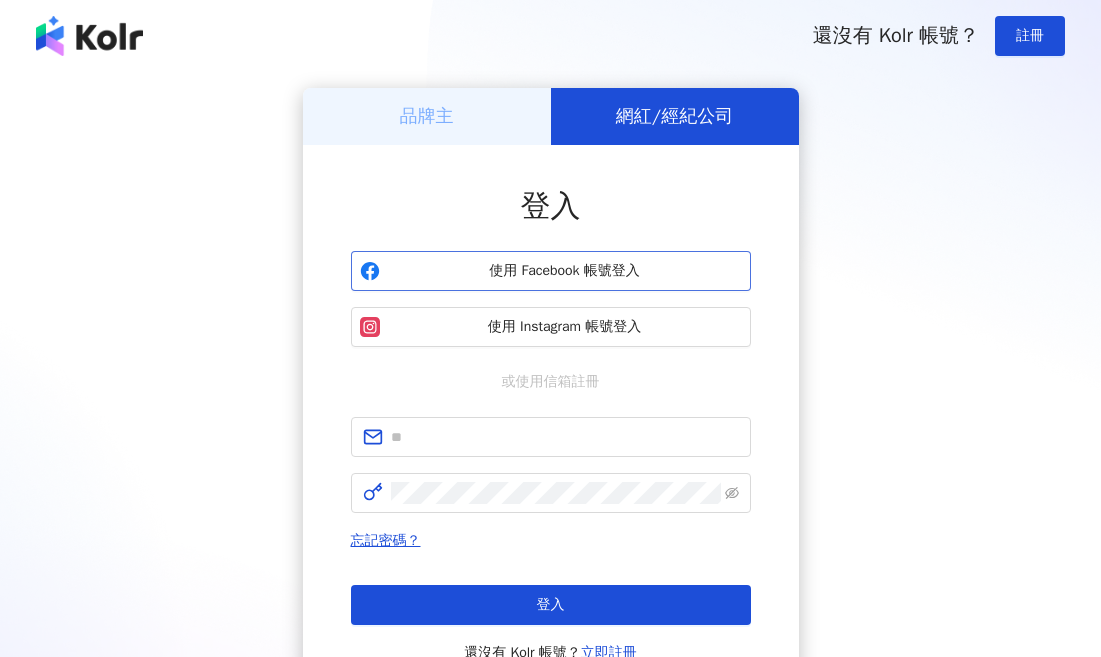 scroll, scrollTop: 0, scrollLeft: 0, axis: both 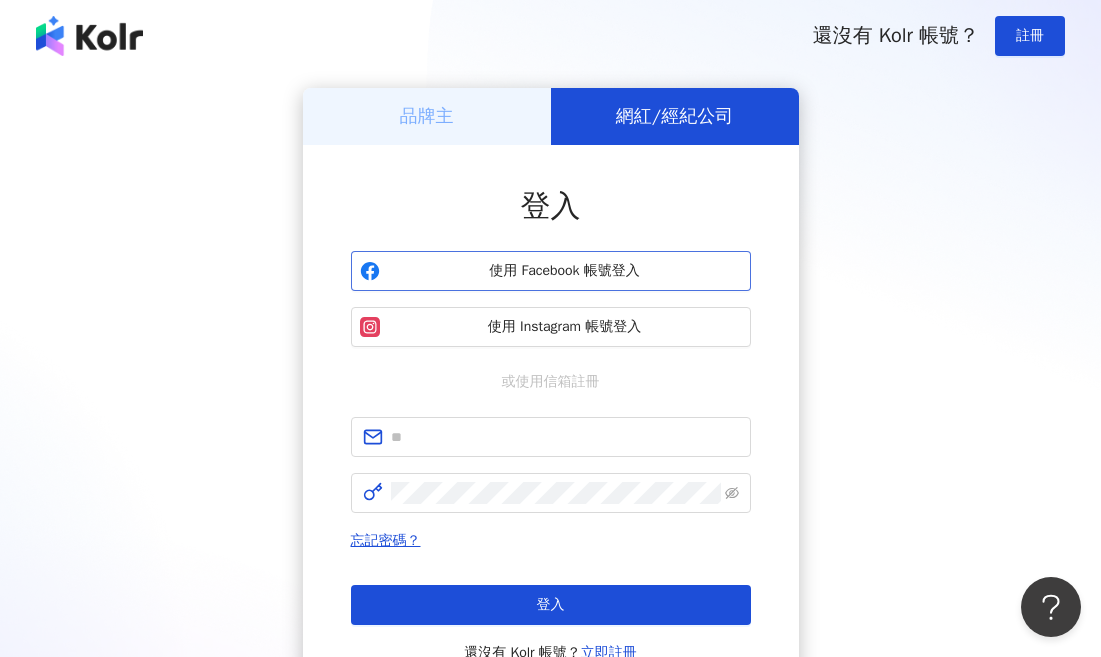 click on "使用 Facebook 帳號登入" at bounding box center (551, 271) 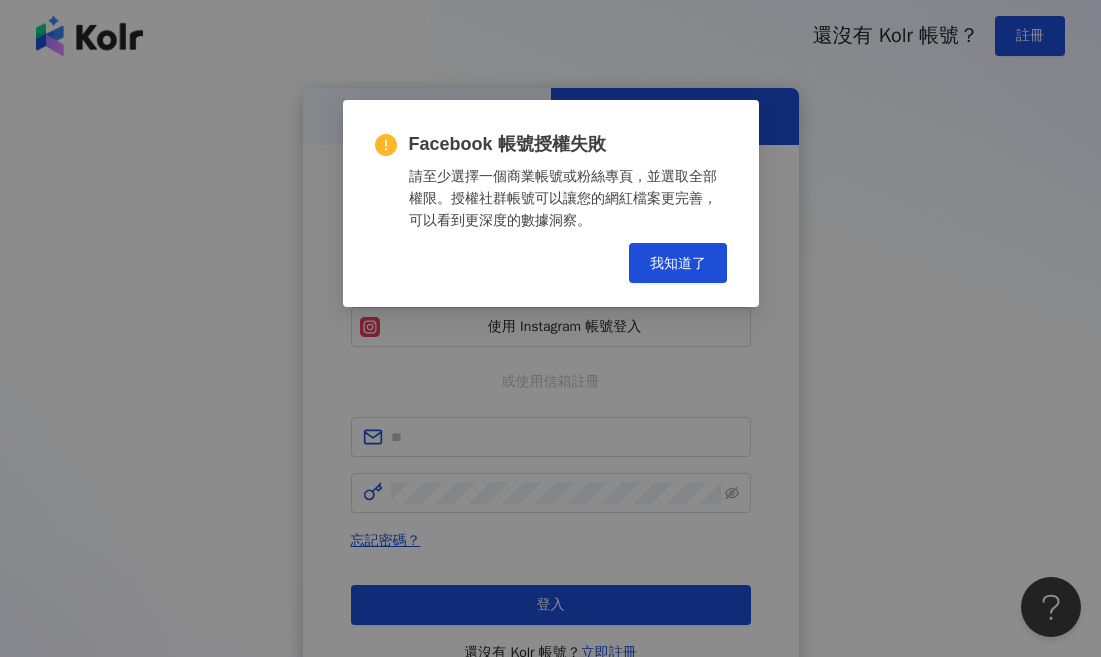 click on "Facebook 帳號授權失敗 請至少選擇一個商業帳號或粉絲專頁，並選取全部權限。授權社群帳號可以讓您的網紅檔案更完善，可以看到更深度的數據洞察。 Cancel 我知道了" at bounding box center [551, 203] 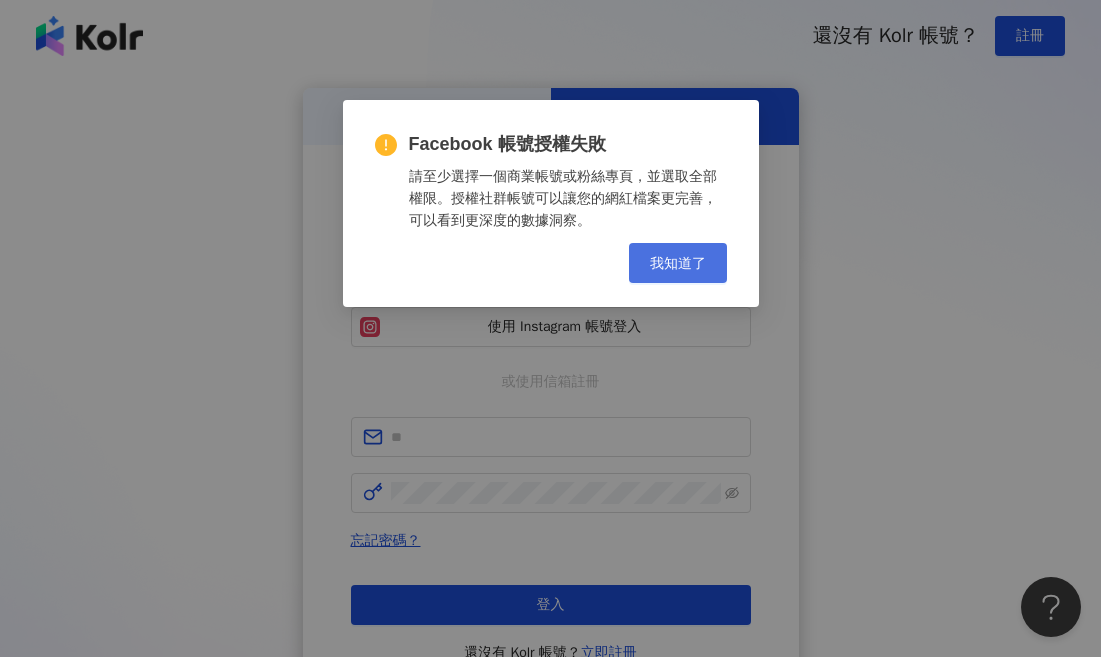click on "我知道了" at bounding box center (678, 263) 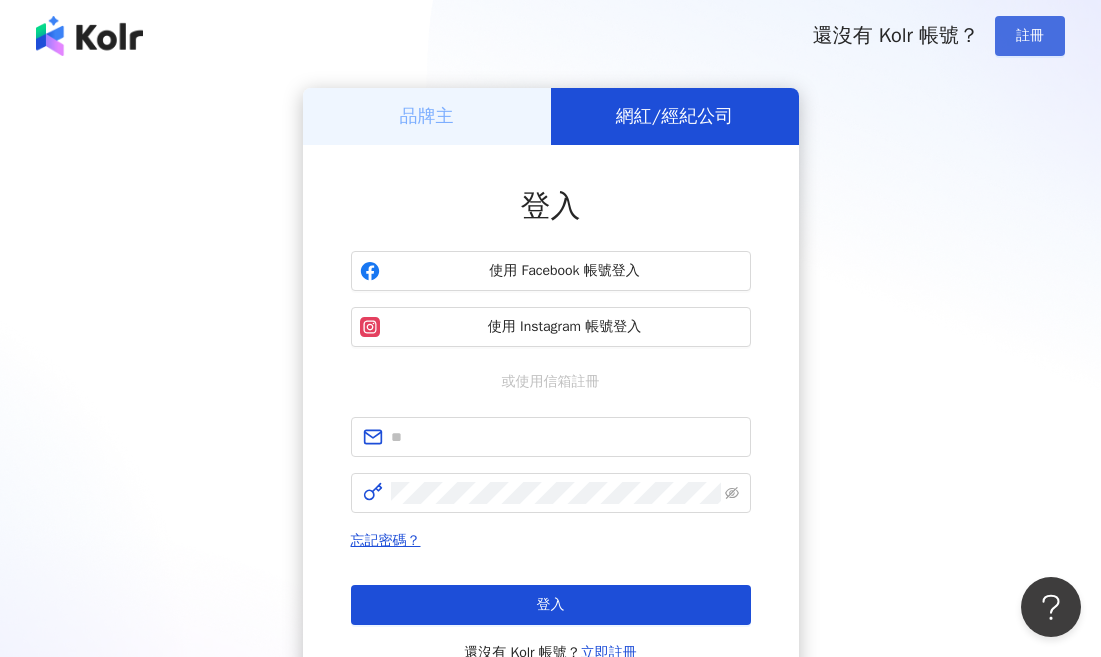 click on "註冊" at bounding box center (1030, 36) 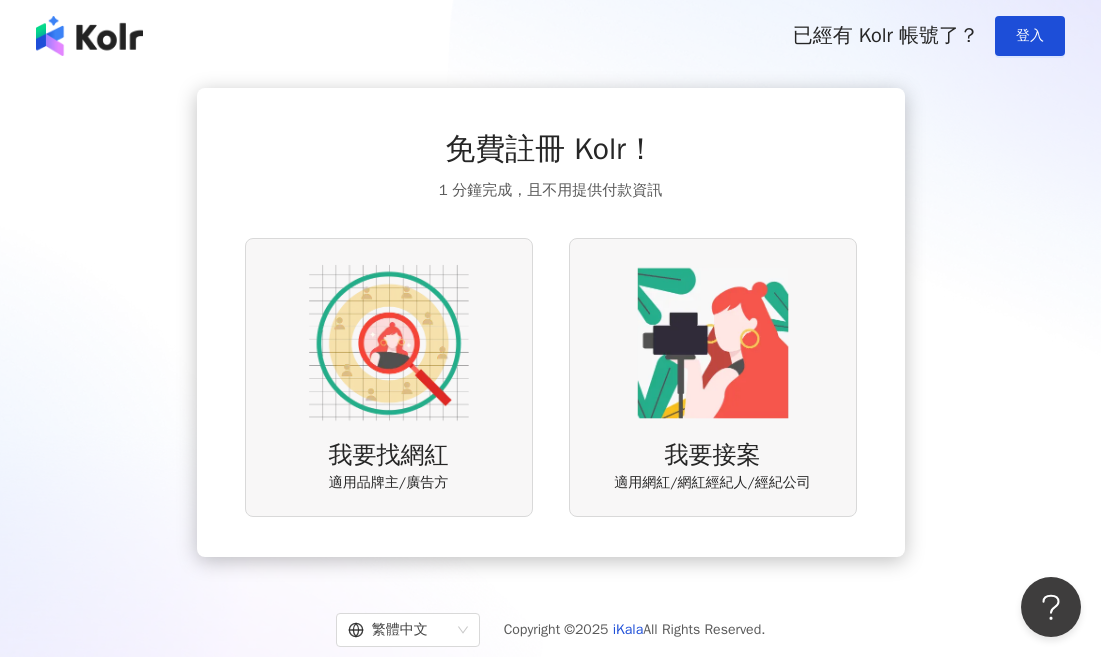 click at bounding box center (713, 343) 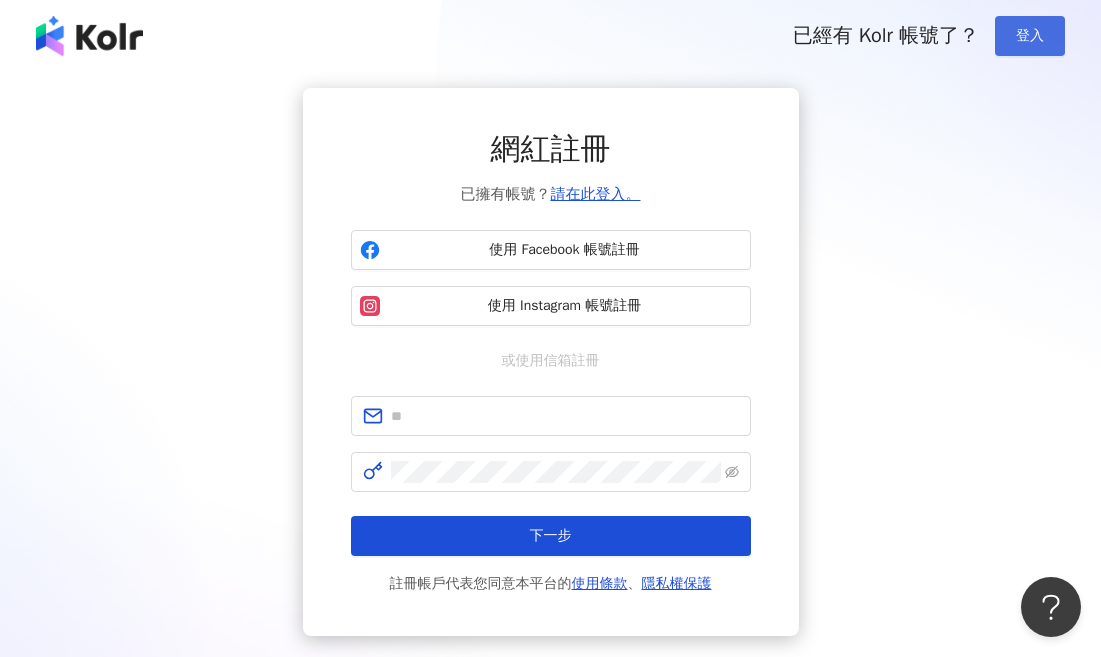 click on "登入" at bounding box center [1030, 36] 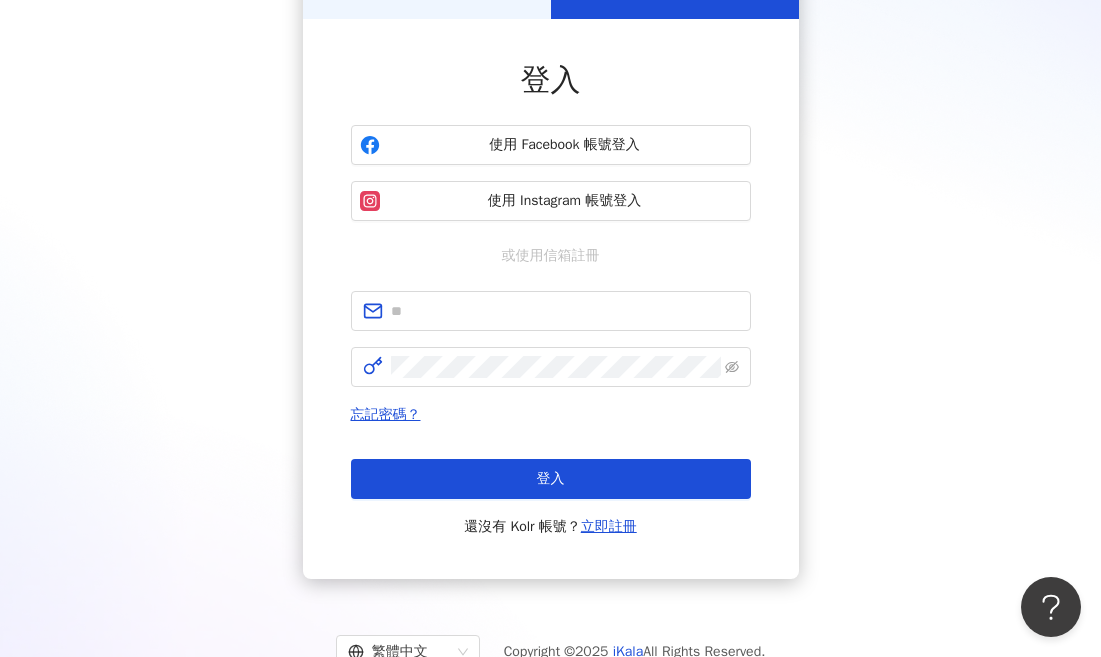 scroll, scrollTop: 131, scrollLeft: 0, axis: vertical 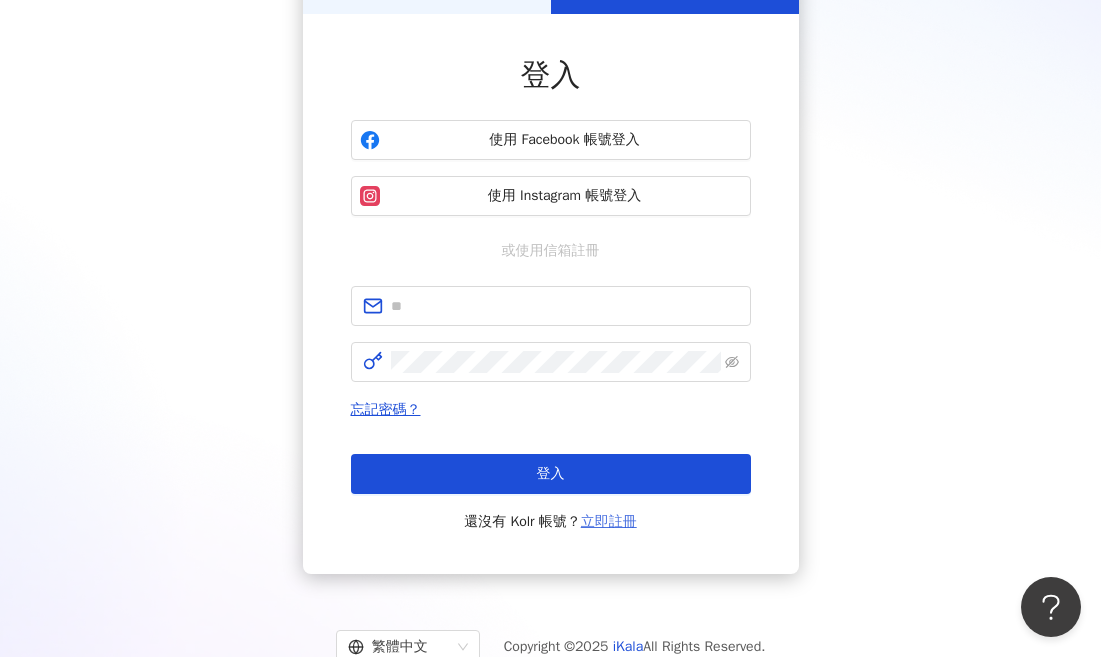 click on "立即註冊" at bounding box center (609, 521) 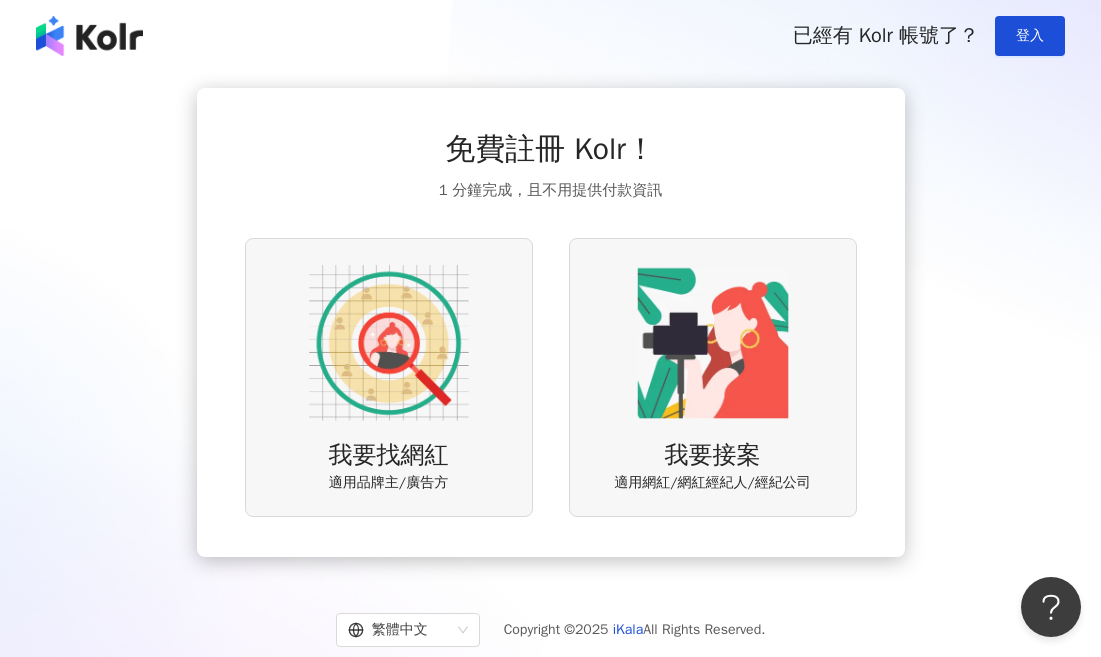 click at bounding box center [389, 343] 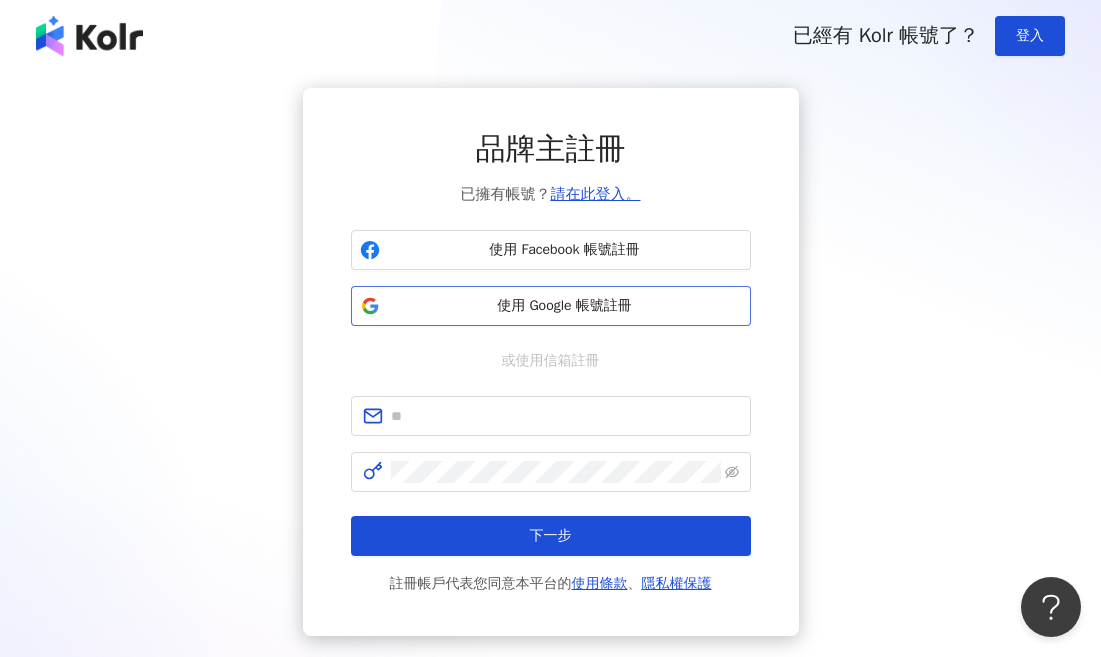 click on "使用 Google 帳號註冊" at bounding box center [565, 306] 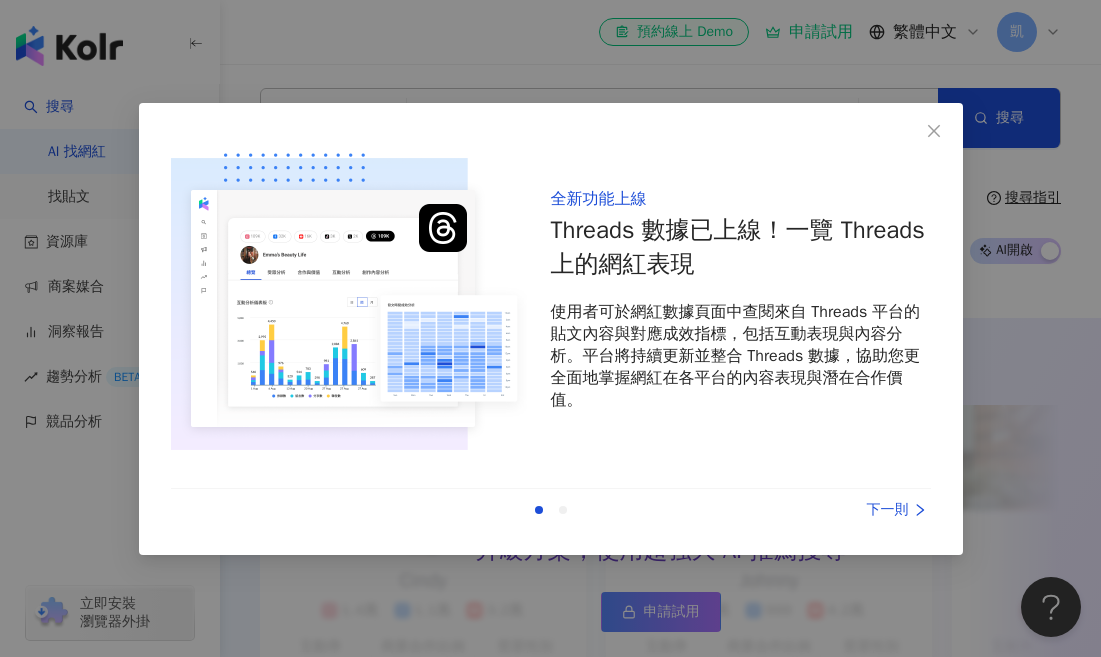 click on "上一則 下一則" at bounding box center [551, 510] 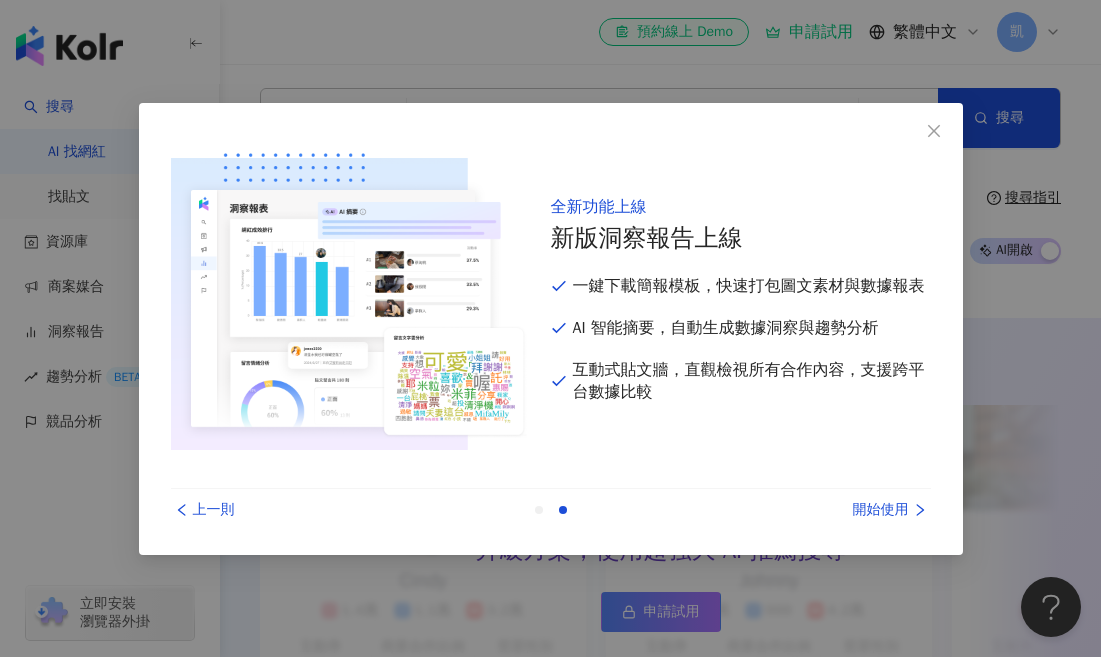 click on "開始使用" at bounding box center [856, 510] 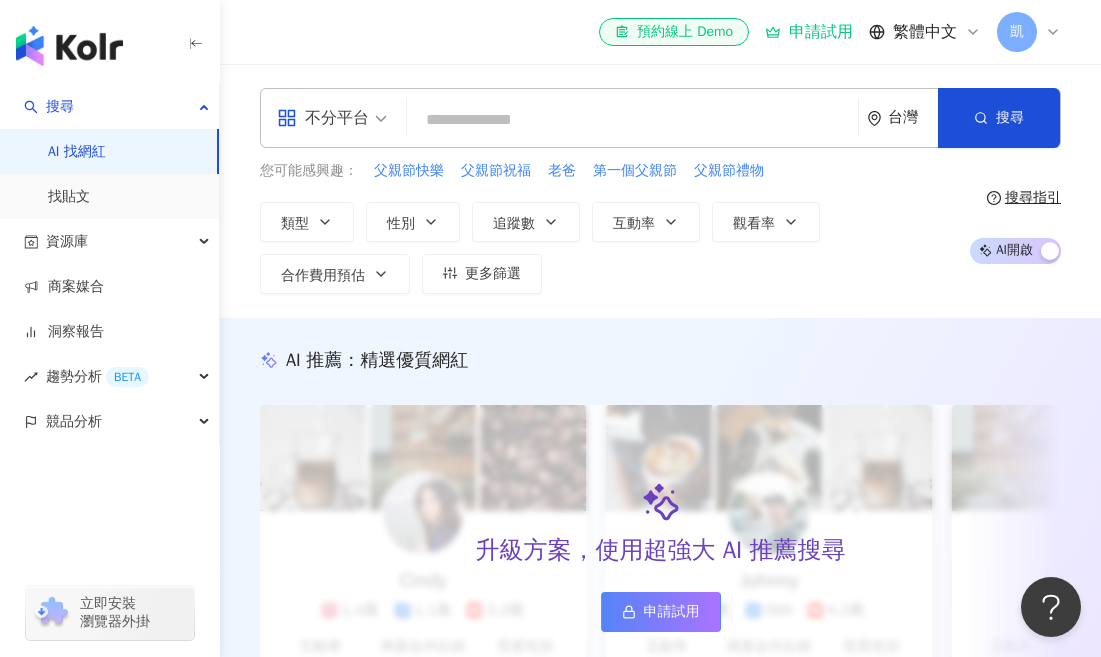 scroll, scrollTop: 220, scrollLeft: 0, axis: vertical 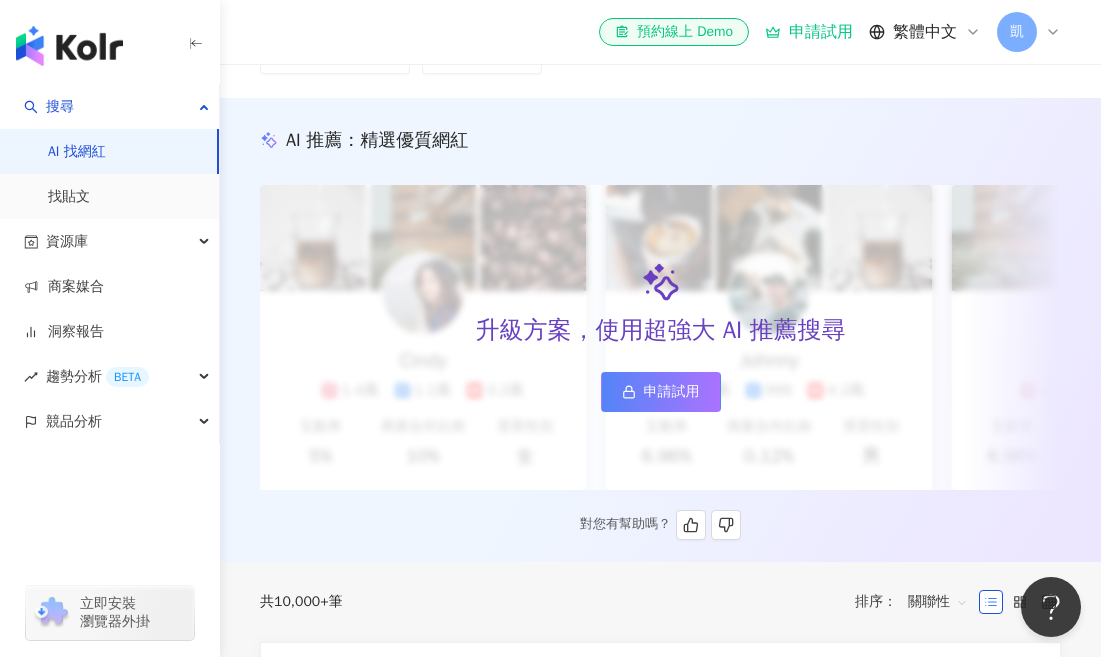 click on "申請試用" at bounding box center (672, 392) 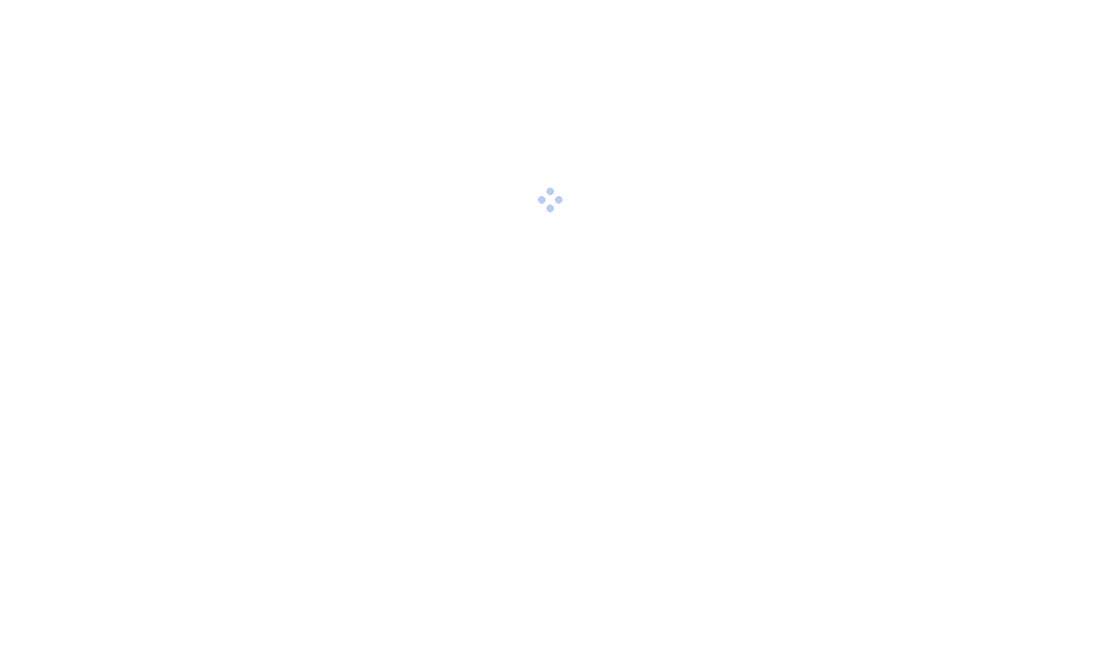 scroll, scrollTop: 0, scrollLeft: 0, axis: both 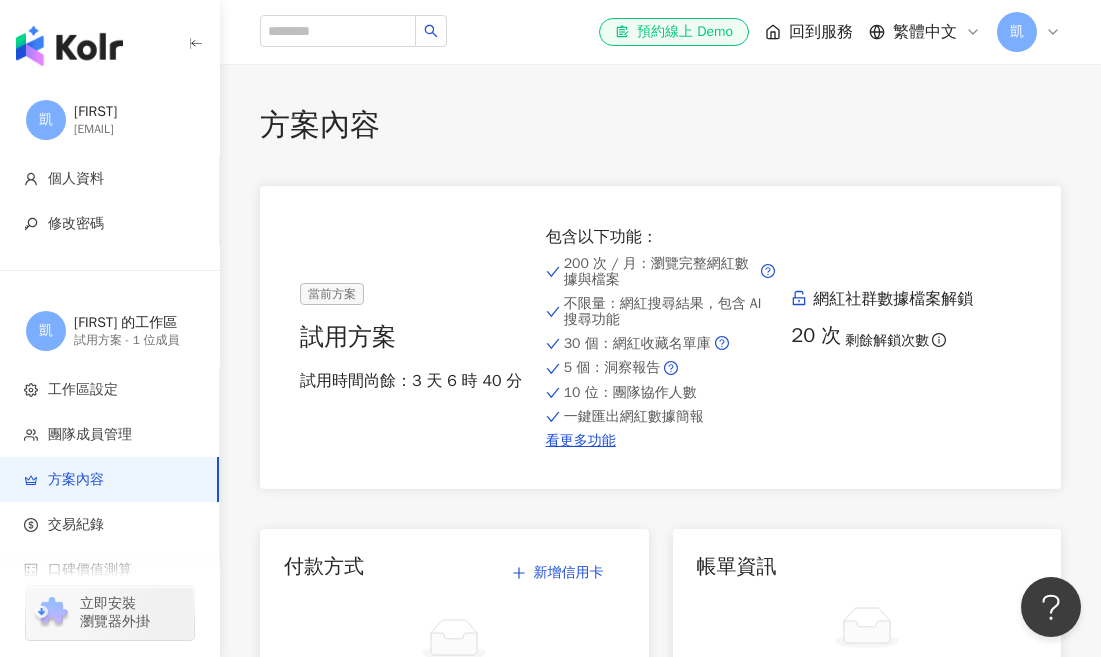 click on "el-icon-cs 預約線上 Demo 回到服務 繁體中文 凱" at bounding box center (660, 32) 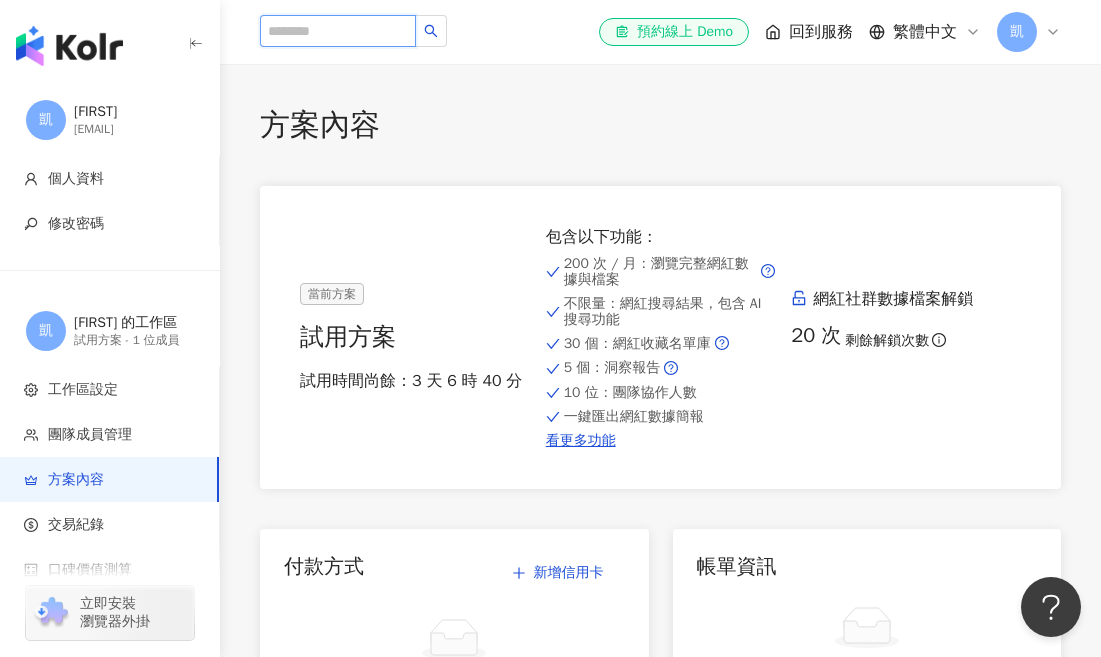 click at bounding box center (338, 31) 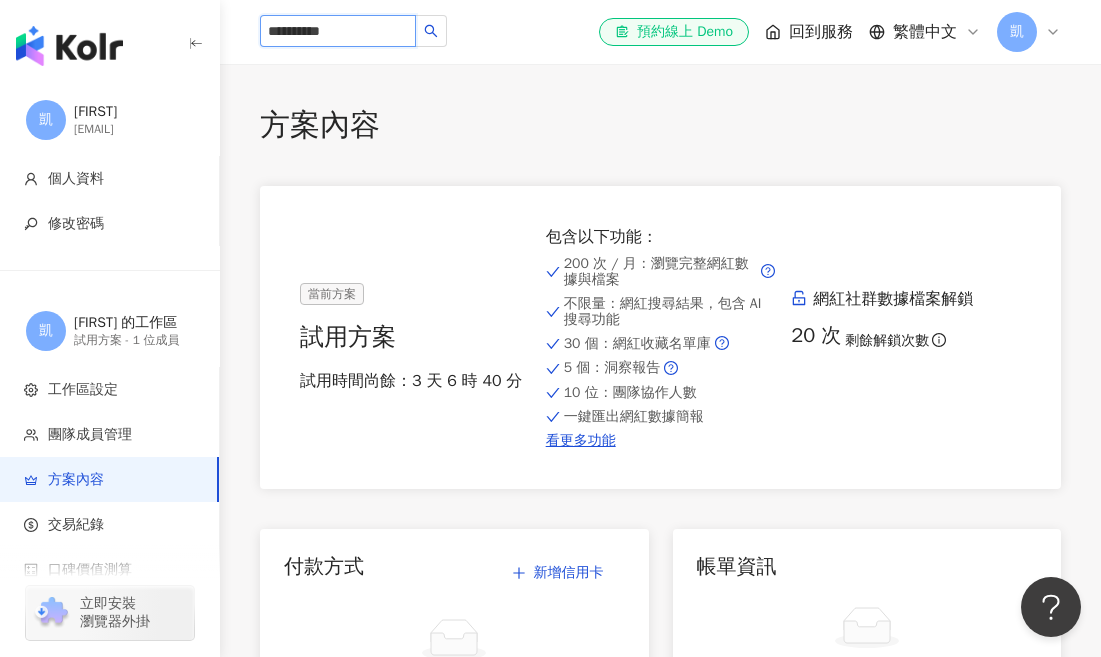 type on "**********" 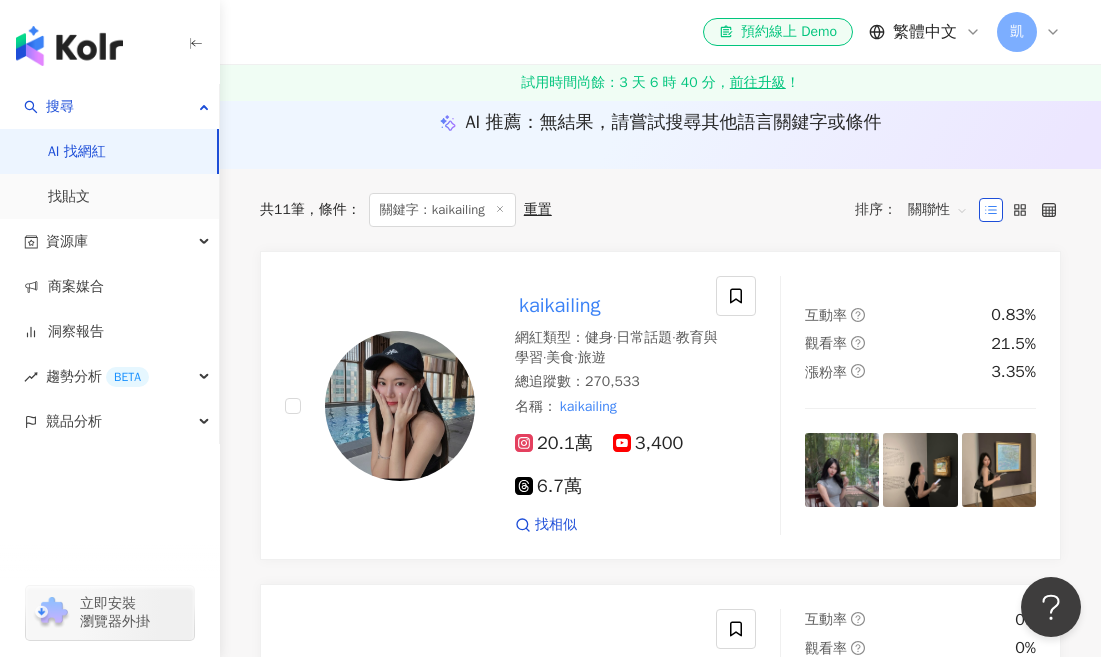 scroll, scrollTop: 248, scrollLeft: 0, axis: vertical 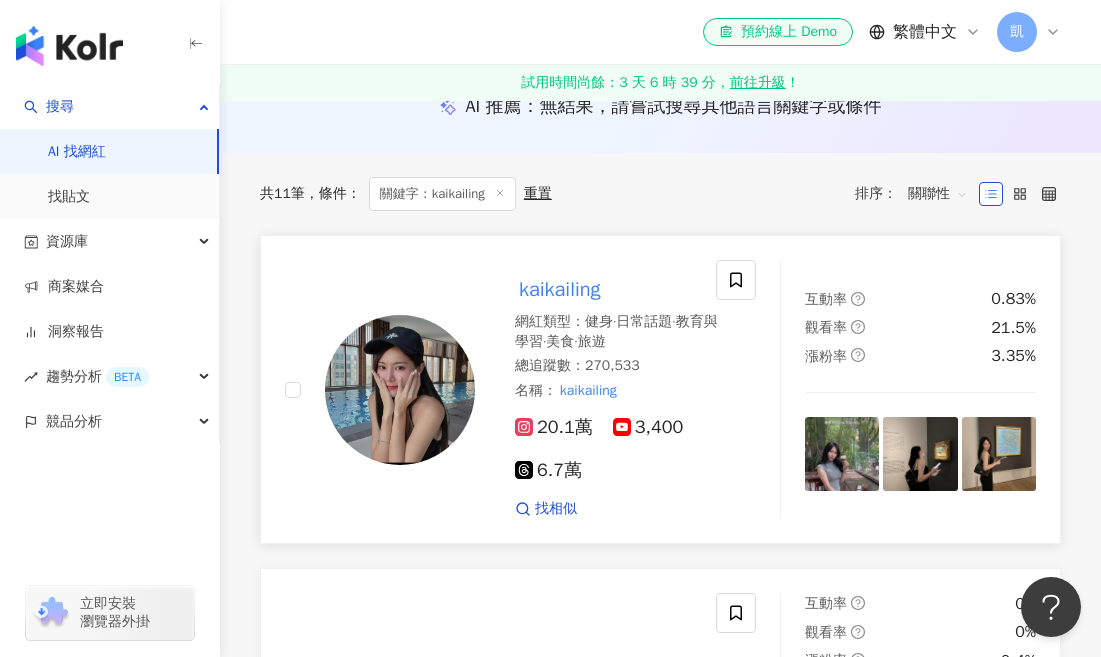 click on "kaikailing" at bounding box center (559, 289) 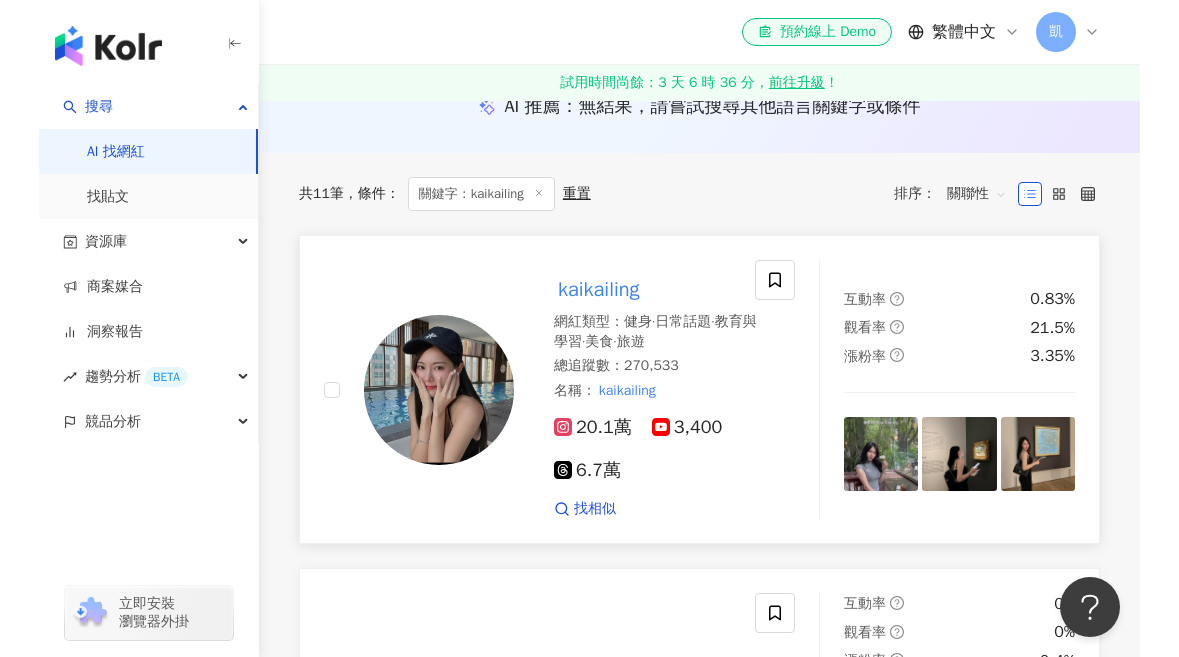 scroll, scrollTop: 196, scrollLeft: 0, axis: vertical 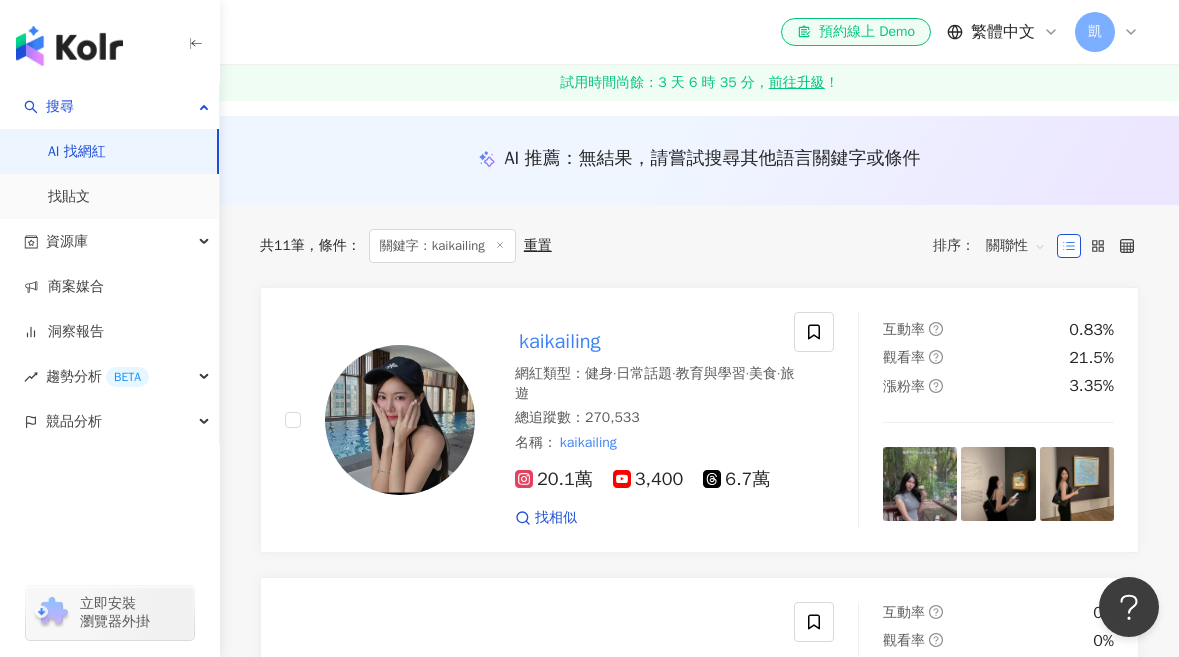 click at bounding box center (110, 42) 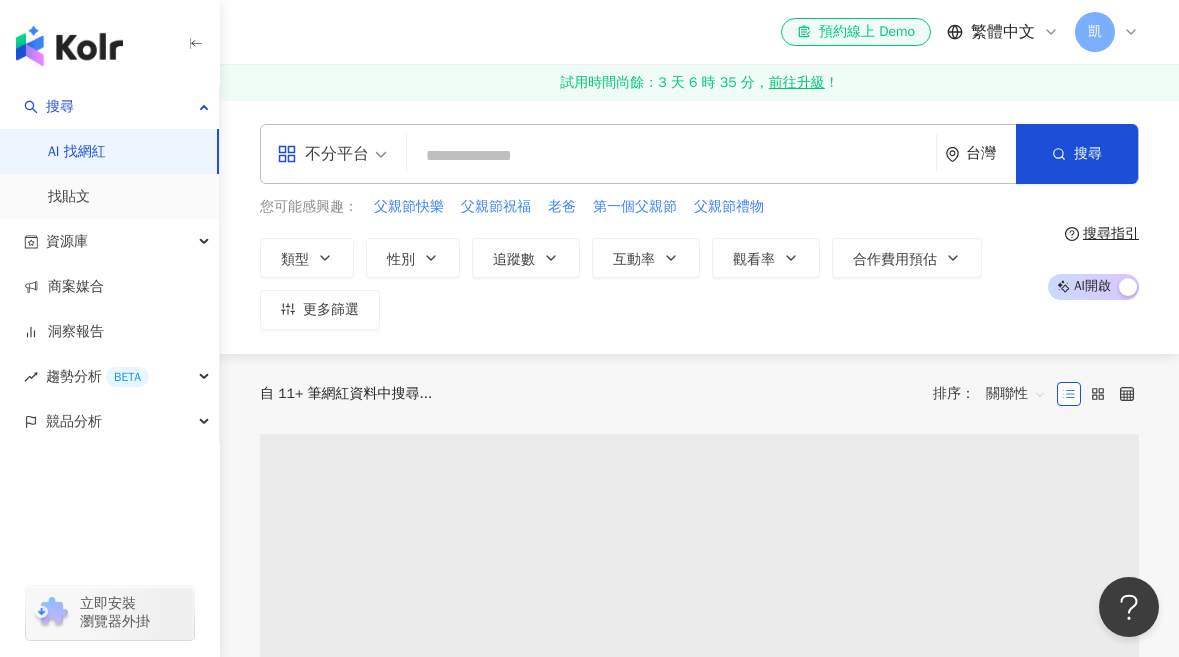 click on "凱" at bounding box center [1095, 32] 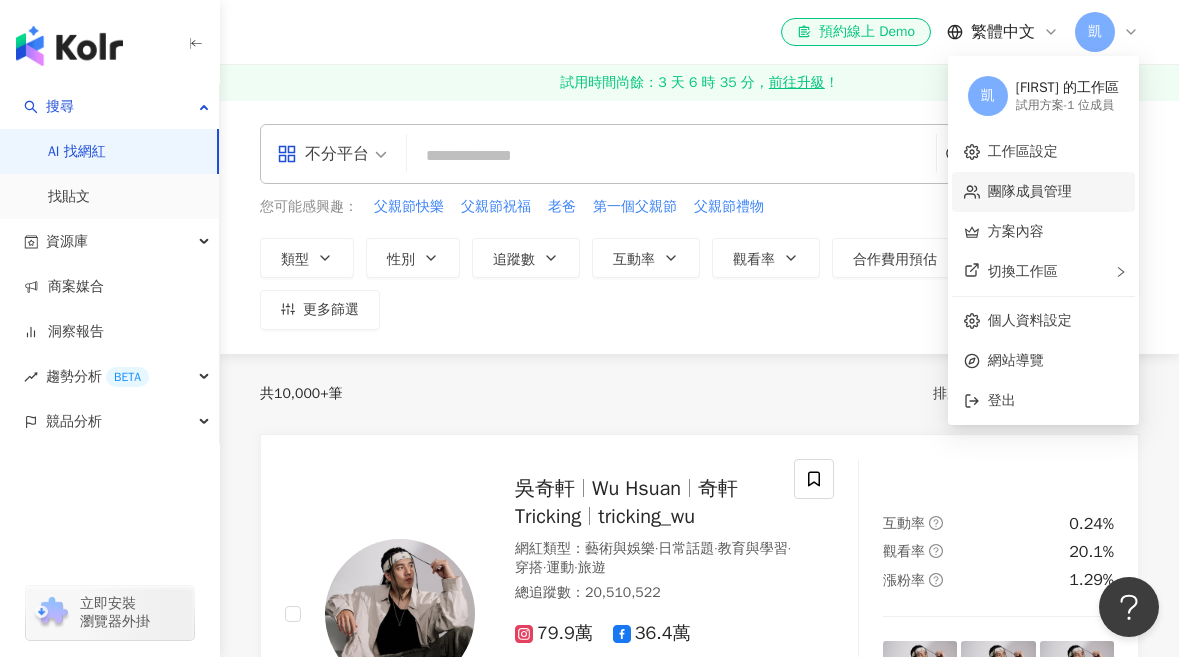 click on "團隊成員管理" at bounding box center [1030, 191] 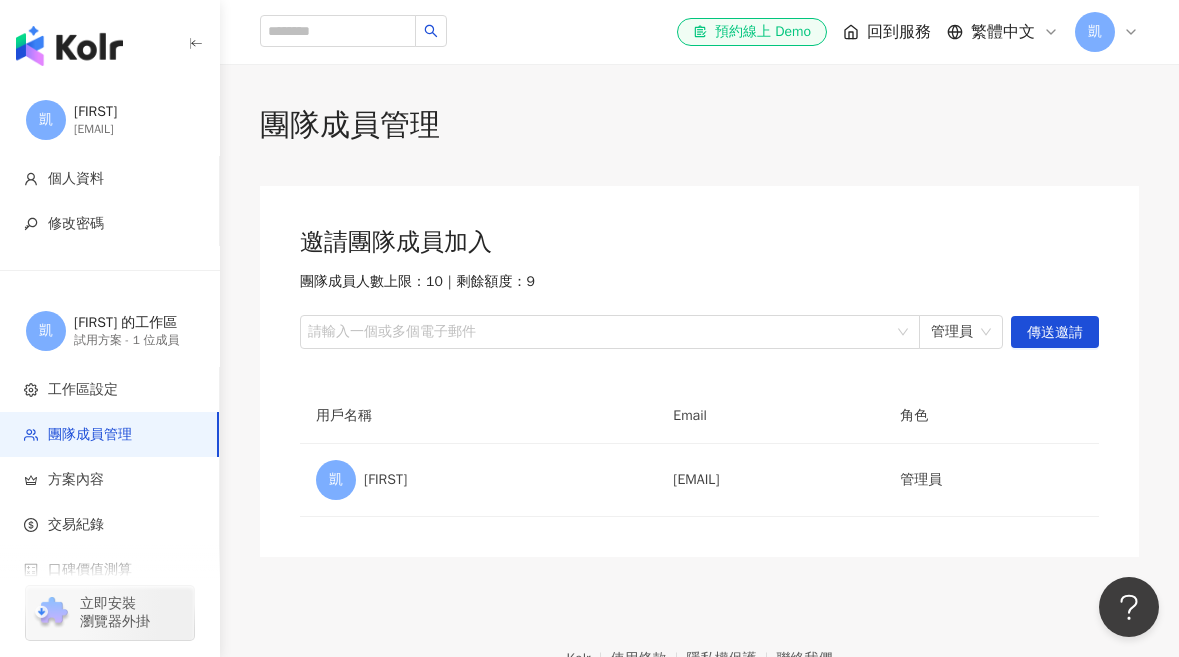click on "邀請團隊成員加入 團隊成員人數上限：10 ｜ 剩餘額度：9   請輸入一個或多個電子郵件 管理員 傳送邀請 用戶名稱 Email 角色 凱 凱莉 kelly.huang@zhiclinic.tw 管理員" at bounding box center (699, 371) 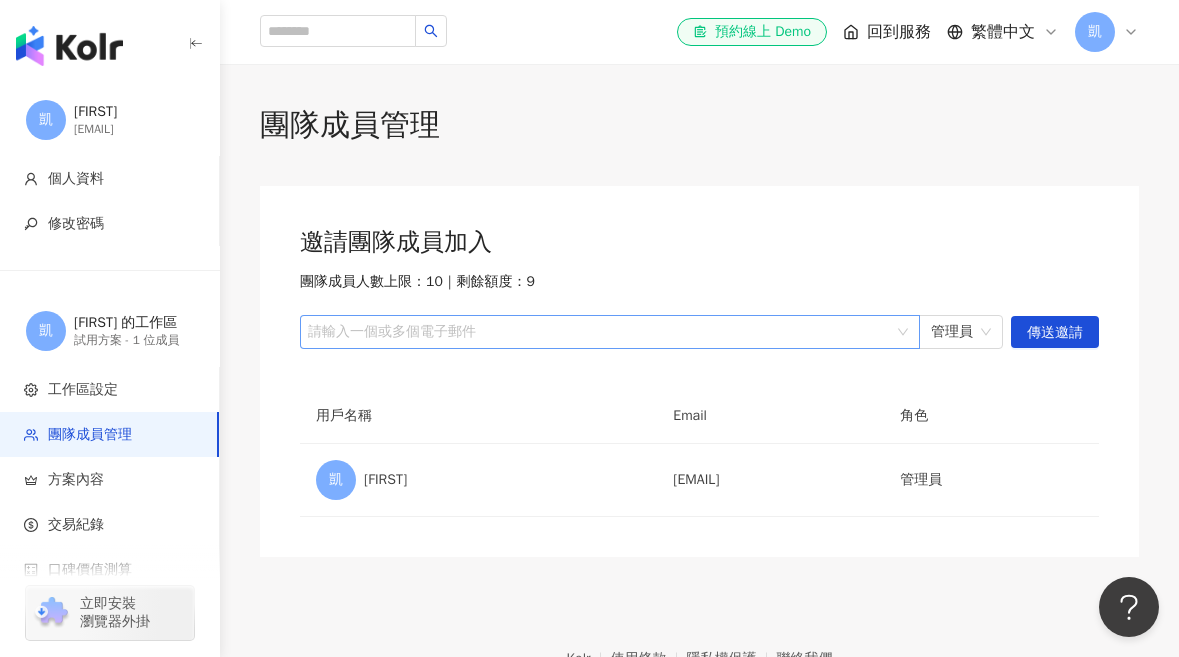 click on "請輸入一個或多個電子郵件" at bounding box center (610, 332) 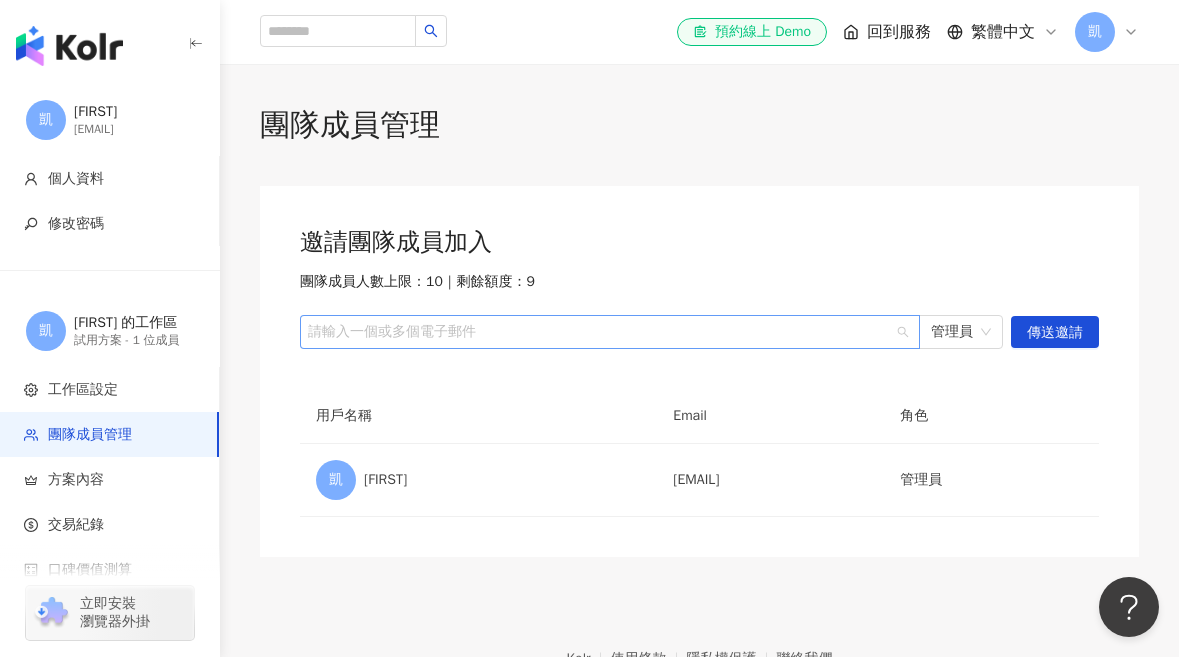 paste on "**********" 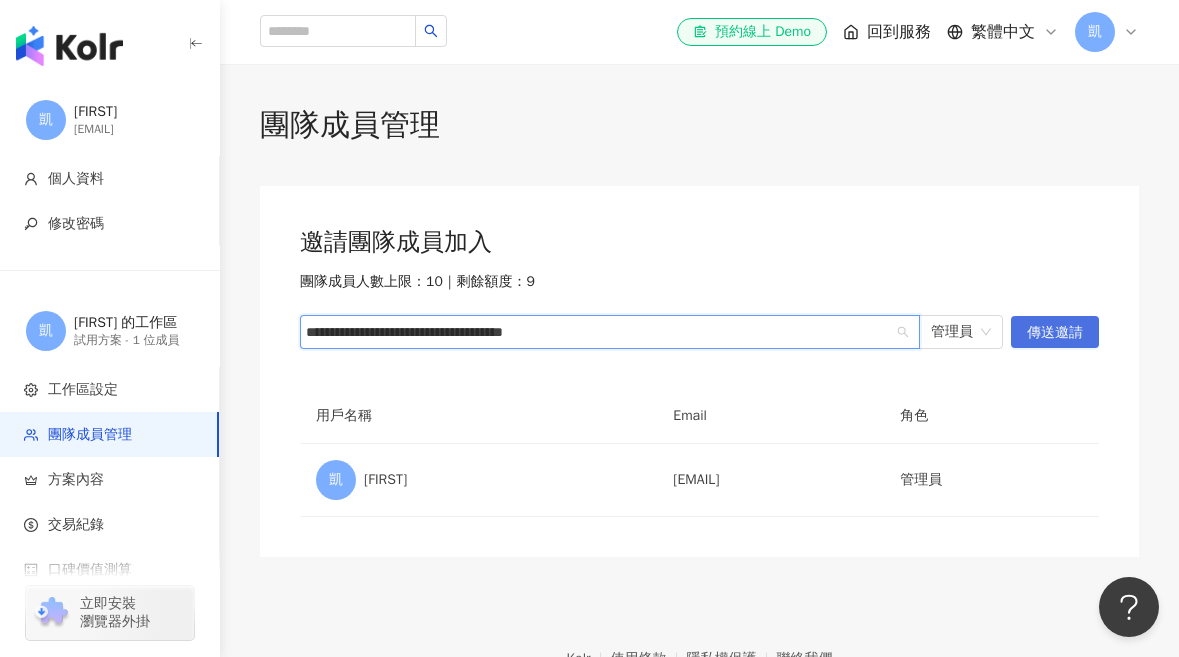 type on "**********" 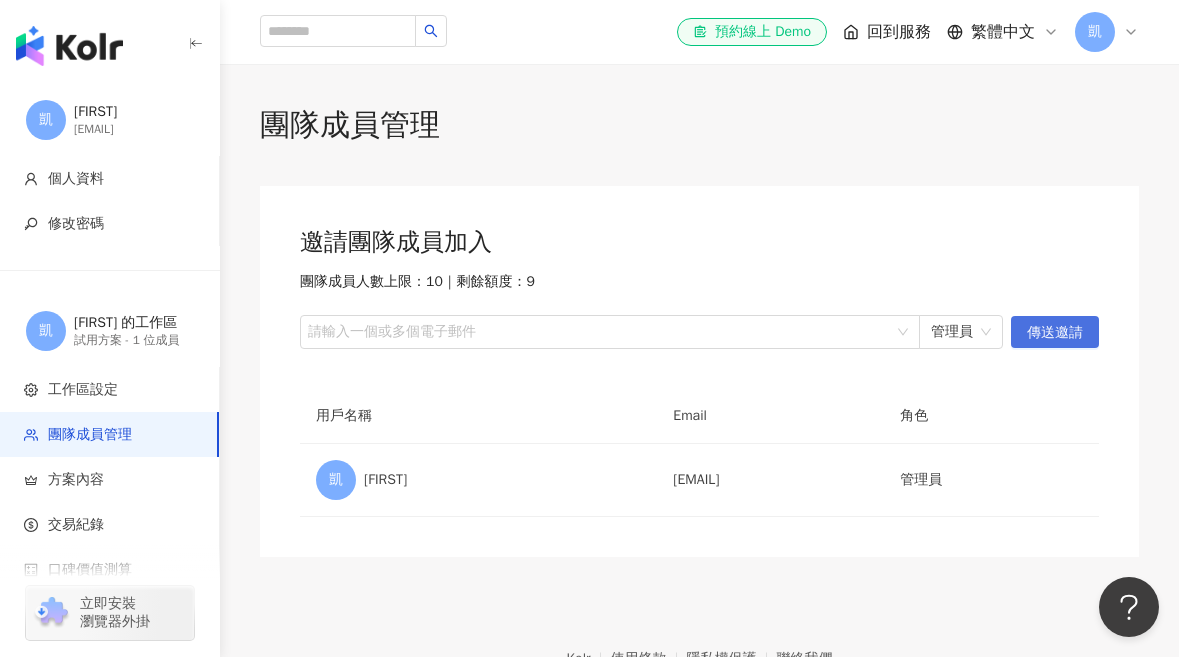 click on "傳送邀請" at bounding box center [1055, 333] 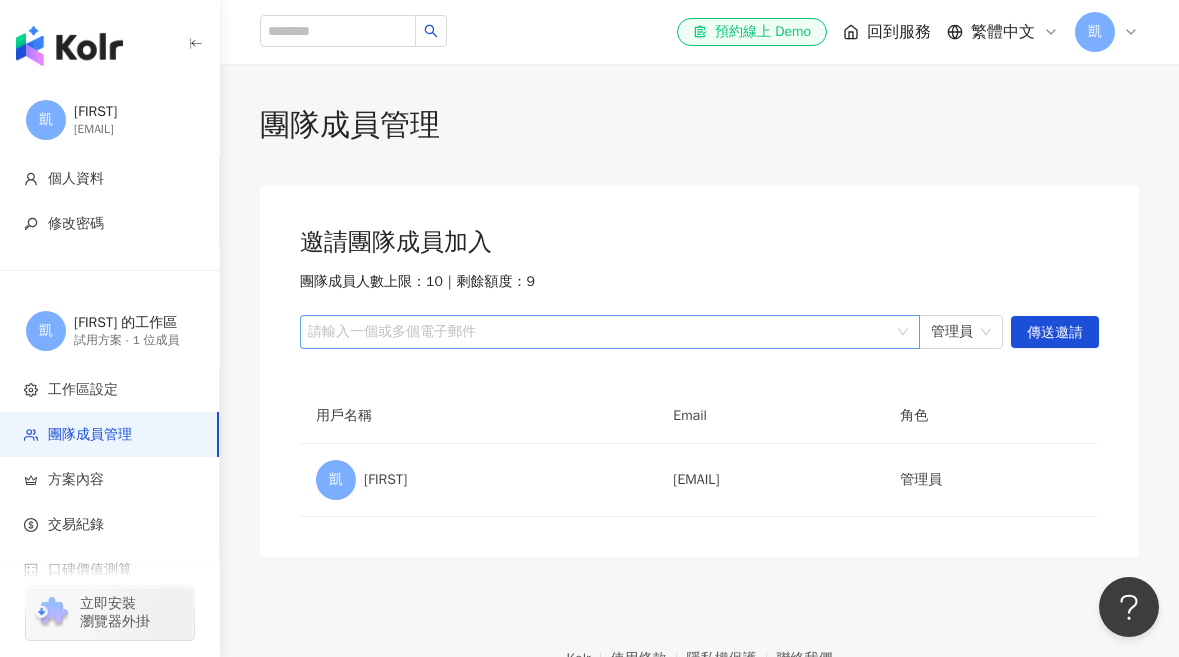 click at bounding box center (599, 332) 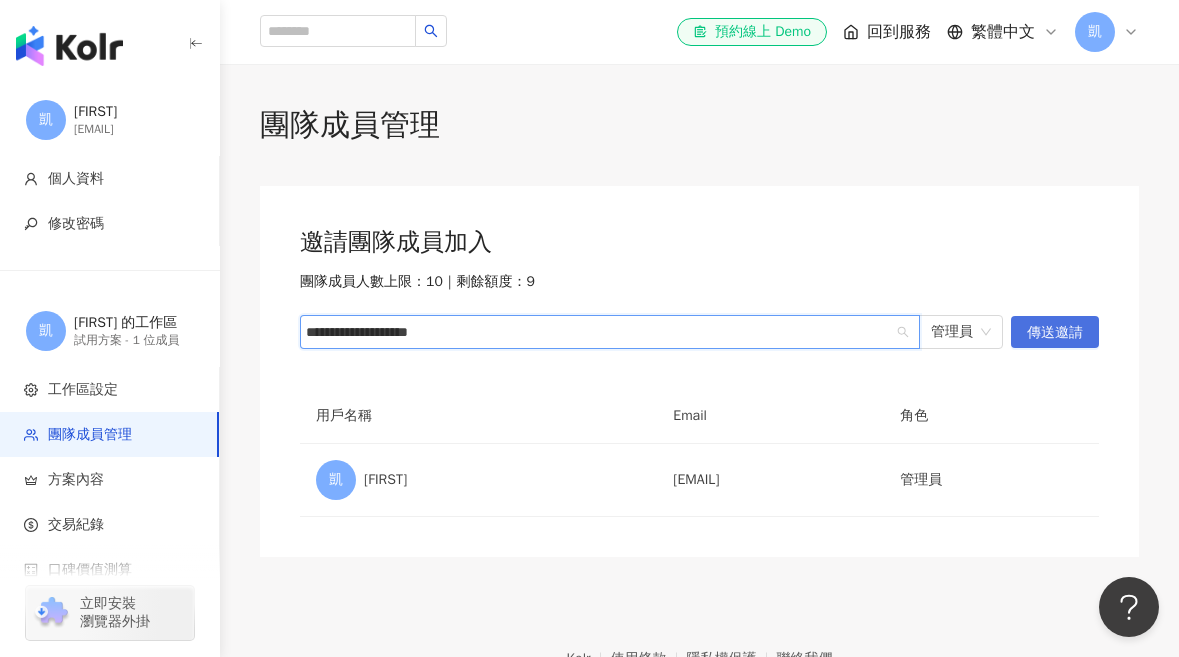 type on "**********" 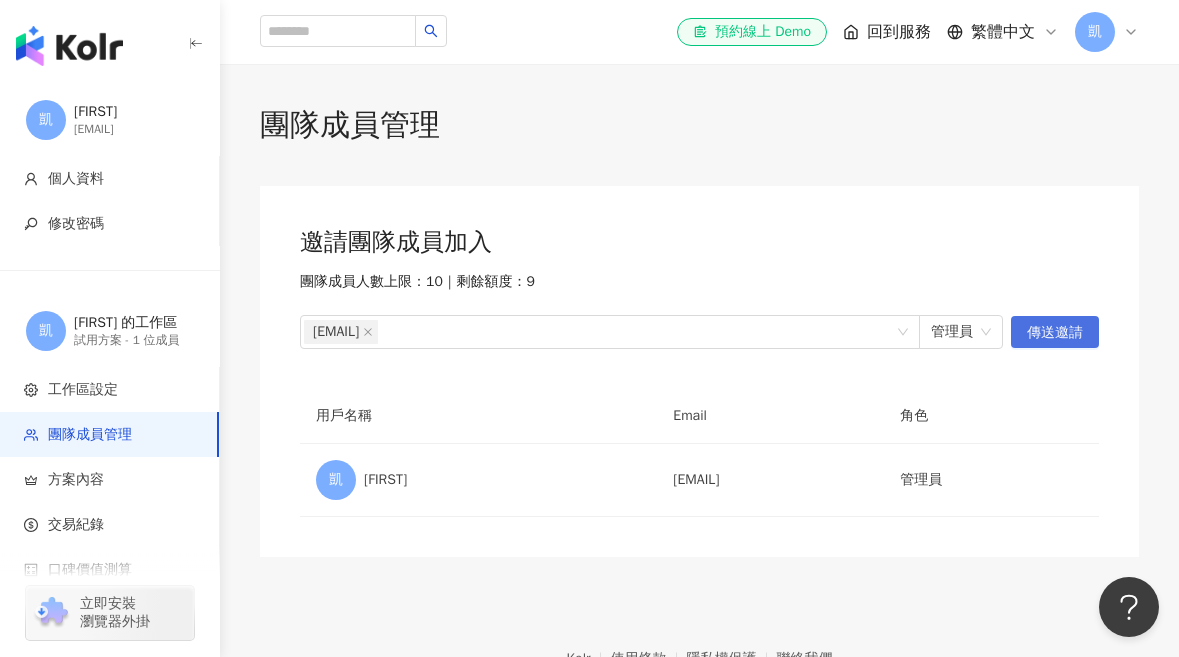 click on "傳送邀請" at bounding box center (1055, 333) 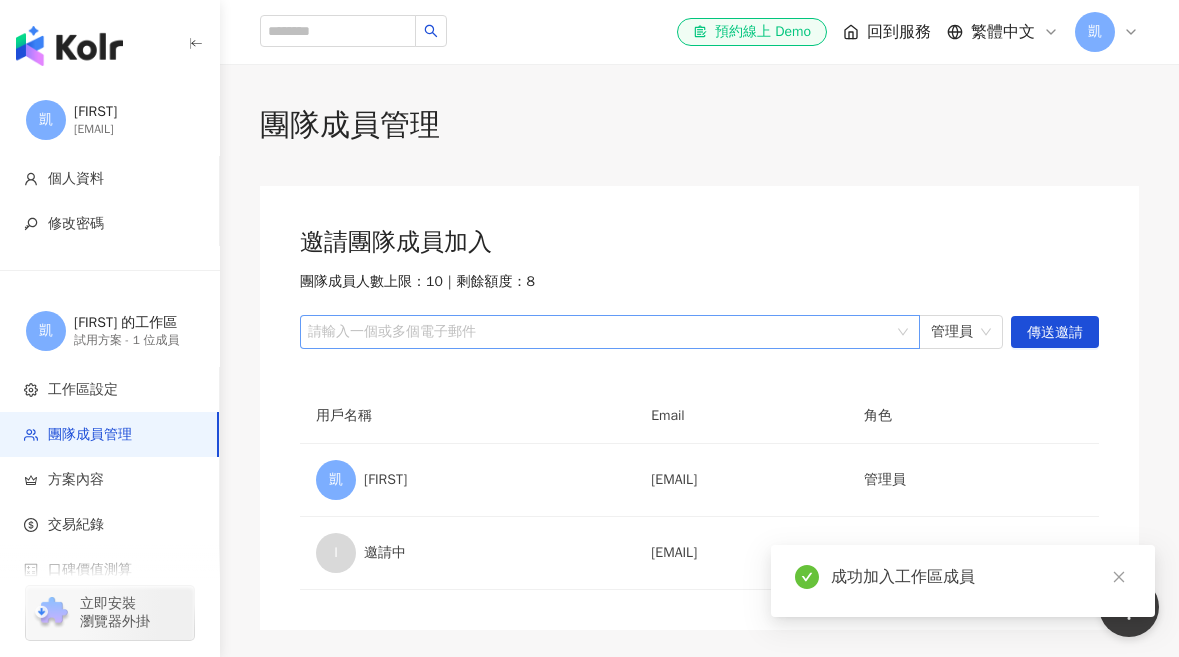 click on "請輸入一個或多個電子郵件" at bounding box center (610, 332) 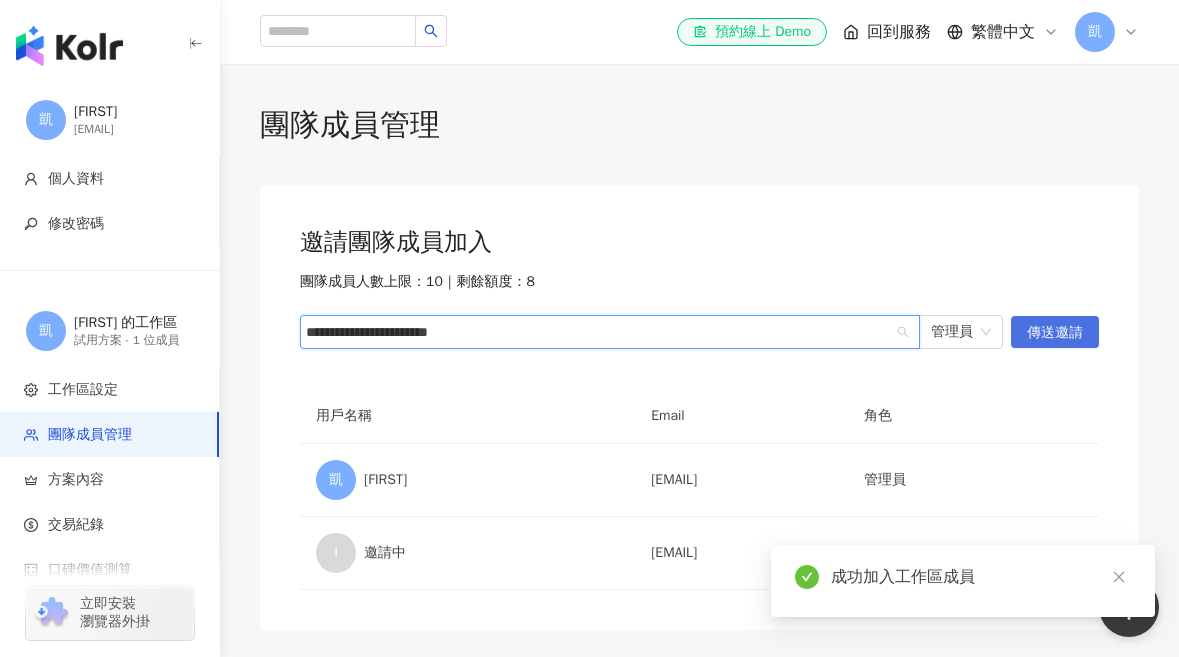 type on "**********" 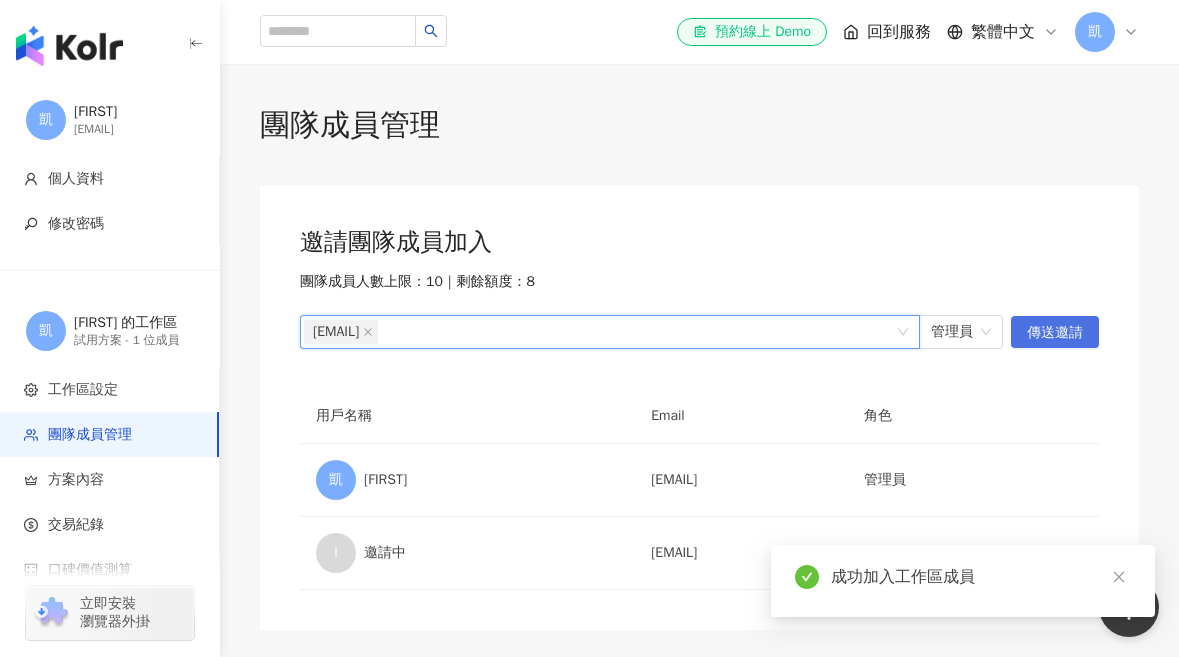 click on "傳送邀請" at bounding box center [1055, 333] 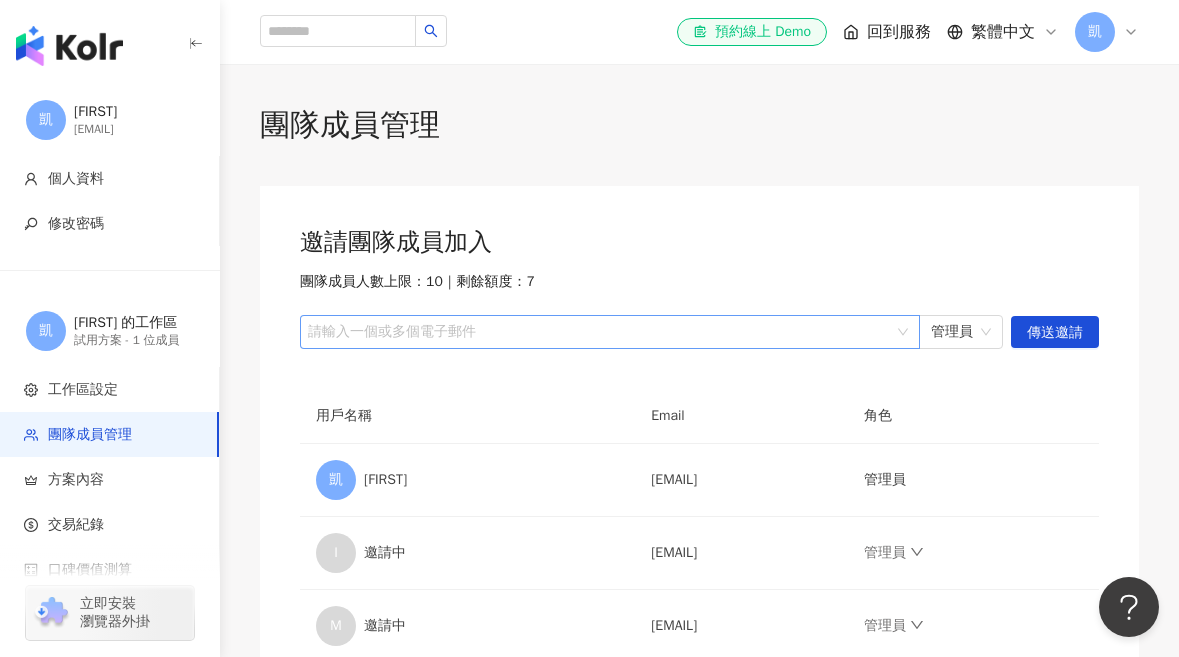 click at bounding box center [599, 332] 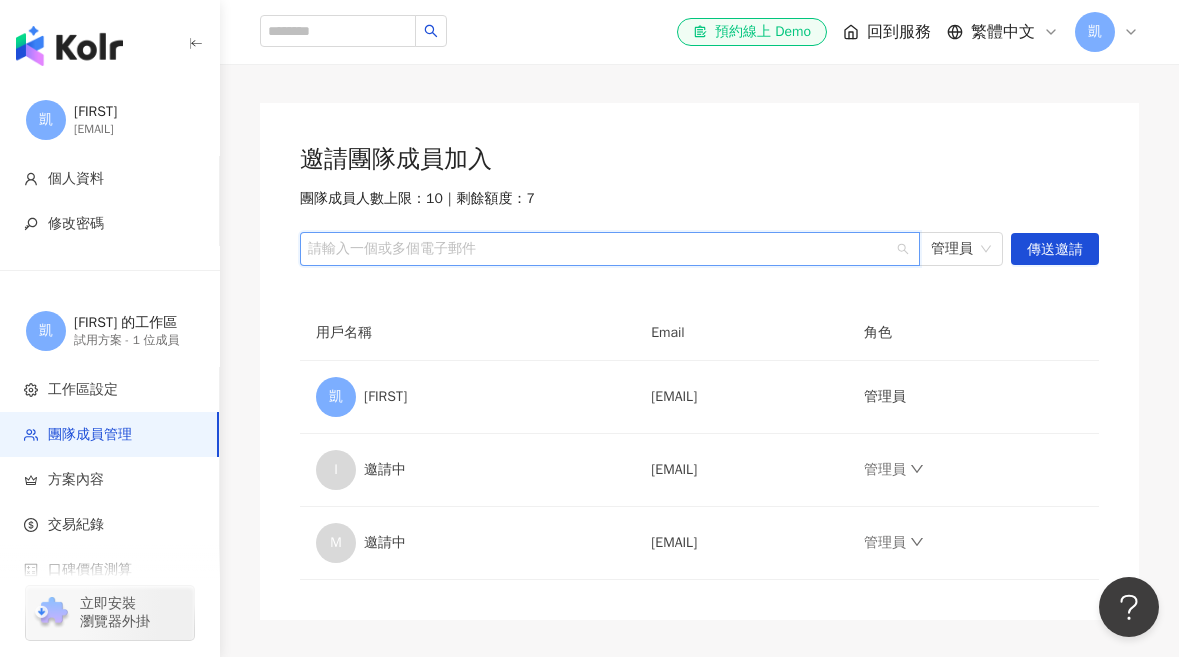 scroll, scrollTop: 84, scrollLeft: 0, axis: vertical 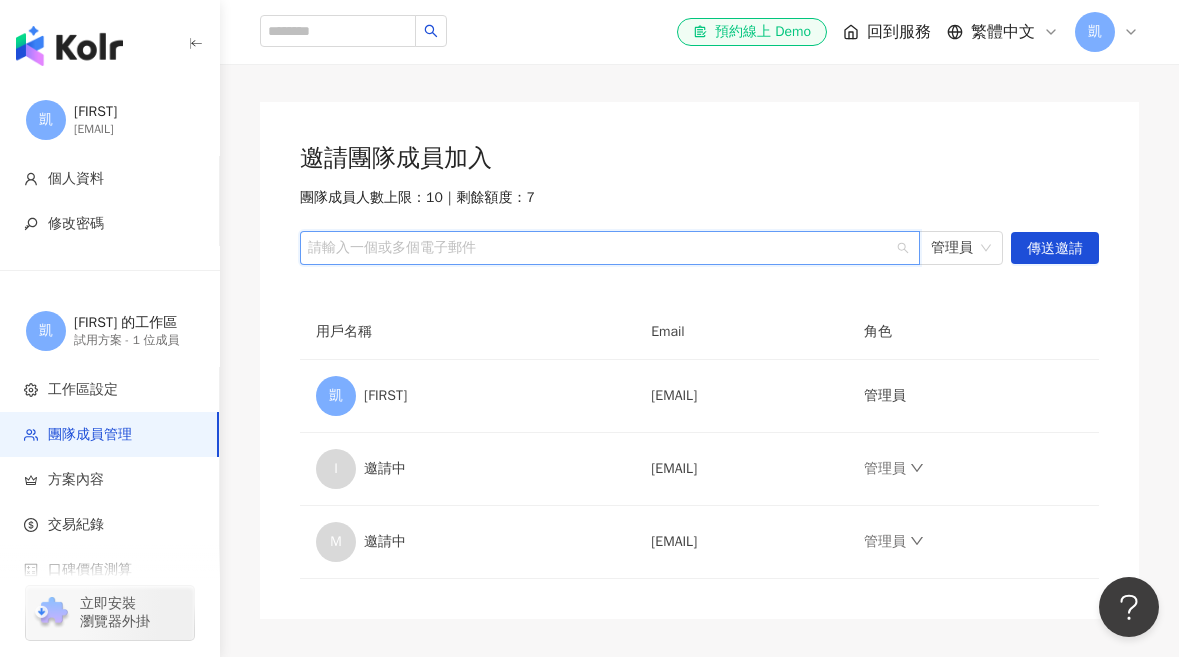 paste on "**********" 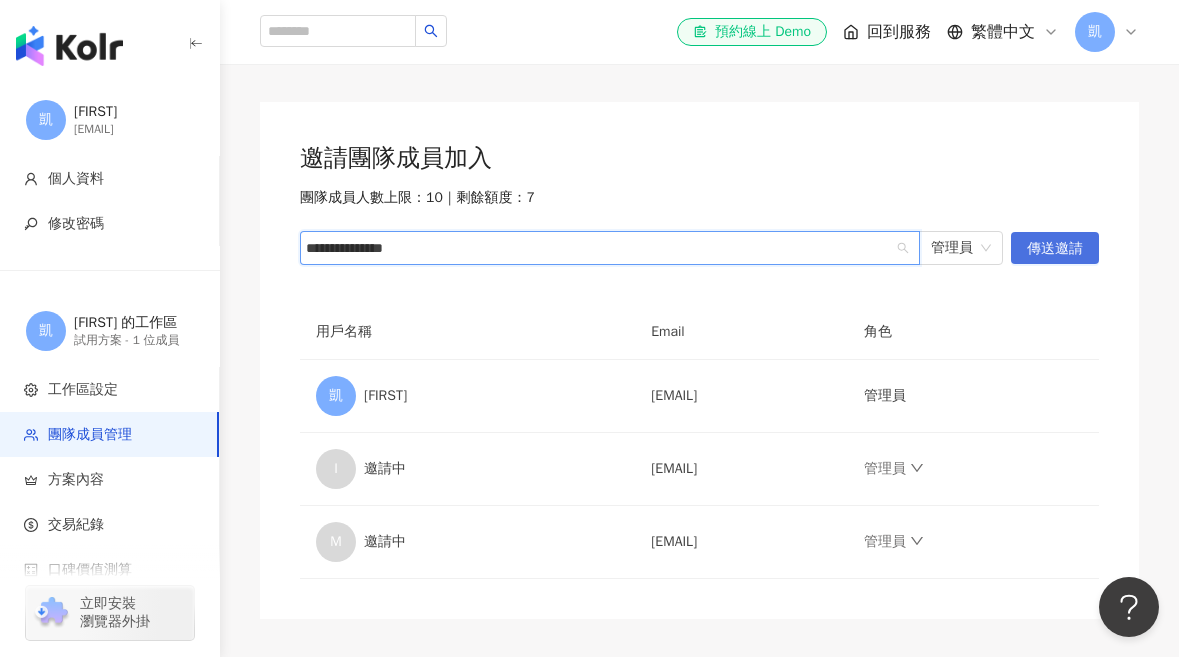 type on "**********" 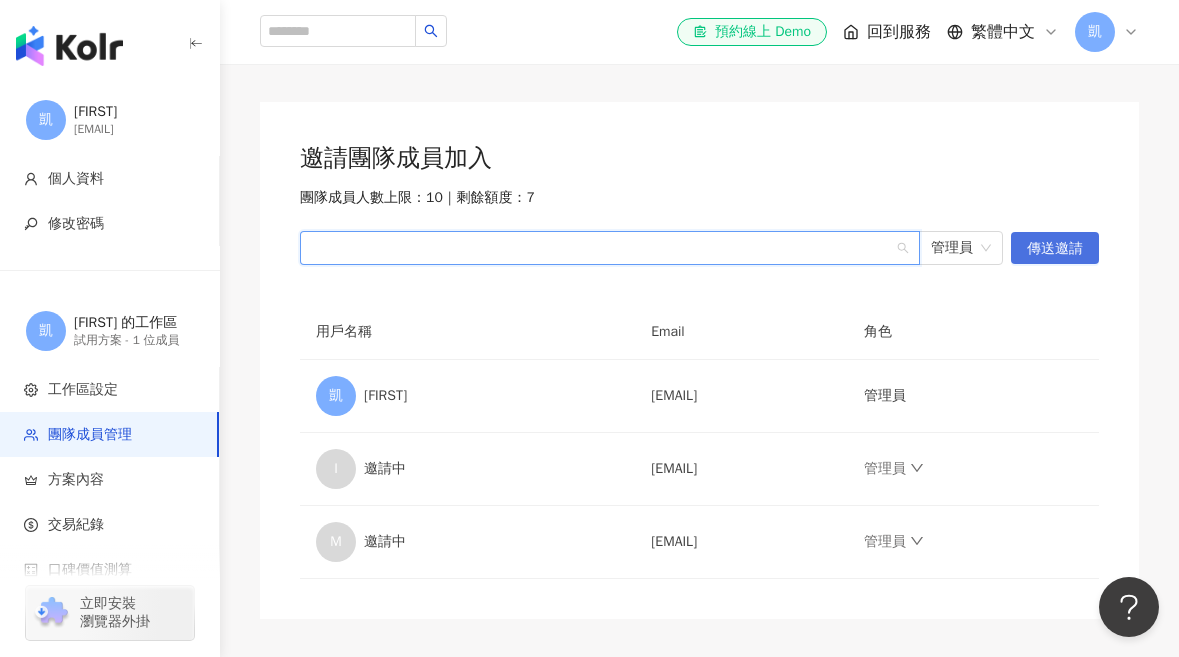 click on "傳送邀請" at bounding box center (1055, 249) 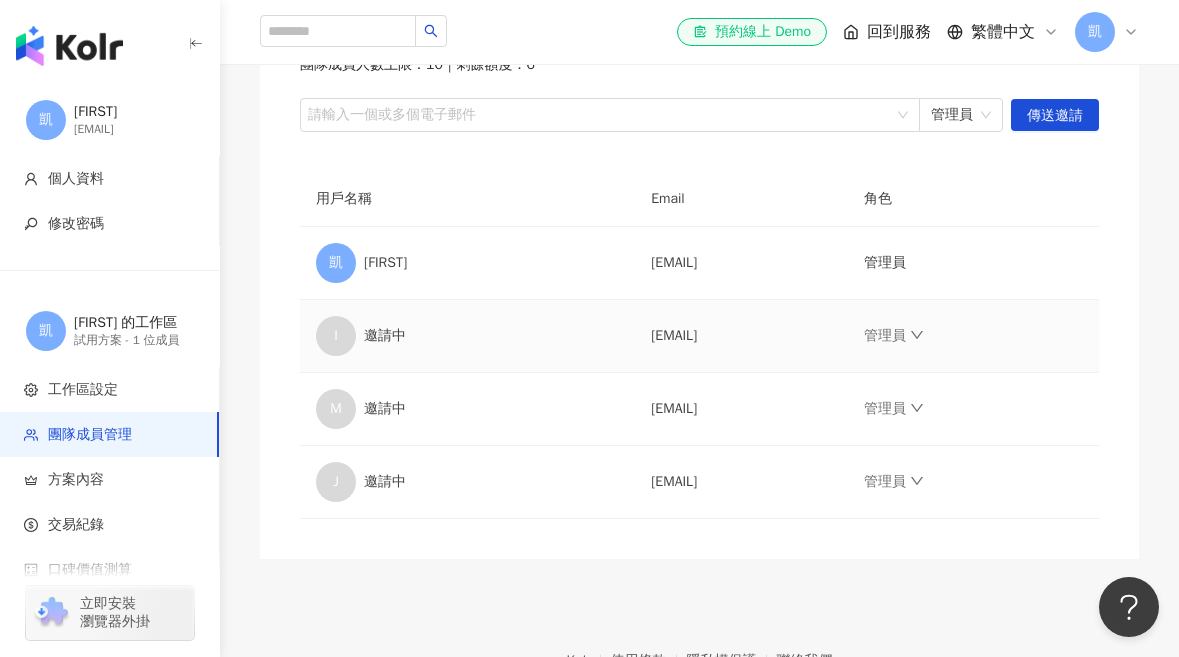 scroll, scrollTop: 216, scrollLeft: 0, axis: vertical 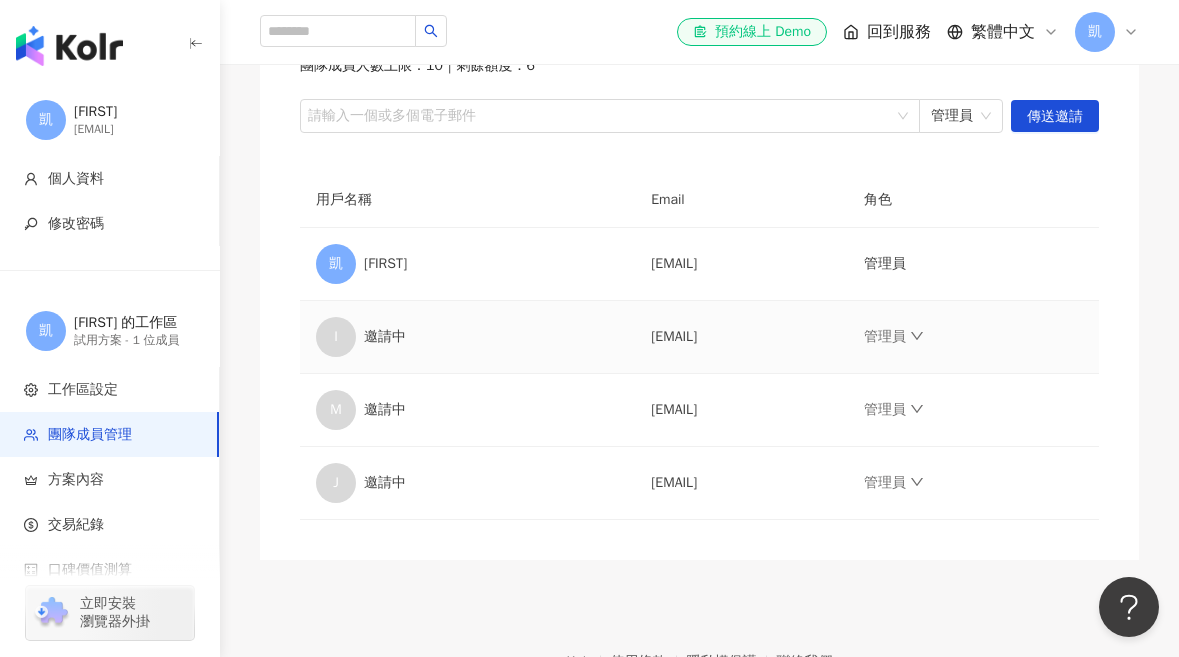 click on "ing@doctorfit.com.tw" at bounding box center [741, 337] 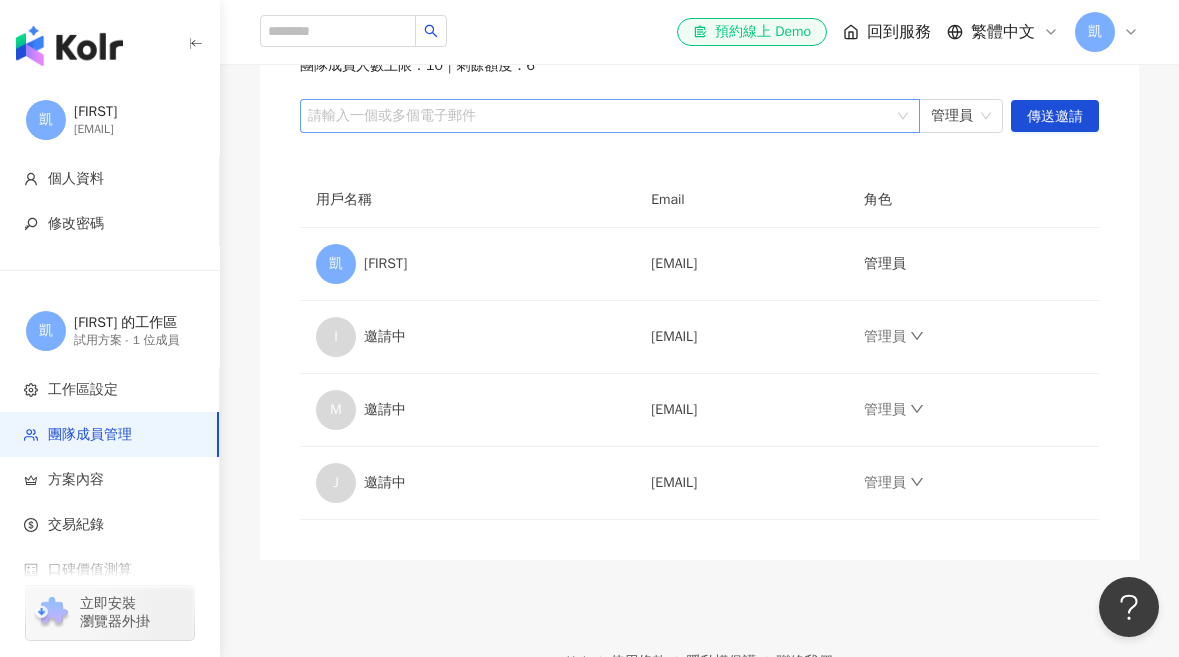 click at bounding box center [599, 116] 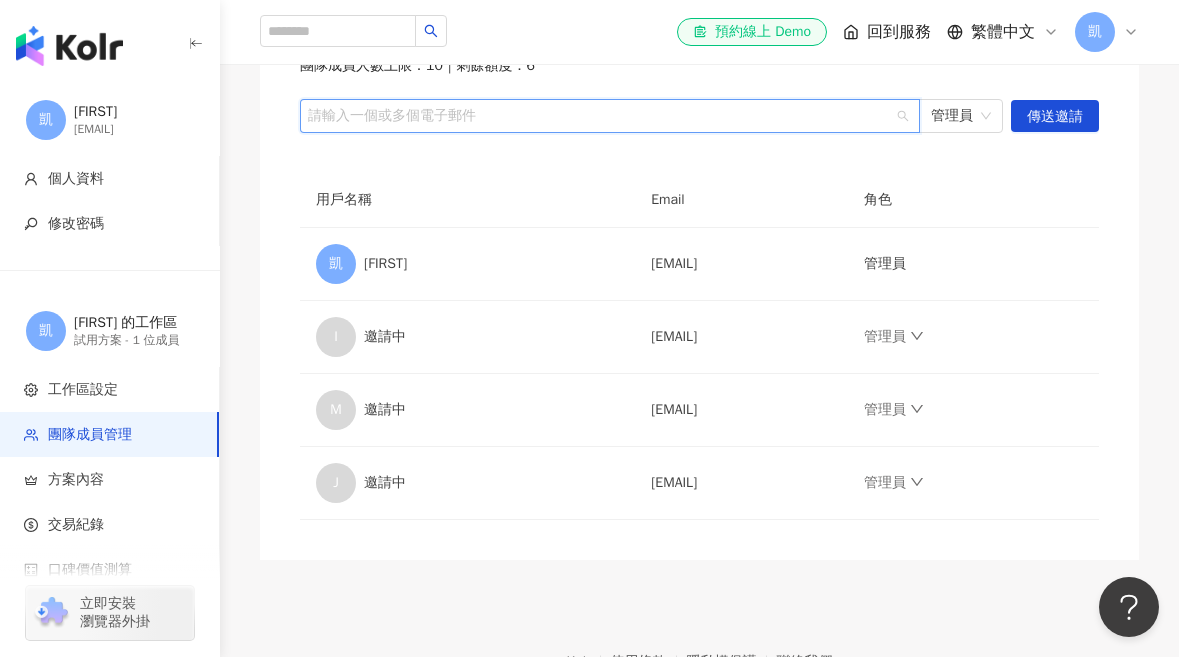 paste on "**********" 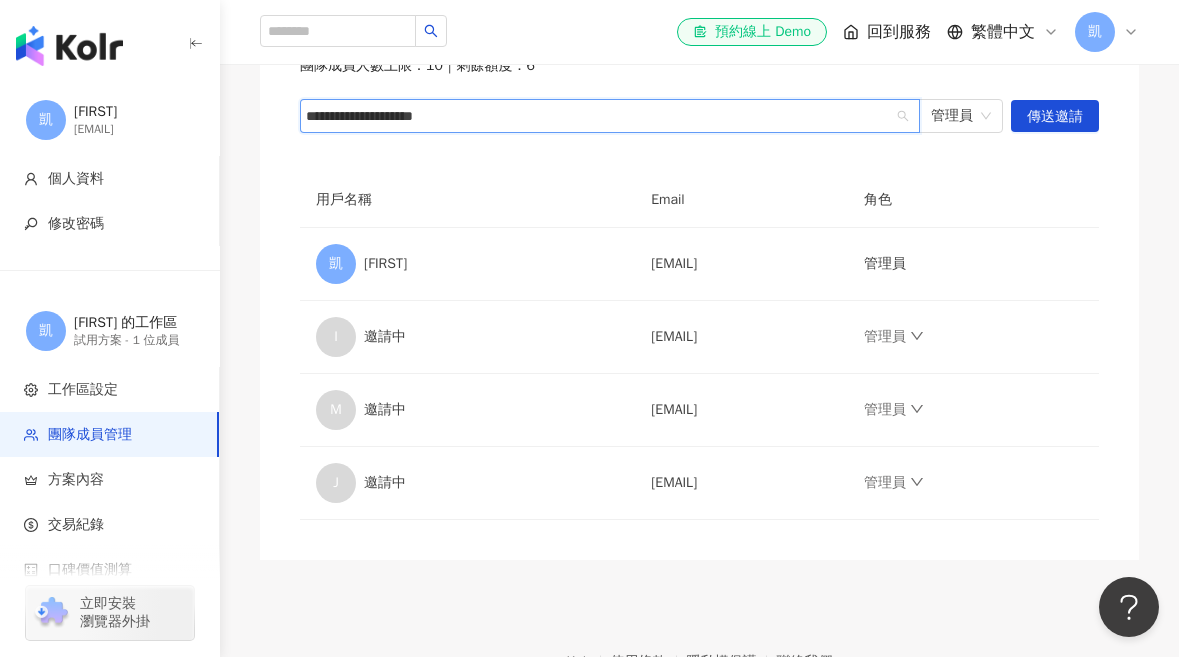 type 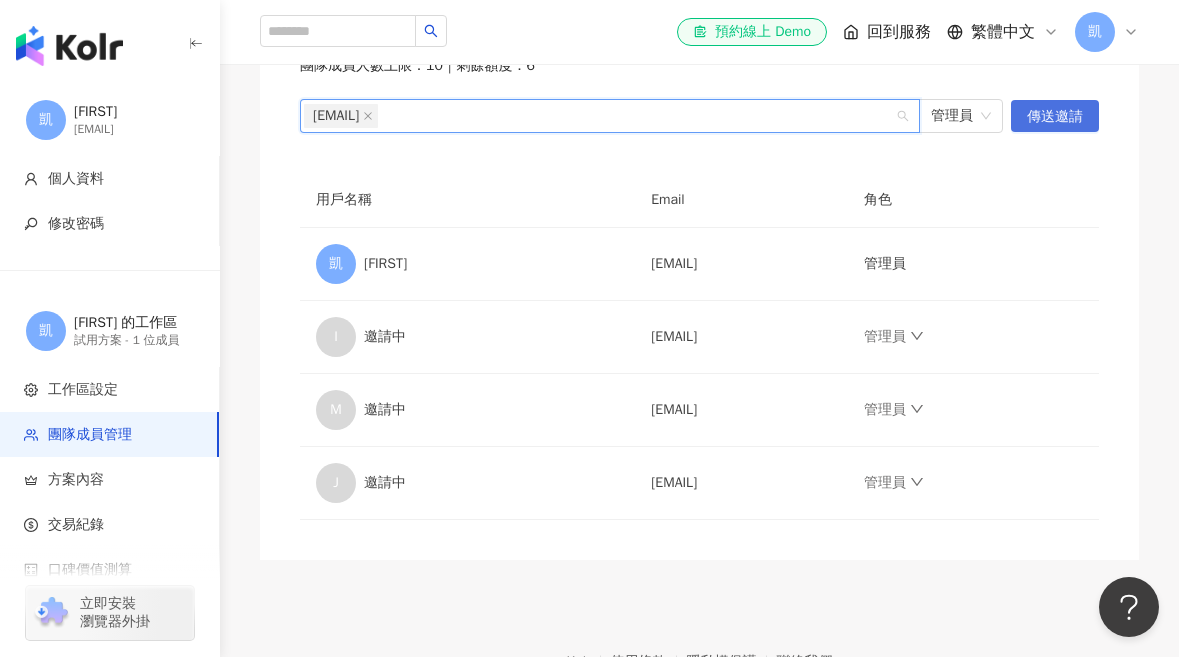 click on "傳送邀請" at bounding box center [1055, 116] 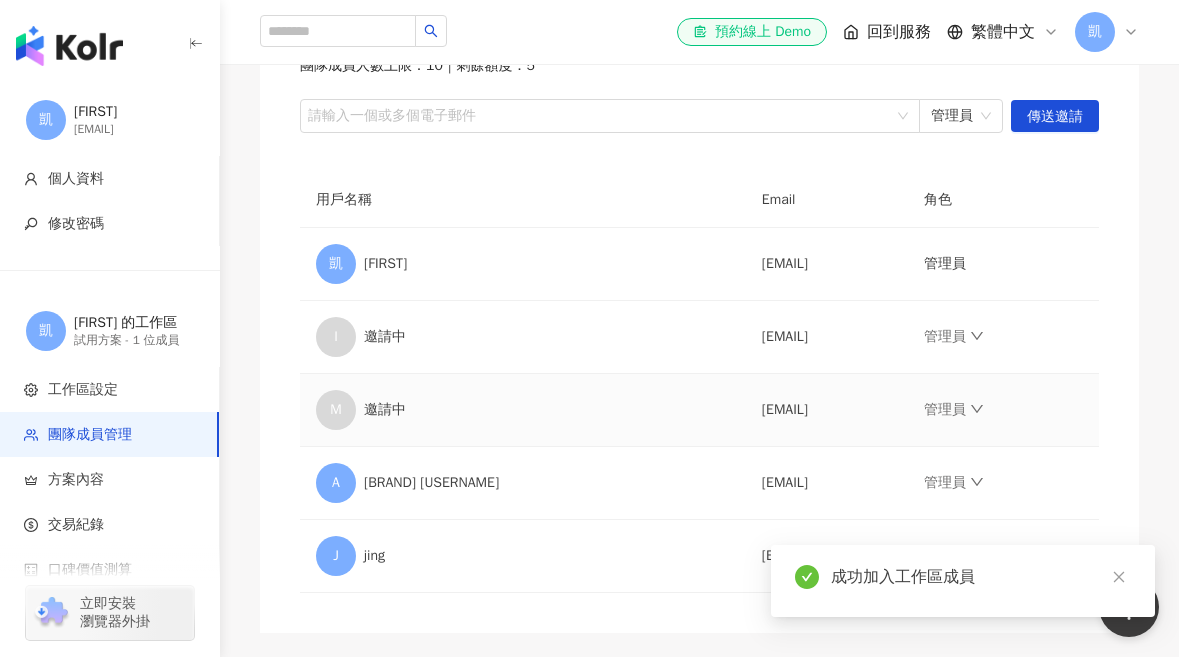 click on "maureen@doctorfit.com.tw" at bounding box center [827, 410] 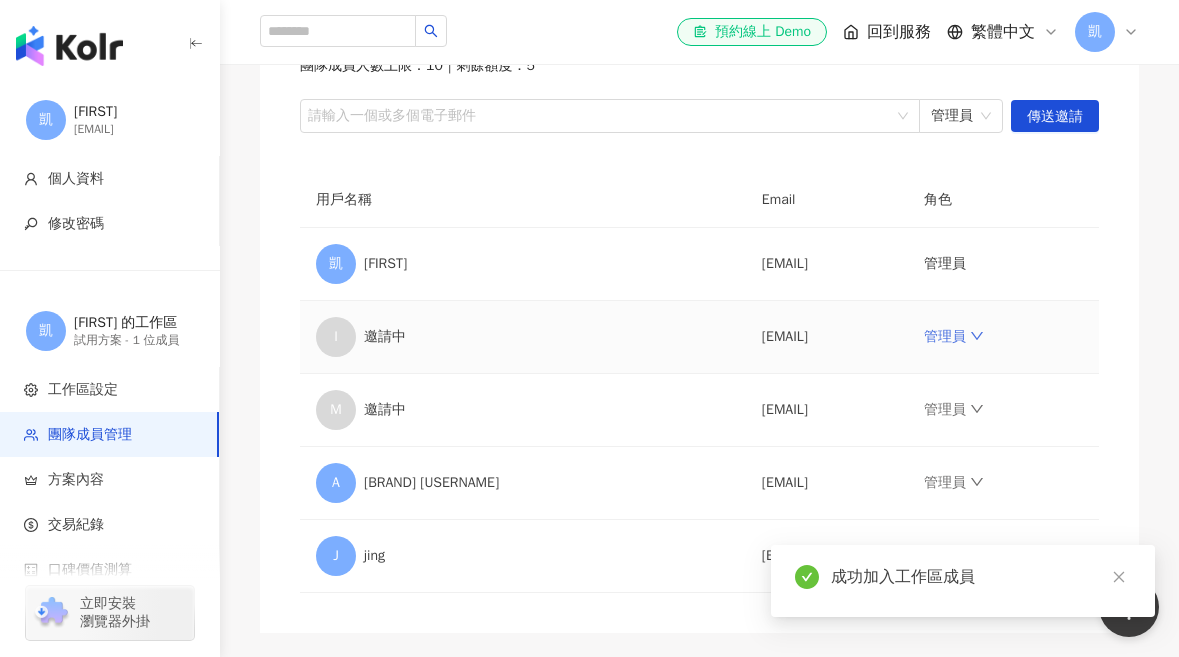 click 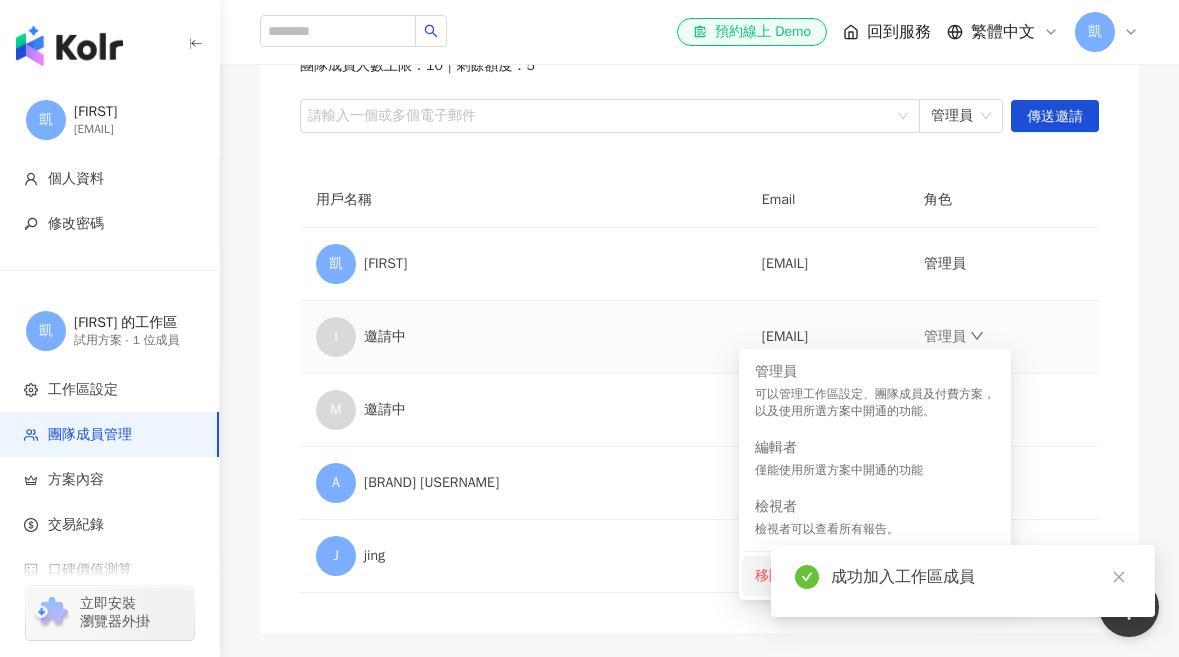 click on "移除成員" at bounding box center [875, 576] 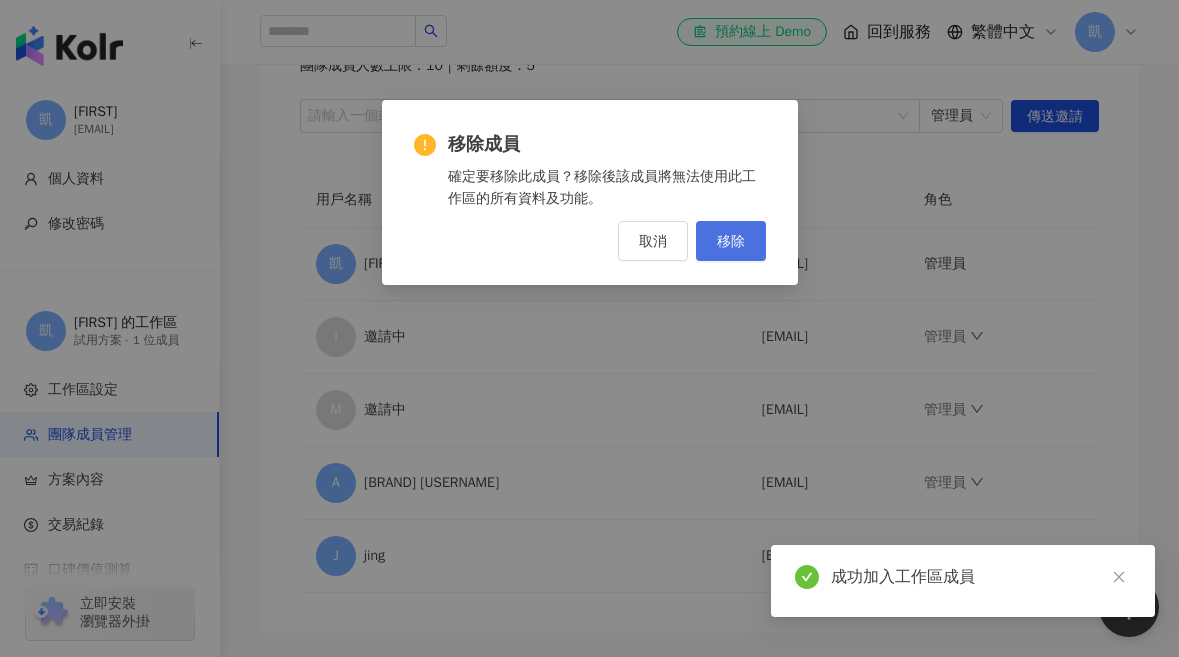 click on "移除" at bounding box center [731, 241] 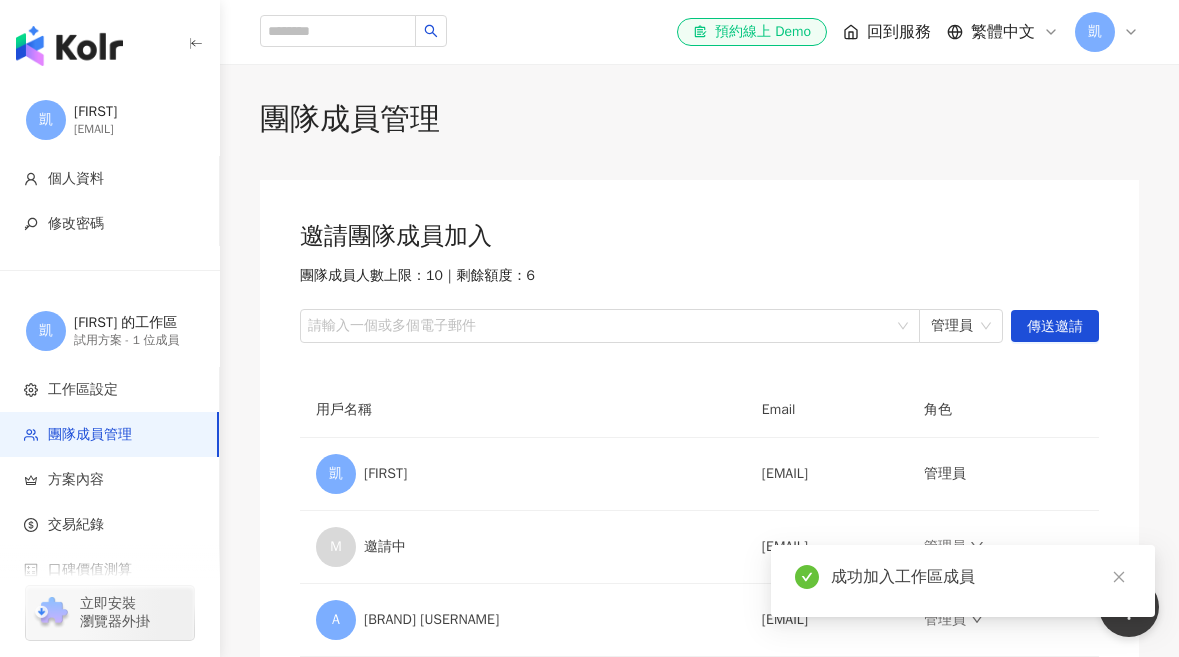 scroll, scrollTop: 0, scrollLeft: 0, axis: both 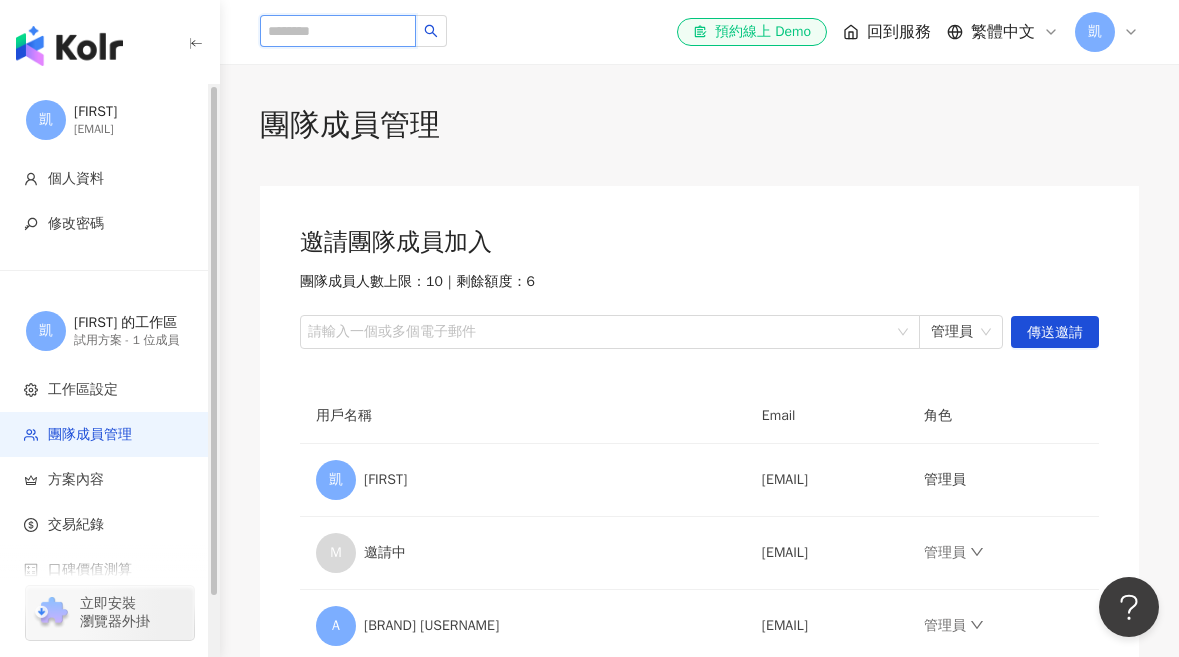 click at bounding box center [338, 31] 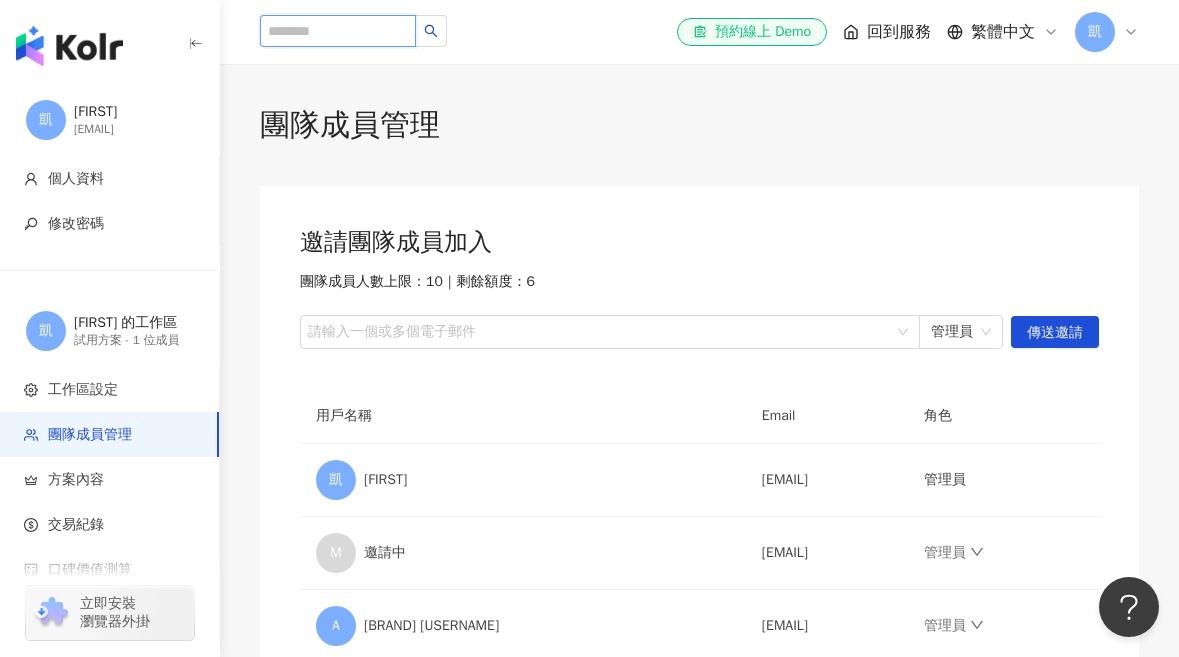 type on "*" 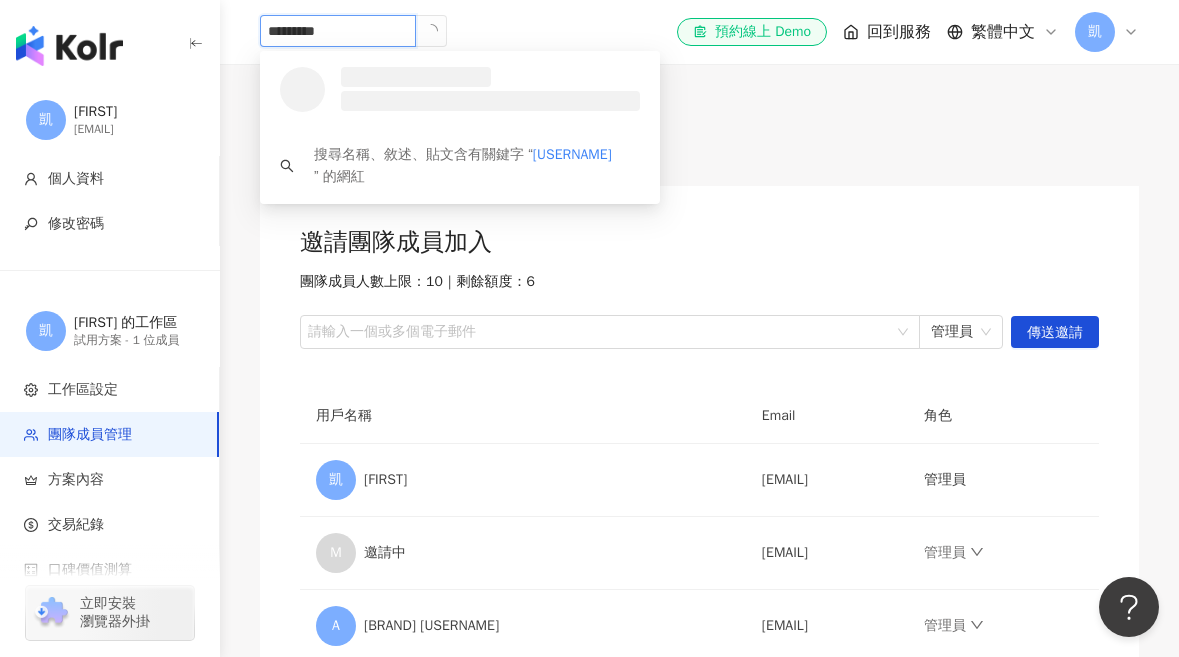 type on "**********" 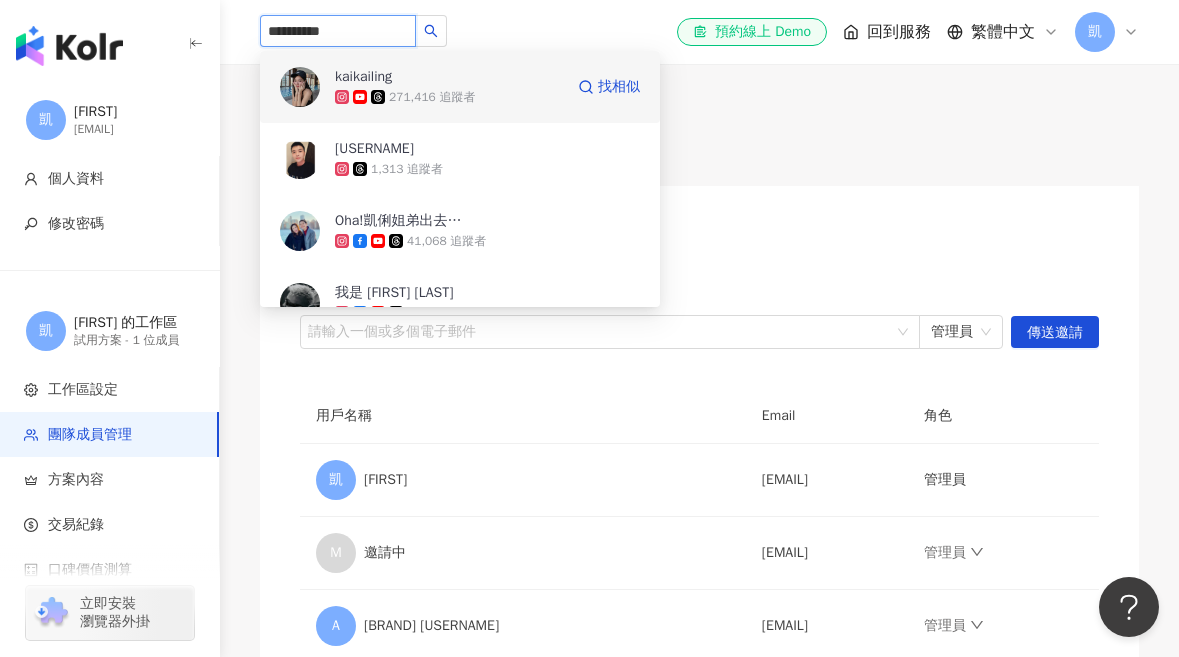 click on "271,416   追蹤者" at bounding box center (449, 97) 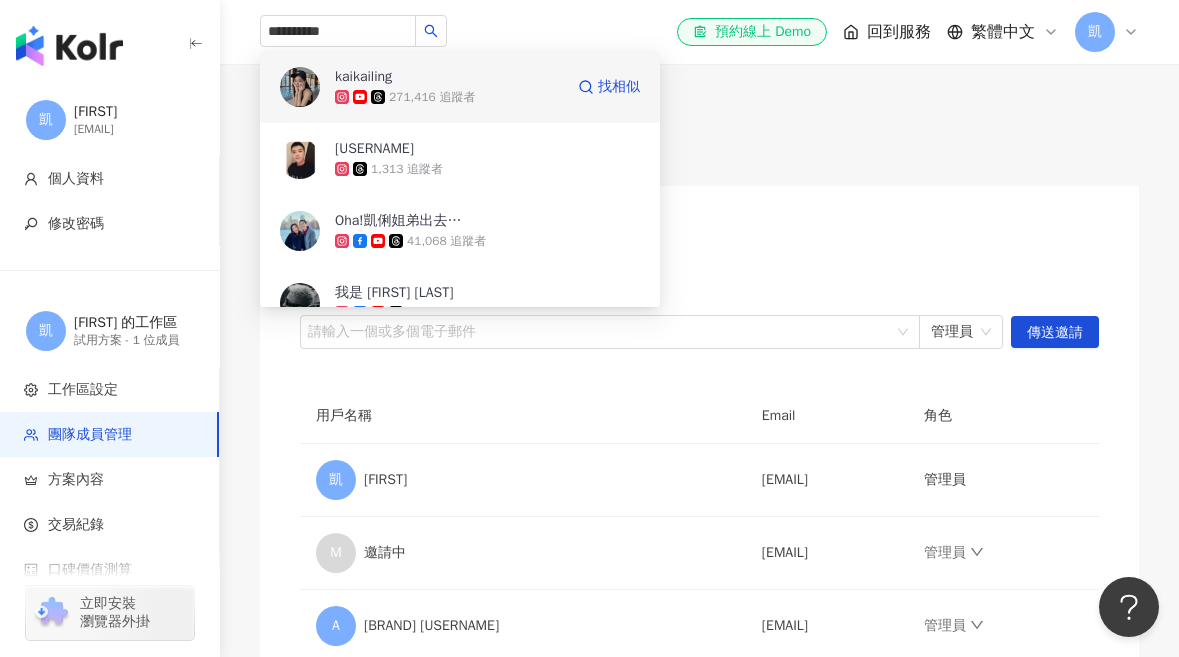 type 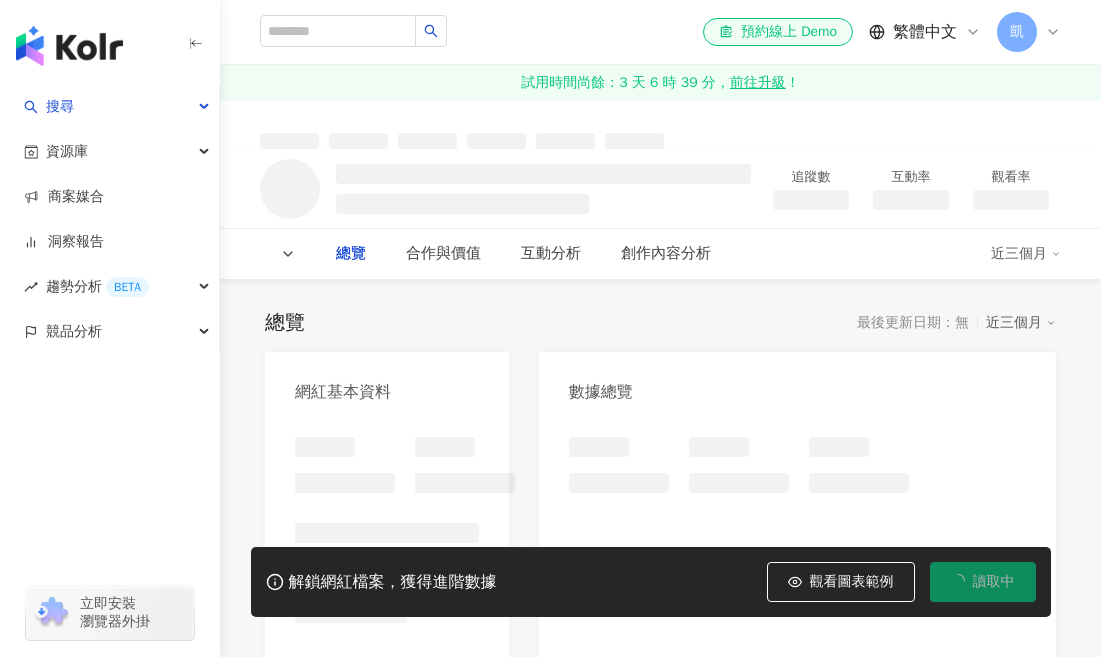 scroll, scrollTop: 0, scrollLeft: 0, axis: both 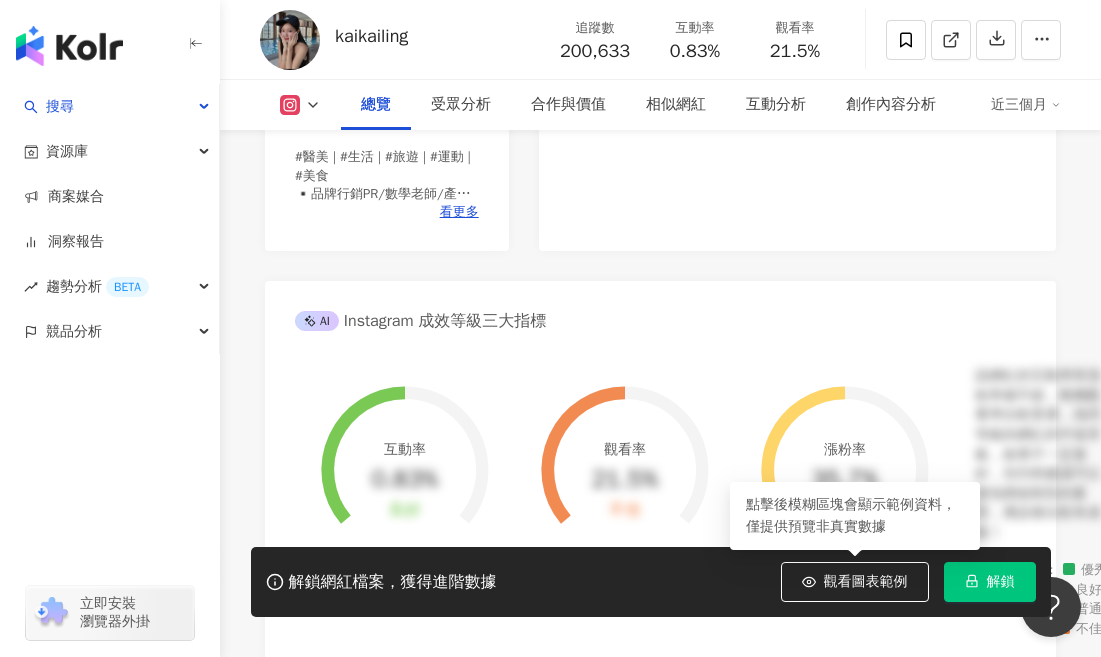 click on "解鎖" at bounding box center (990, 582) 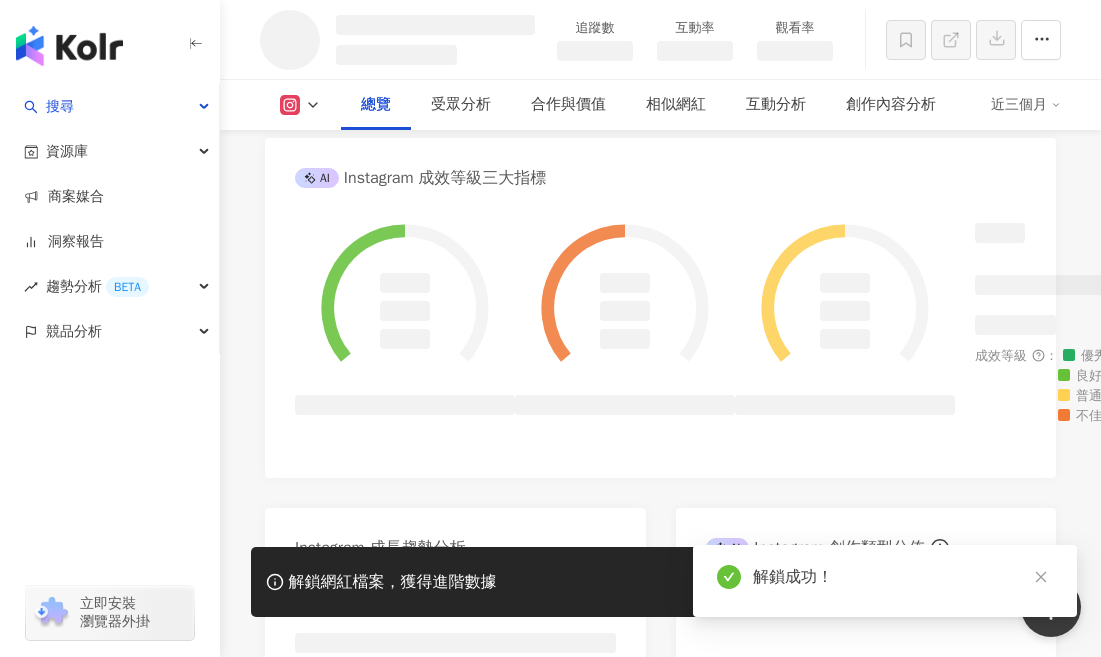 scroll, scrollTop: 766, scrollLeft: 0, axis: vertical 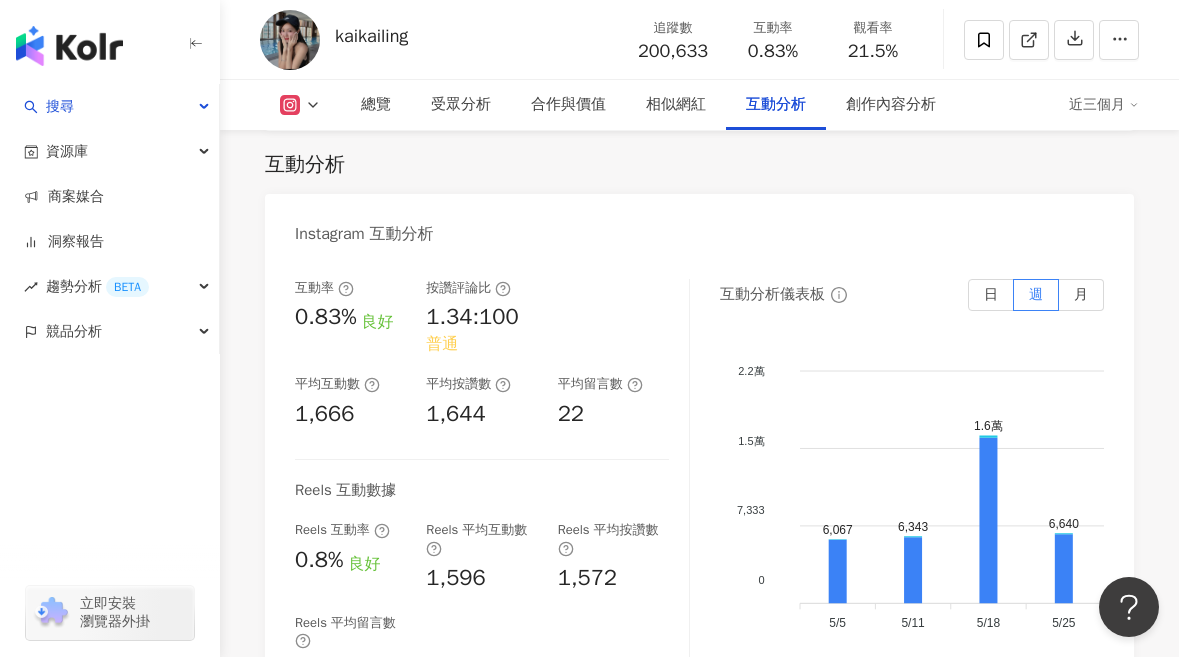 click on "互動分析 Instagram 互動分析 互動率   0.83% 良好 按讚評論比   1.34:100 普通 平均互動數    1,666 平均按讚數   1,644 平均留言數   22 Reels 互動數據 Reels 互動率   0.8% 良好 Reels 平均互動數   1,596 Reels 平均按讚數   1,572 Reels 平均留言數   24 互動分析儀表板 日 週 月 2.2萬 2.2萬 1.5萬 1.5萬 7,333 7,333 0 0 6,067 6,343 1.6萬 6,640 6,749 4,211 9,297 6,398 4,099 5,421 1,194 5/5 5/5 6,067 6,343 1.6萬 6,640 6,749 4,211 9,297 6,398 4,099 5,421 1,194 5/5 5/5 5/11 5/11 5/18 5/18 5/25 5/25 6/1 6/1 6/8 6/8 6/15 6/15 6/22 6/22 6/29 6/29 7/6 7/6 7/13 7/13 7/20 7/20 7/27 7/27 8/3 8/3   按讚數     留言數   Instagram 觀看分析 Reels 觀看率   21.5% 優秀 Reels 平均觀看數   43,203 影音觀看分析儀表板 日 週 月 22萬 22萬 14.7萬 14.7萬 7.3萬 7.3萬 0 0 10.2萬 6.7萬 1.9萬 2萬 6,460 5/5 5/5 10.2萬 6.7萬 1.9萬 2萬 6,460 5/5 5/5 5/11 5/11 5/18 5/18 5/25 5/25 6/1 6/1 6/8 6/8 6/15 6/15 6/22 6/22 6/29 6/29 7/6 7/6 7/13 8/3" at bounding box center [699, 1010] 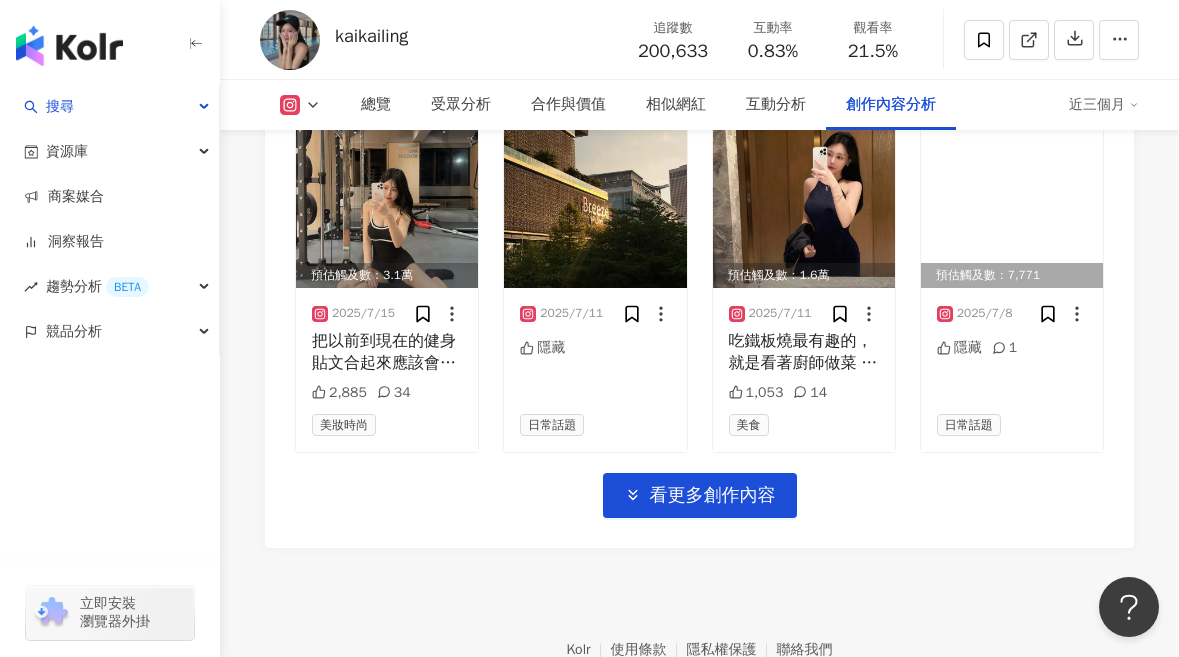 scroll, scrollTop: 7443, scrollLeft: 0, axis: vertical 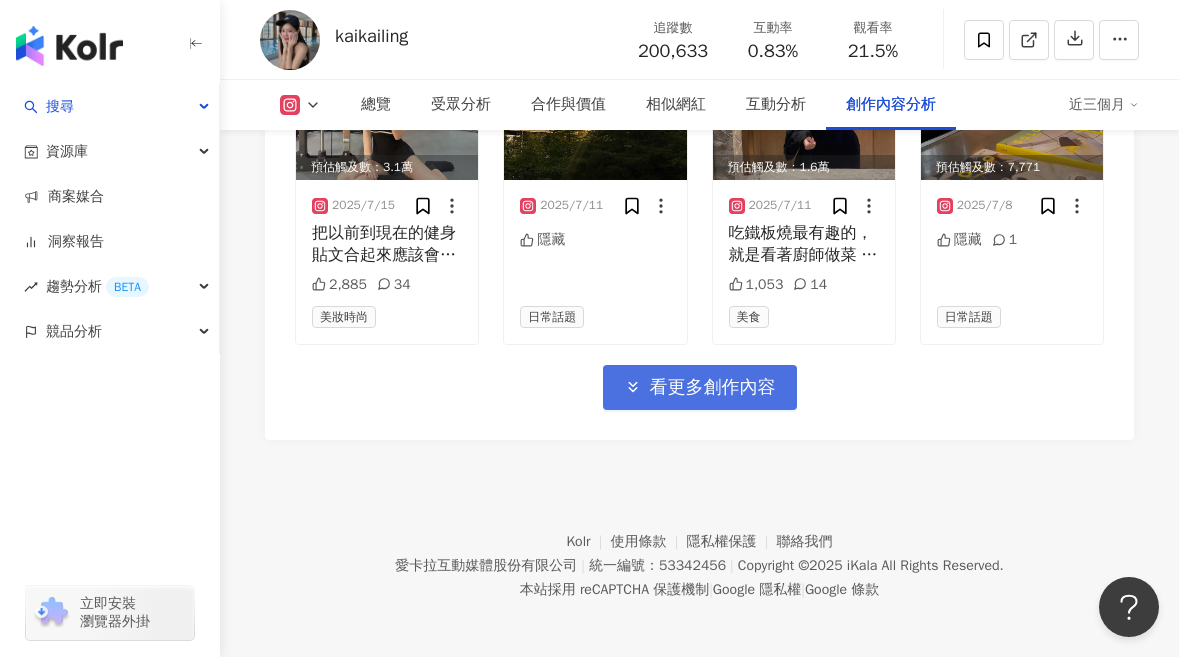 click on "看更多創作內容" at bounding box center (713, 388) 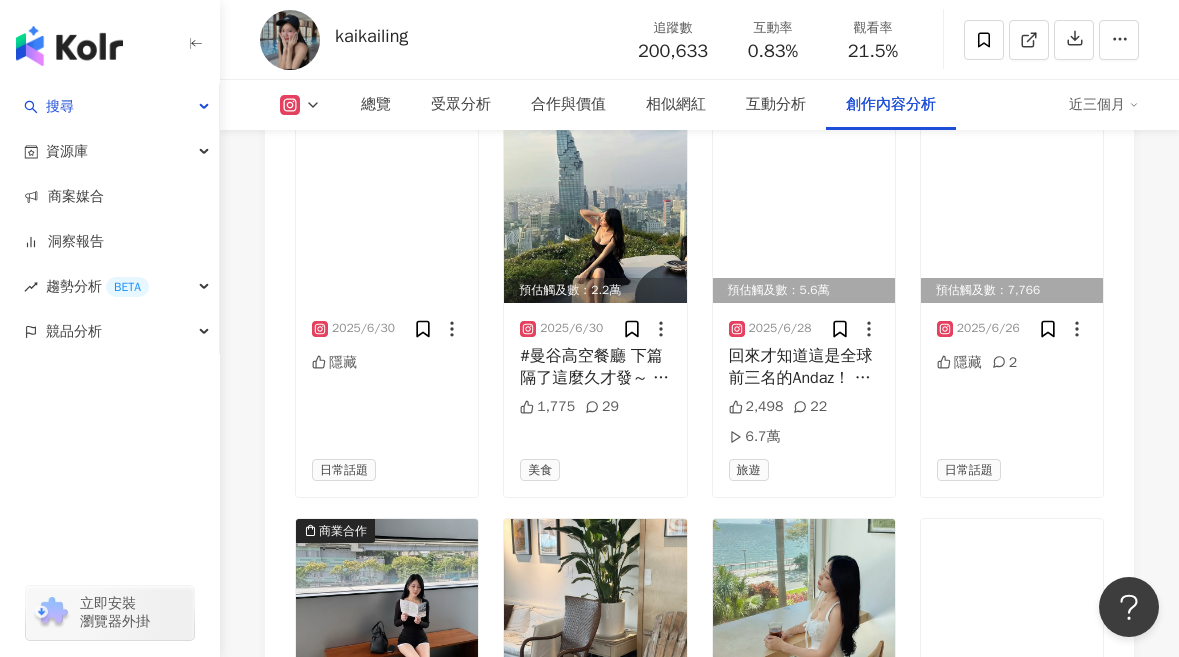 scroll, scrollTop: 8565, scrollLeft: 0, axis: vertical 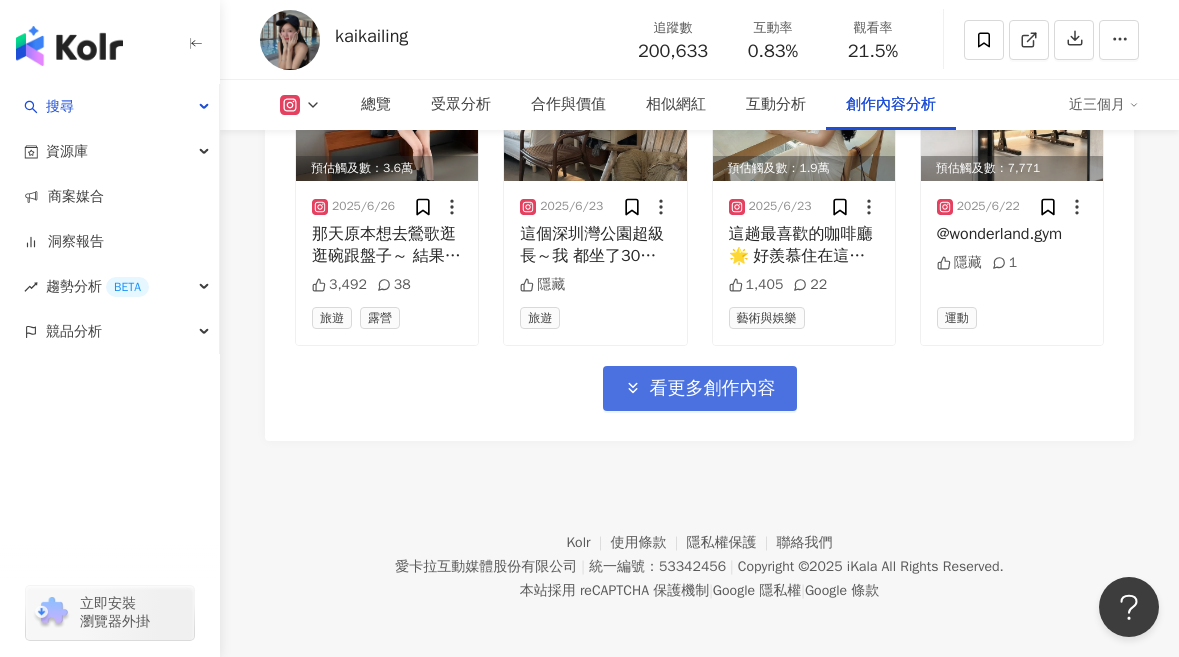click on "看更多創作內容" at bounding box center (700, 388) 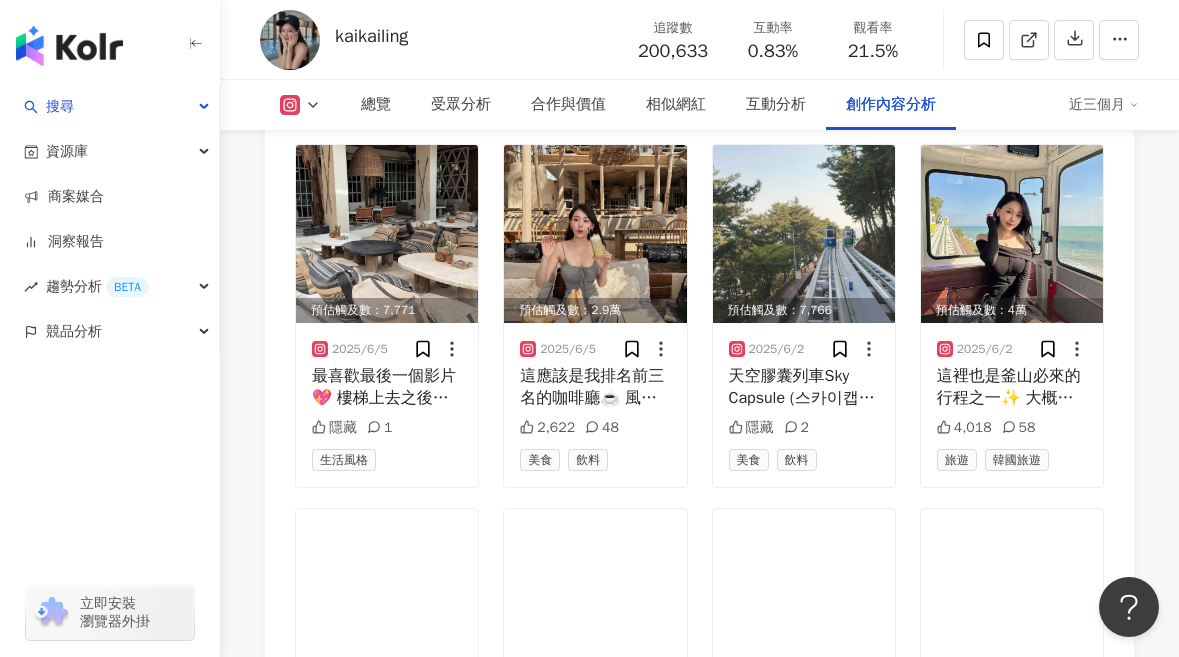 scroll, scrollTop: 9688, scrollLeft: 0, axis: vertical 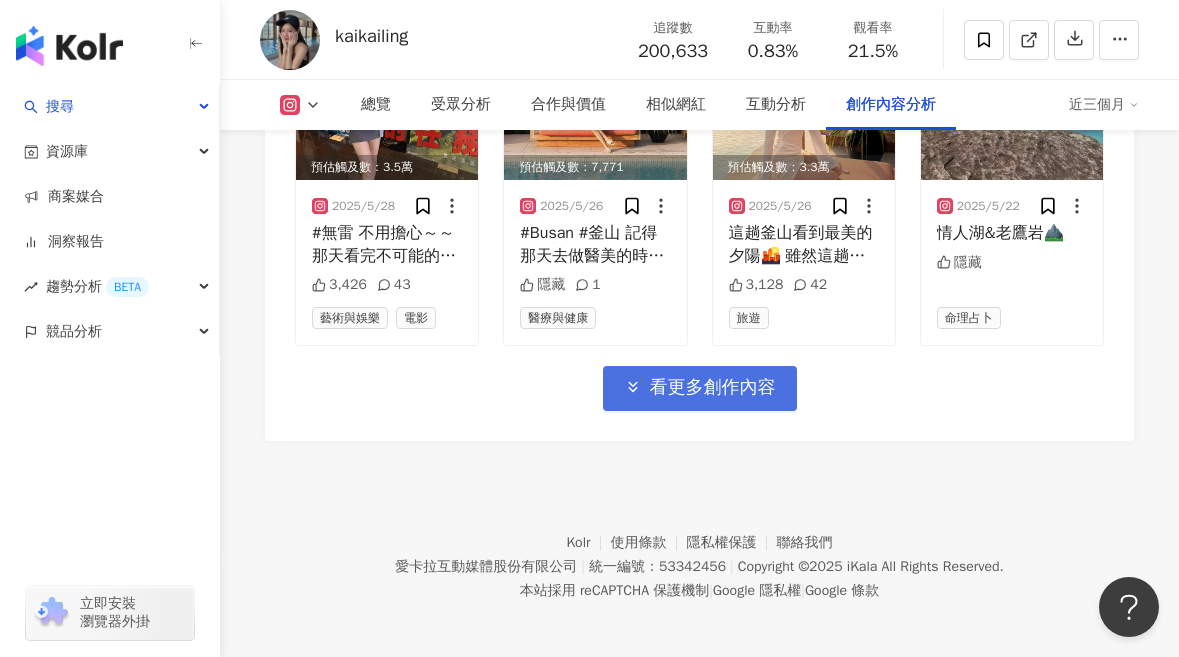 click on "看更多創作內容" at bounding box center [700, 388] 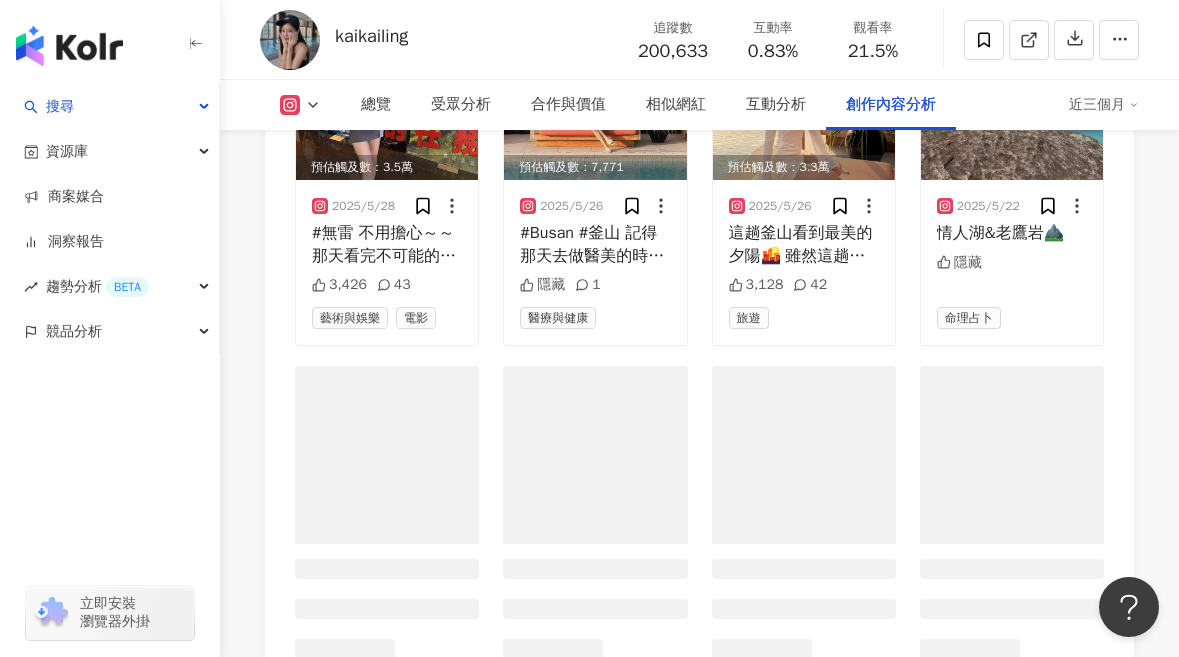 click at bounding box center (595, 455) 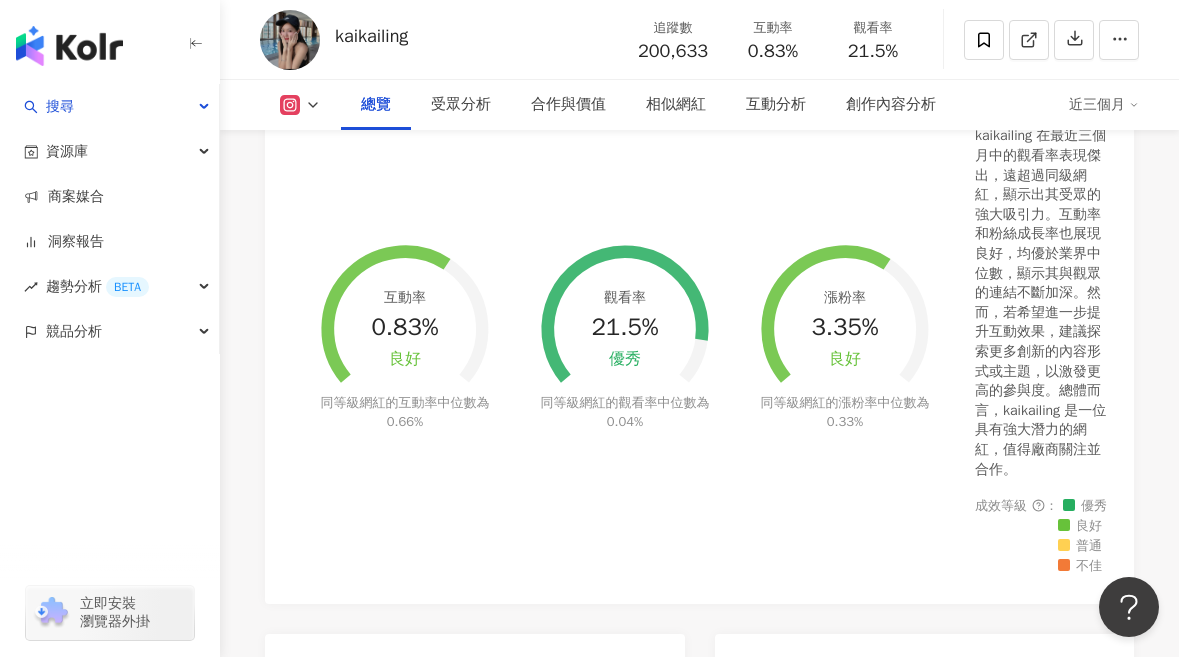 scroll, scrollTop: 0, scrollLeft: 0, axis: both 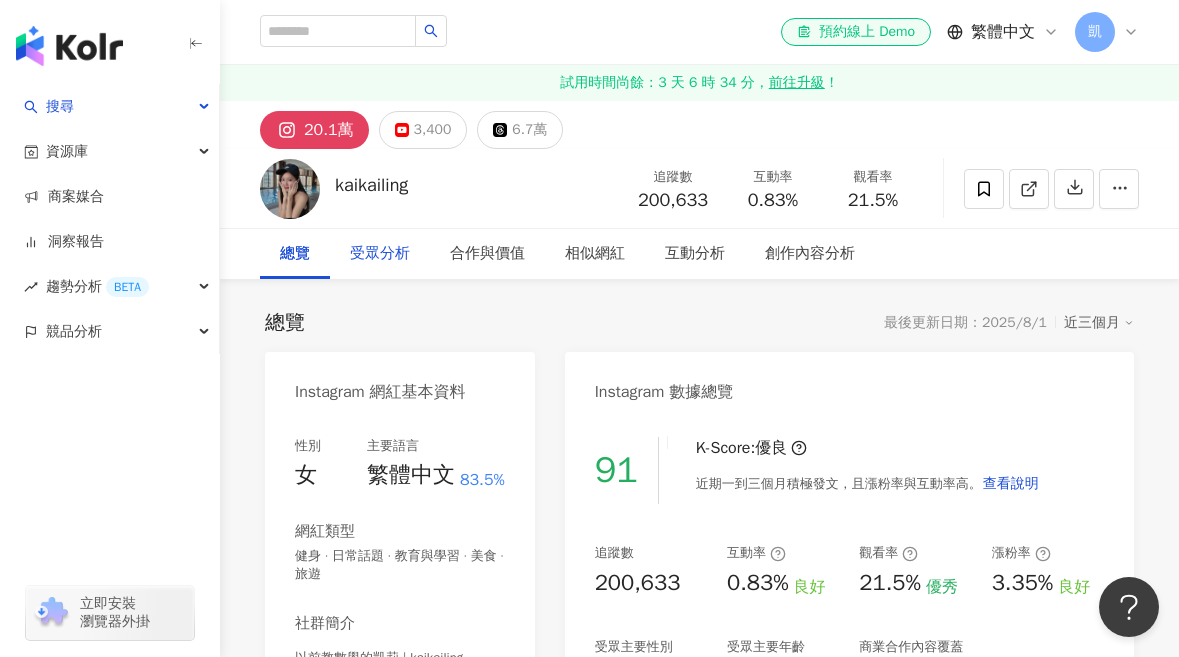click on "受眾分析" at bounding box center (380, 254) 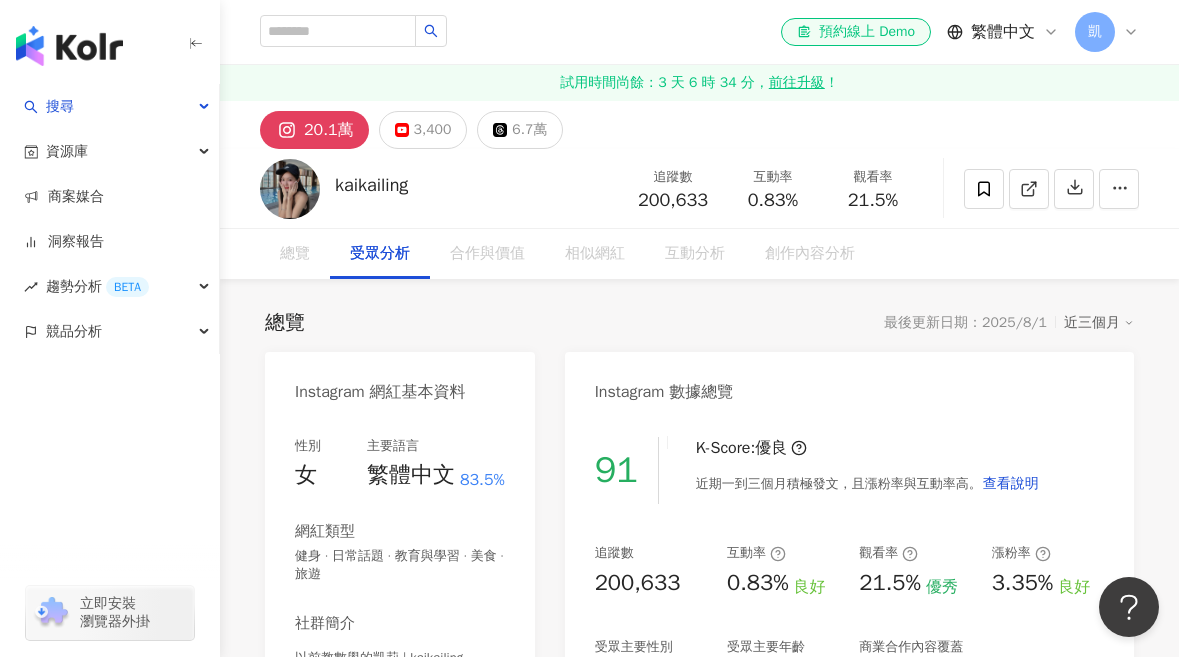 scroll, scrollTop: 2026, scrollLeft: 0, axis: vertical 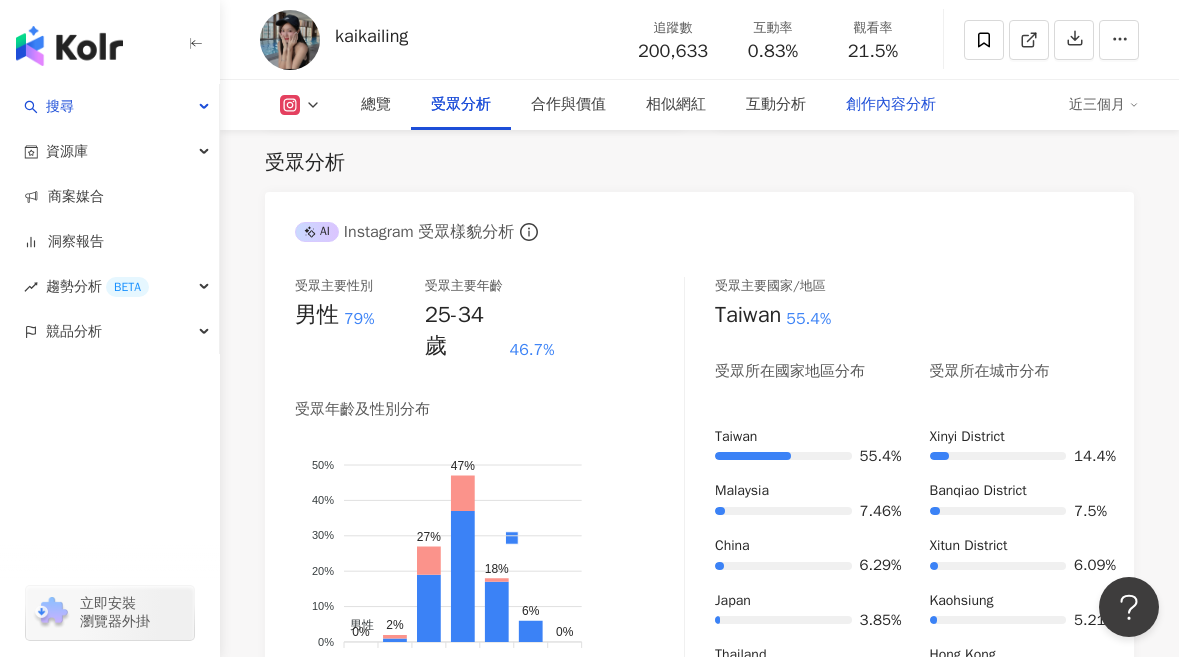 click on "創作內容分析" at bounding box center (891, 105) 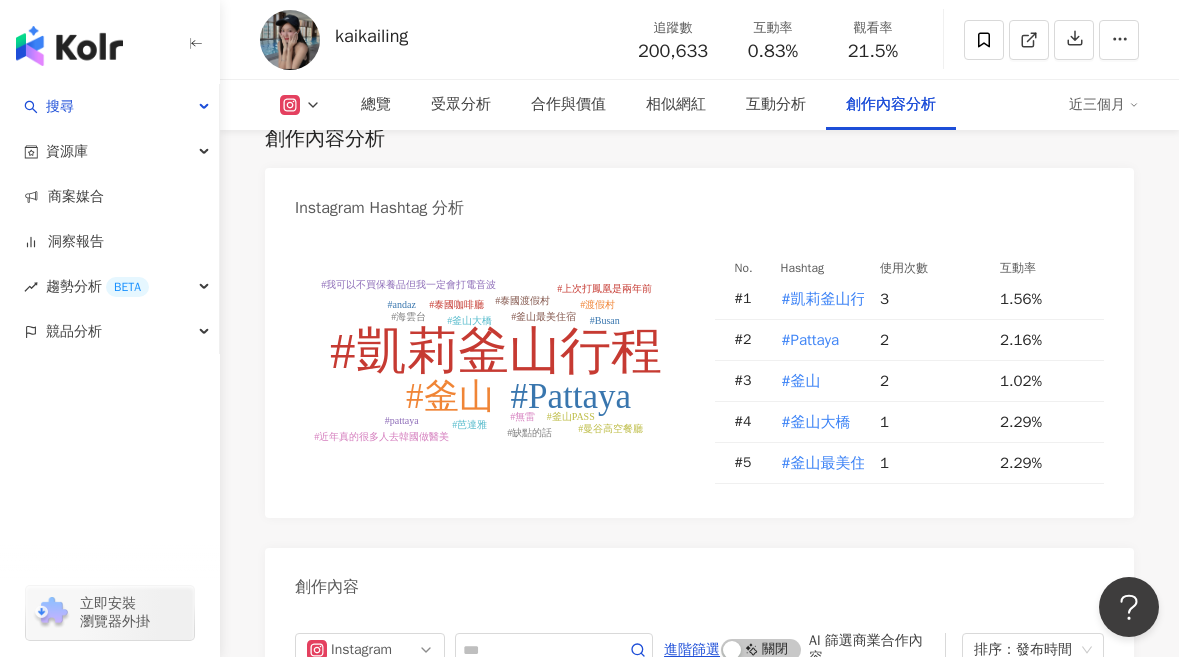click on "近三個月" at bounding box center [1104, 105] 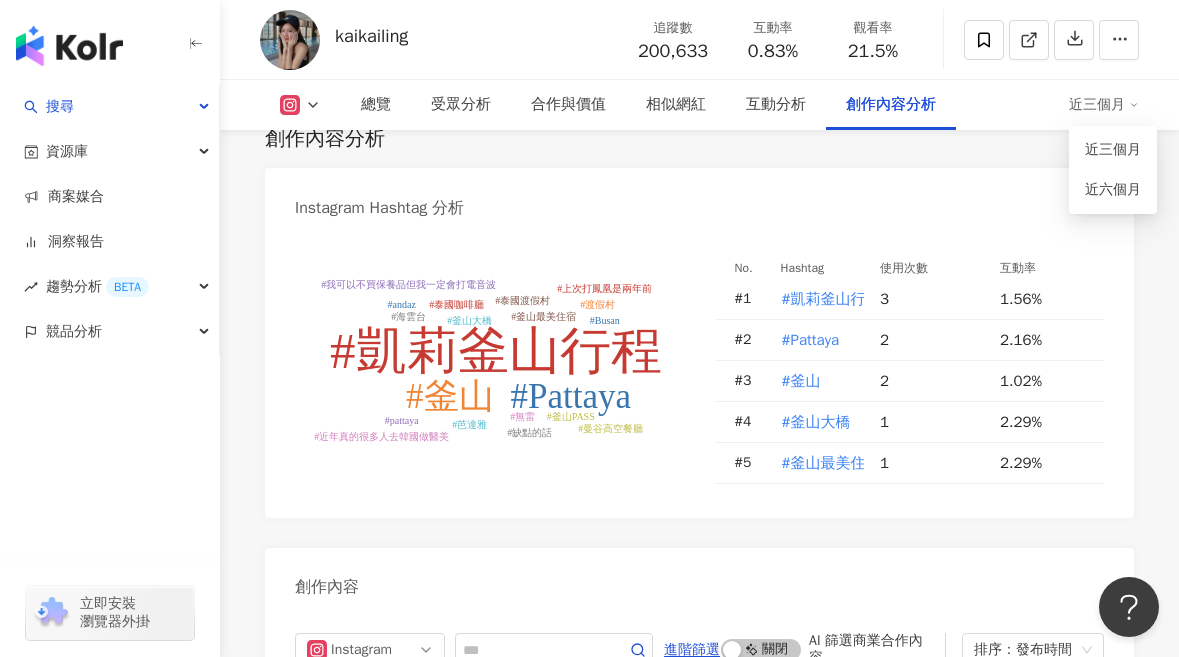 click on "近三個月" at bounding box center [1104, 105] 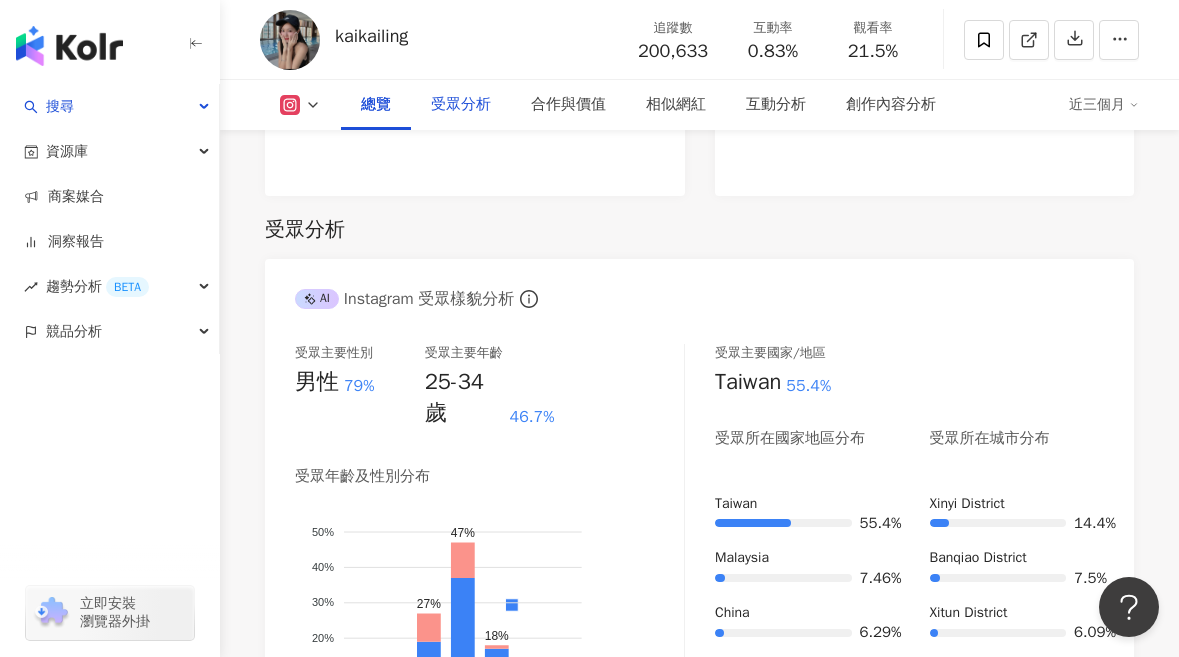 scroll, scrollTop: 0, scrollLeft: 0, axis: both 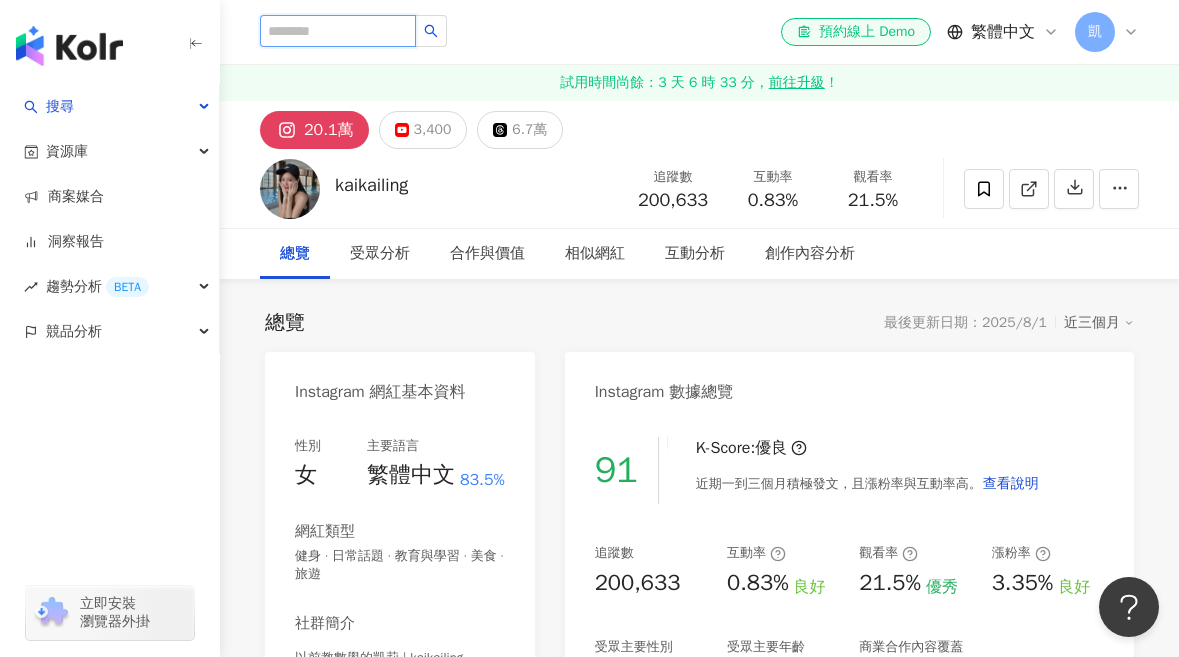 click at bounding box center (338, 31) 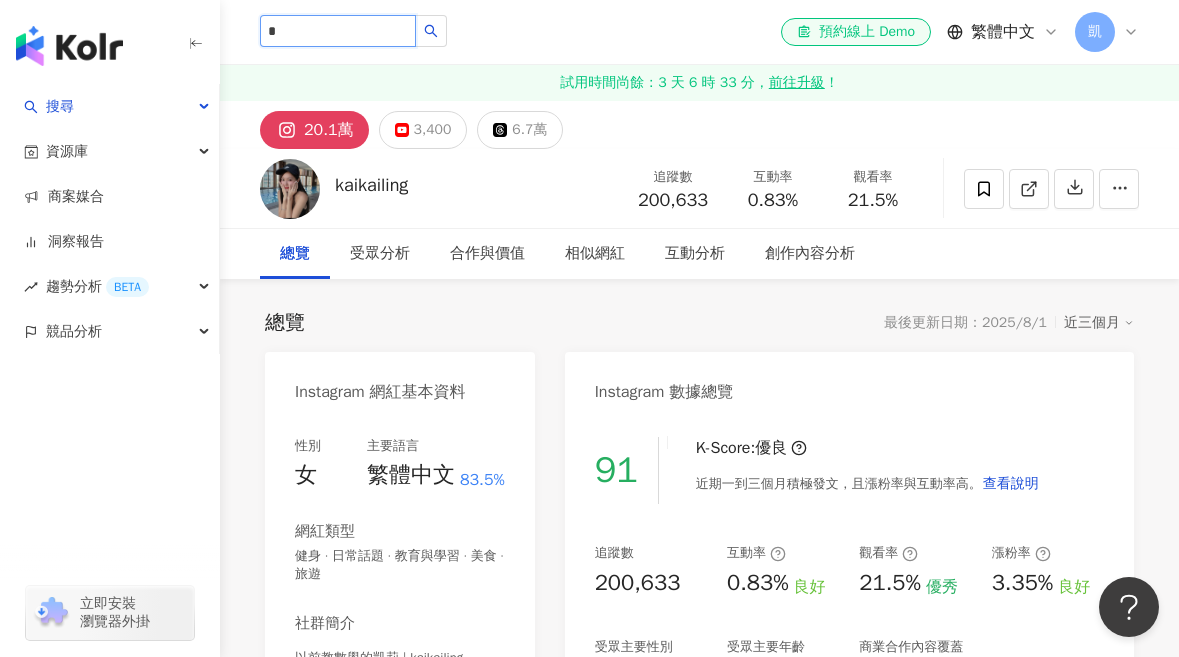 type on "*" 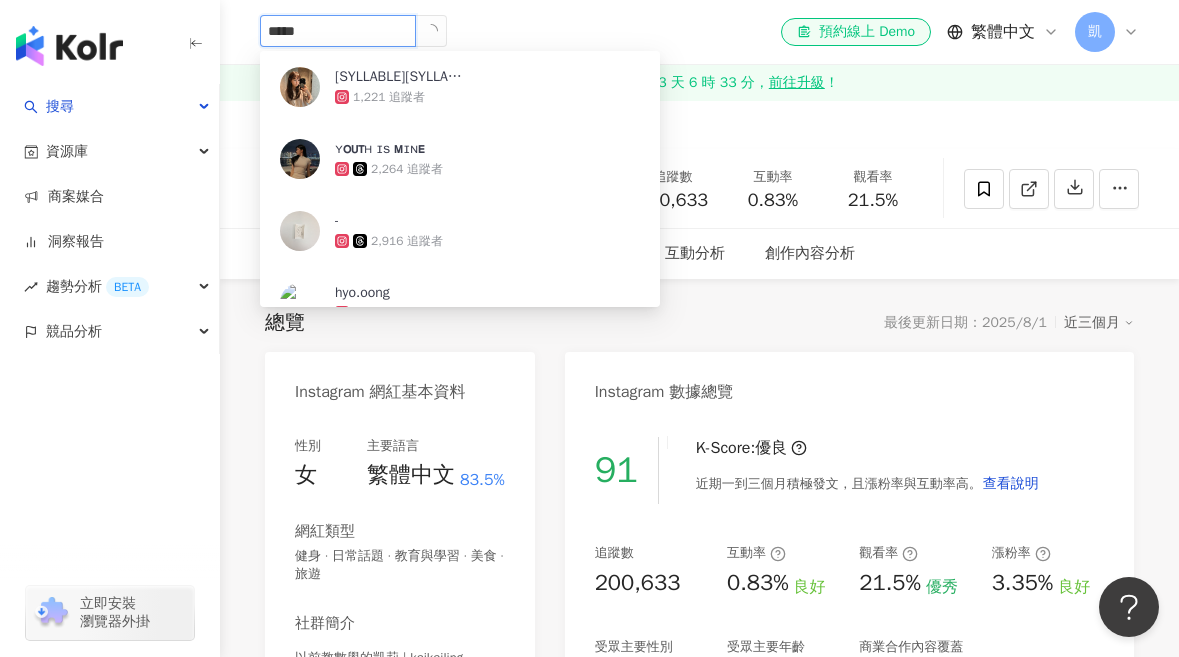 type on "******" 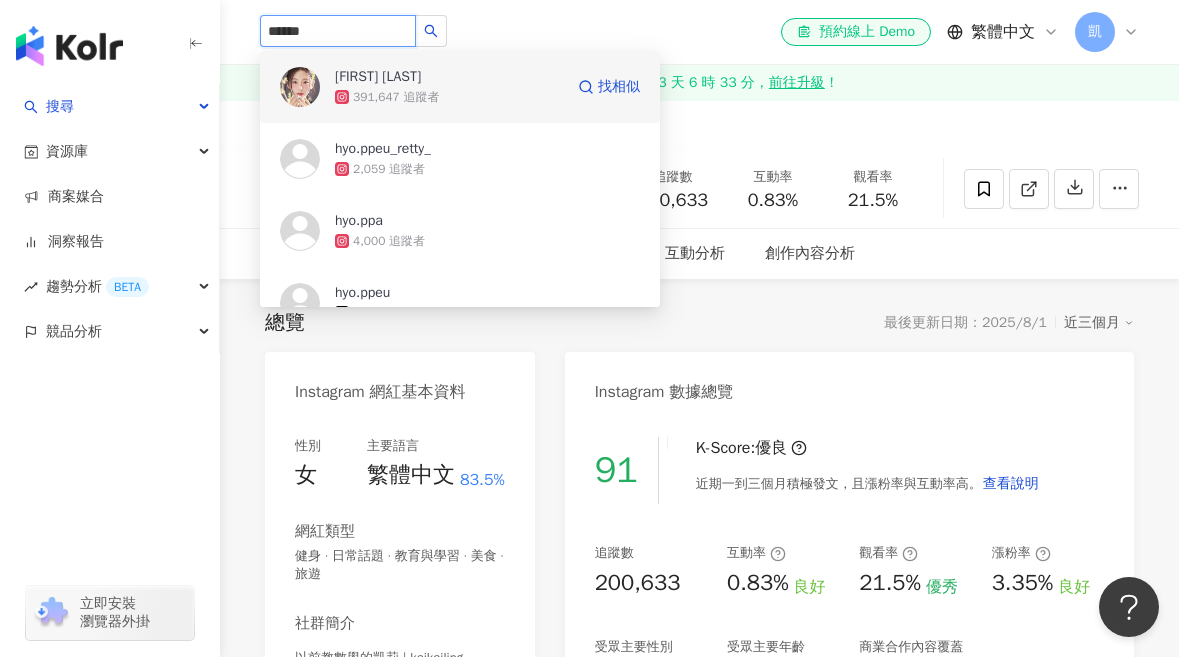 click on "391,647   追蹤者" at bounding box center (396, 97) 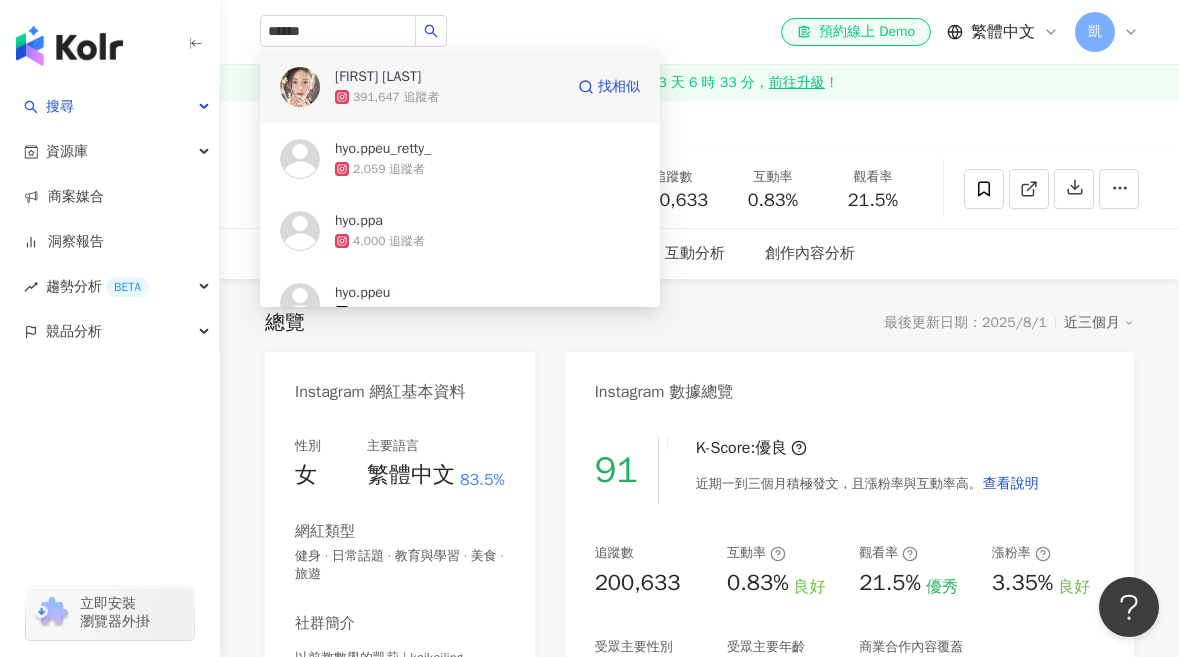 type 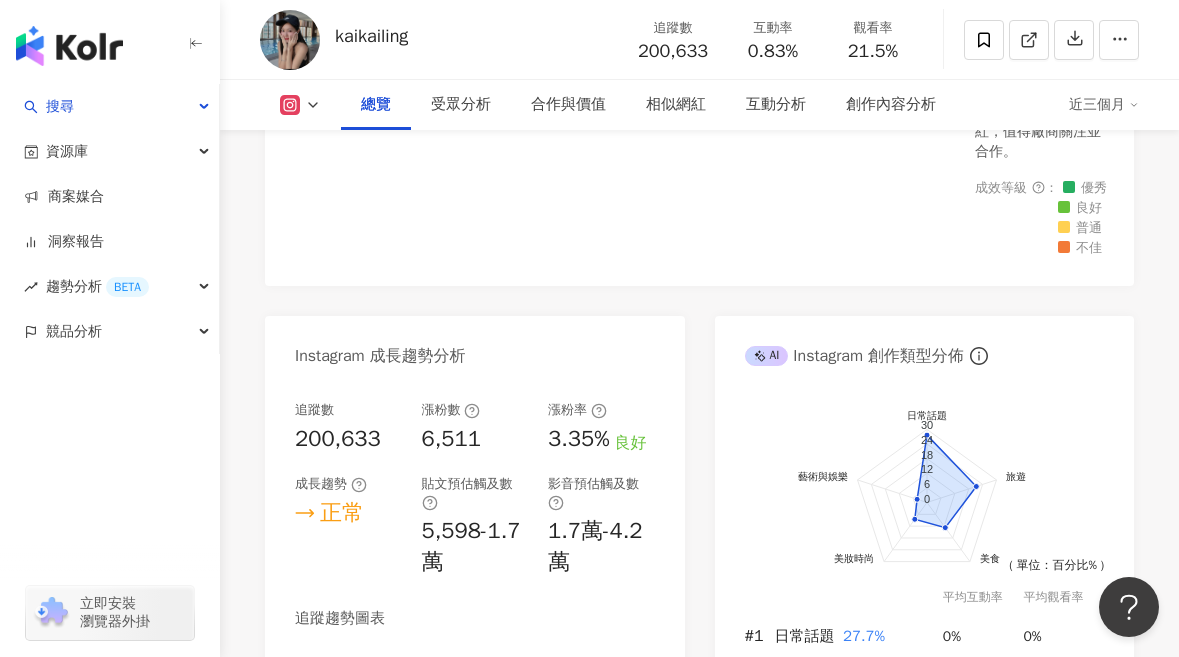 scroll, scrollTop: 1199, scrollLeft: 0, axis: vertical 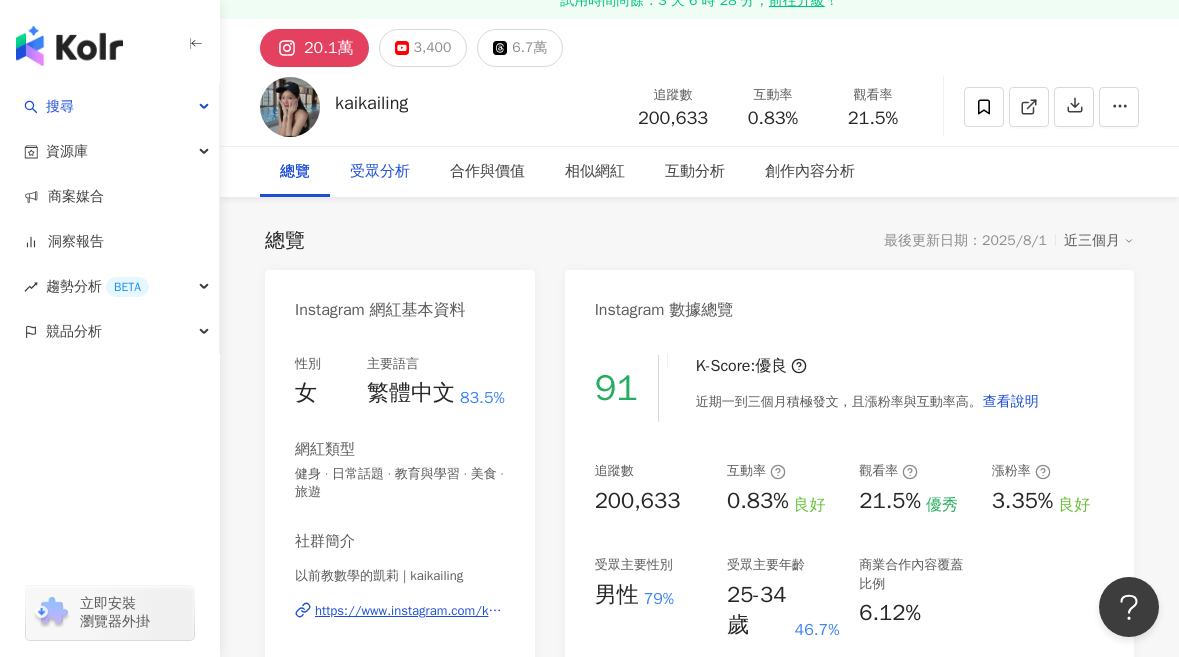 click on "受眾分析" at bounding box center [380, 172] 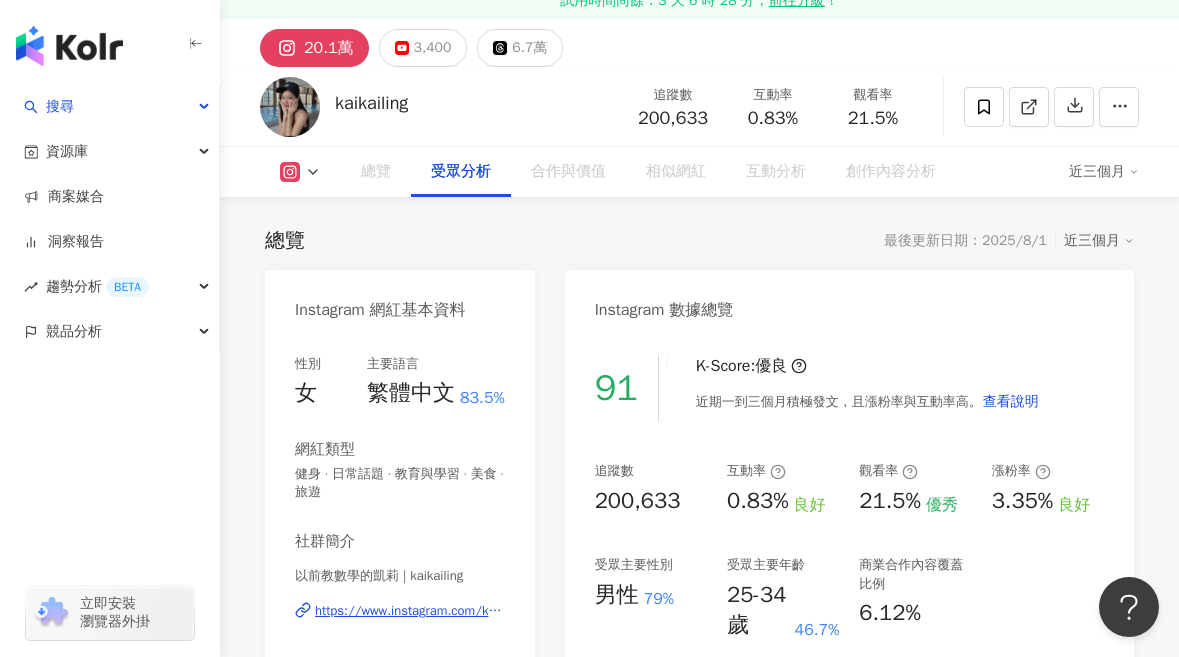 scroll, scrollTop: 2026, scrollLeft: 0, axis: vertical 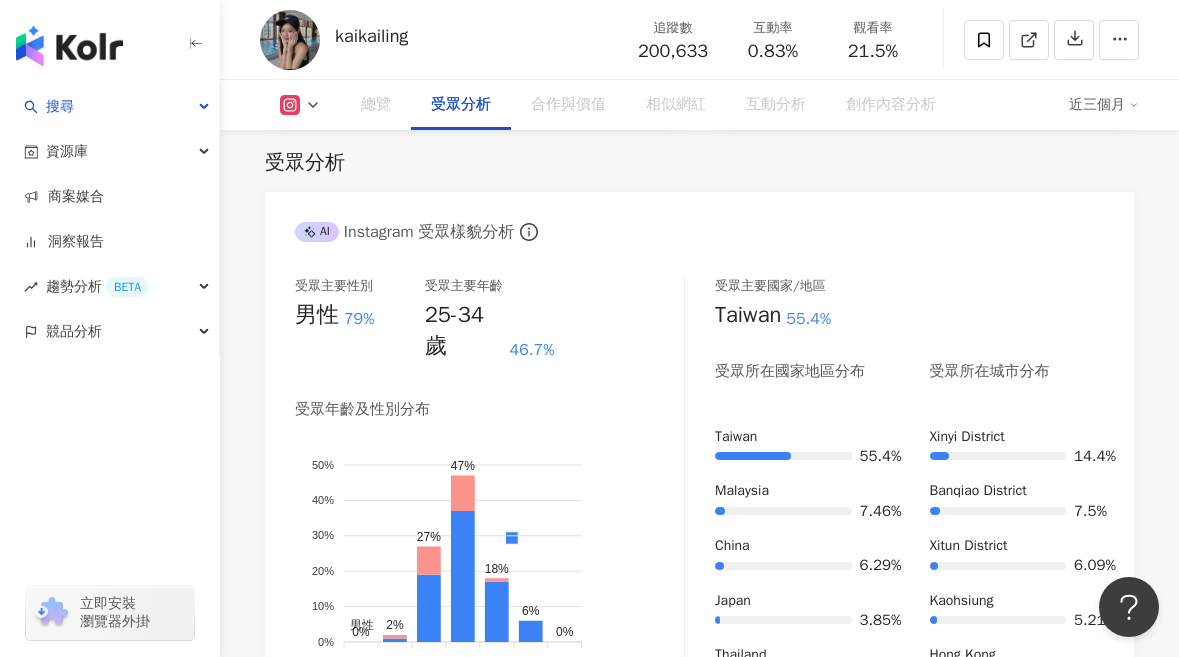 click at bounding box center [300, 105] 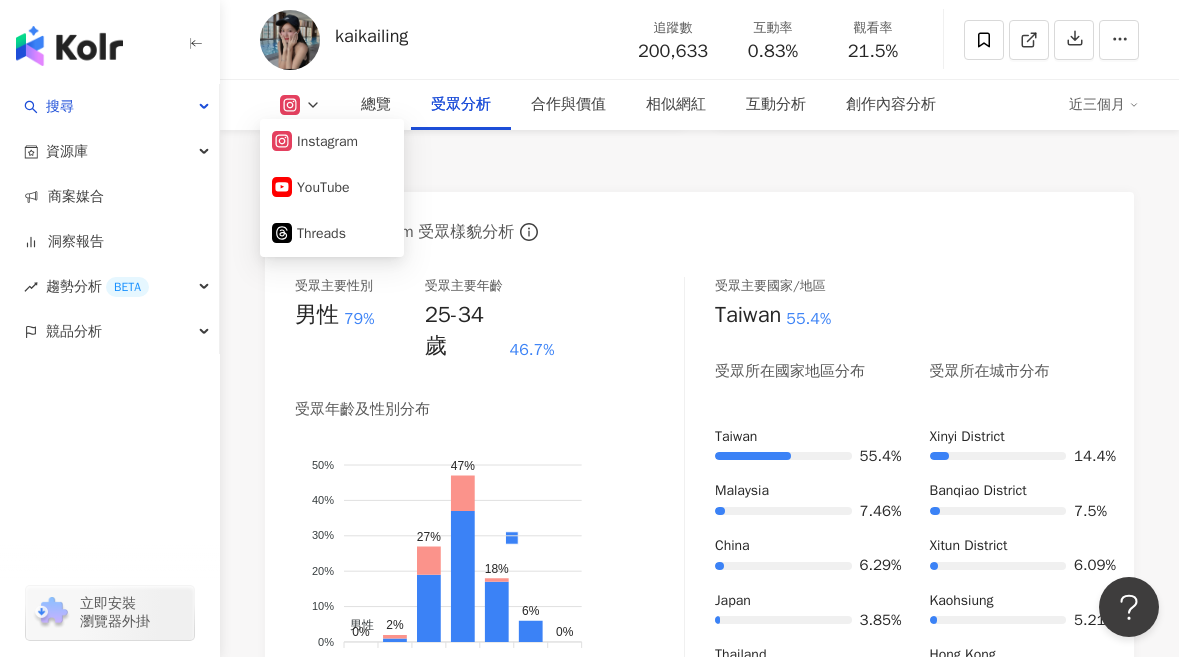 click at bounding box center [300, 105] 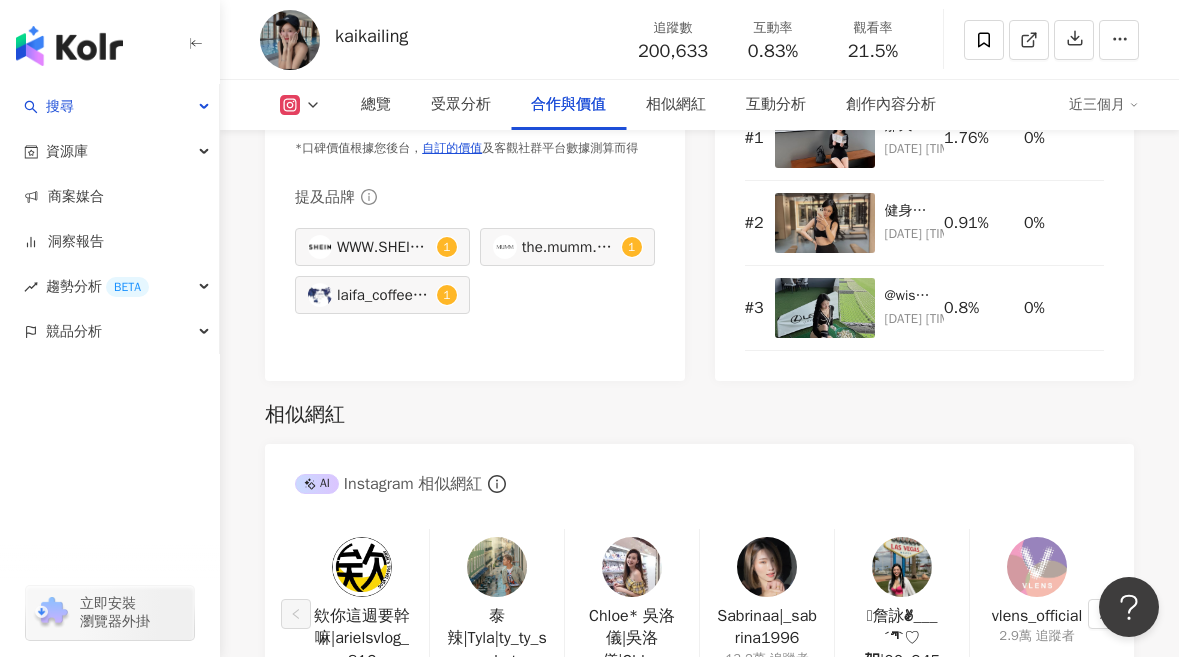 scroll, scrollTop: 3399, scrollLeft: 0, axis: vertical 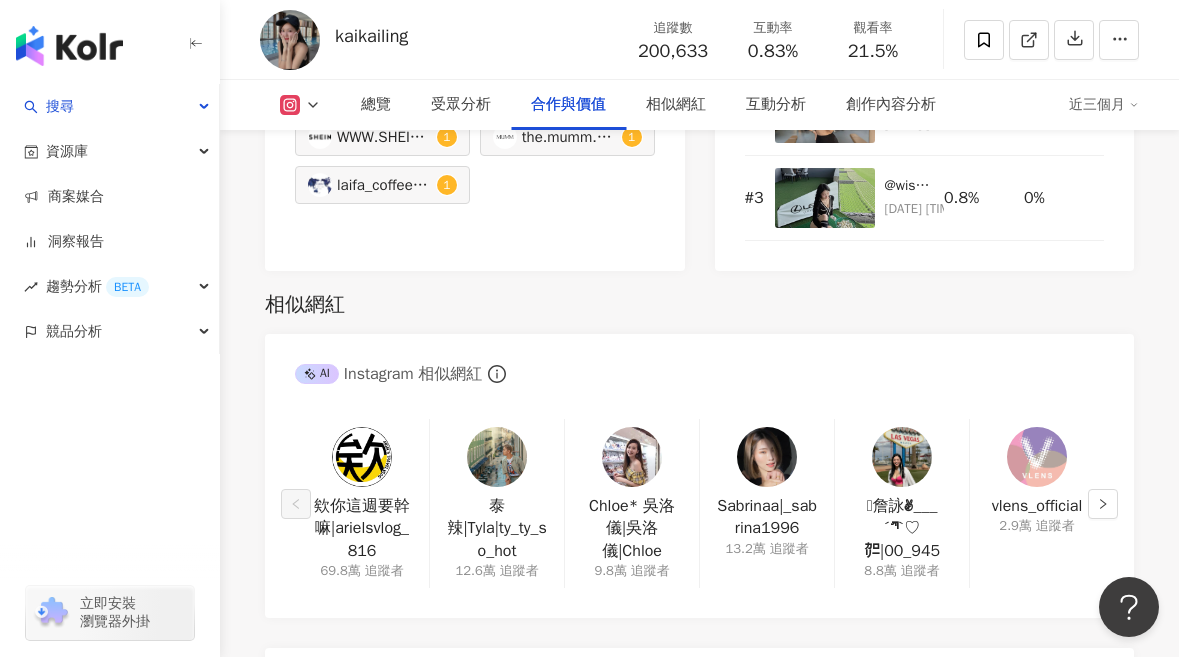 click on "Sabrinaa|_sabrina1996 13.2萬 追蹤者" at bounding box center [766, 503] 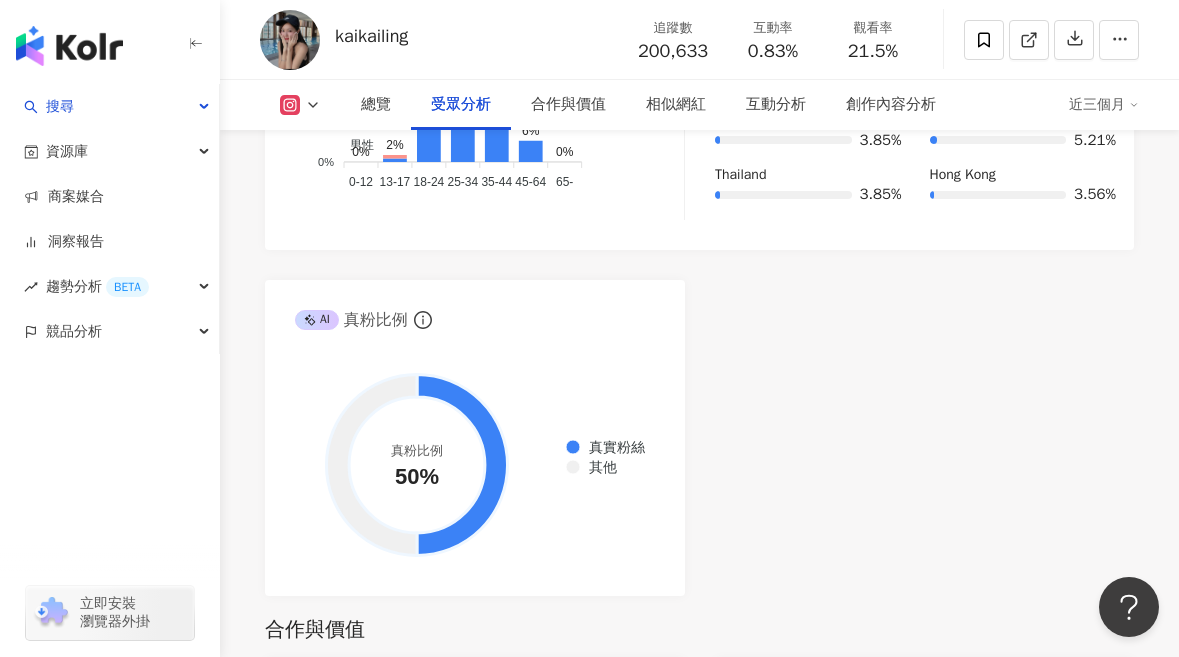scroll, scrollTop: 1787, scrollLeft: 0, axis: vertical 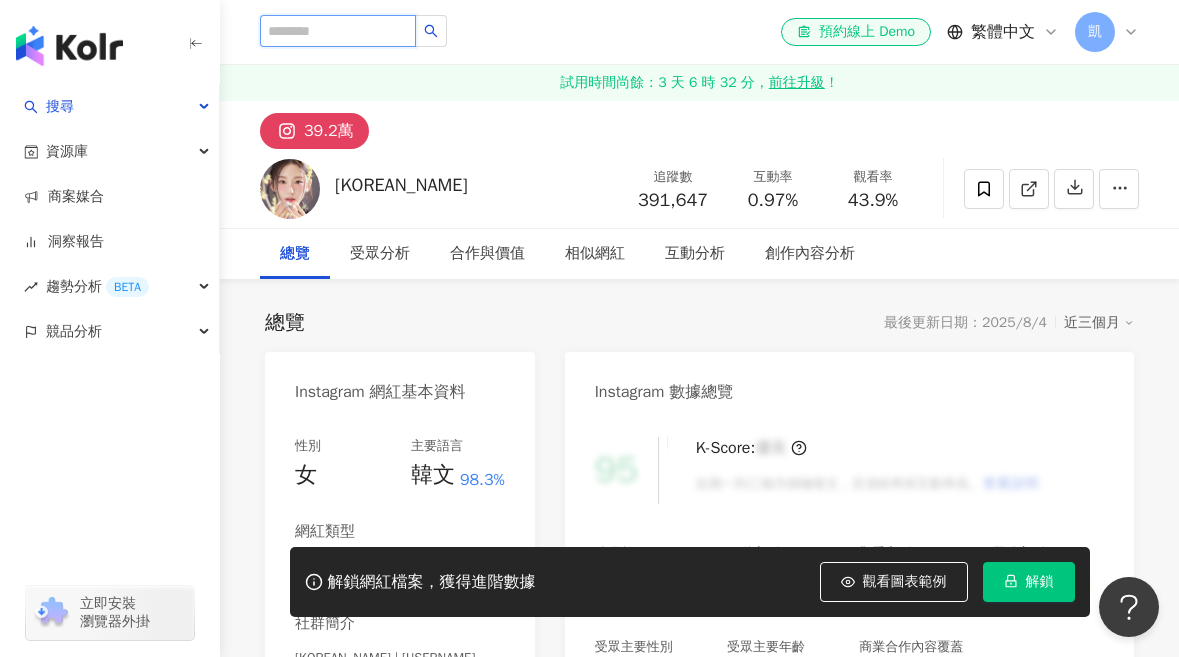 click at bounding box center [338, 31] 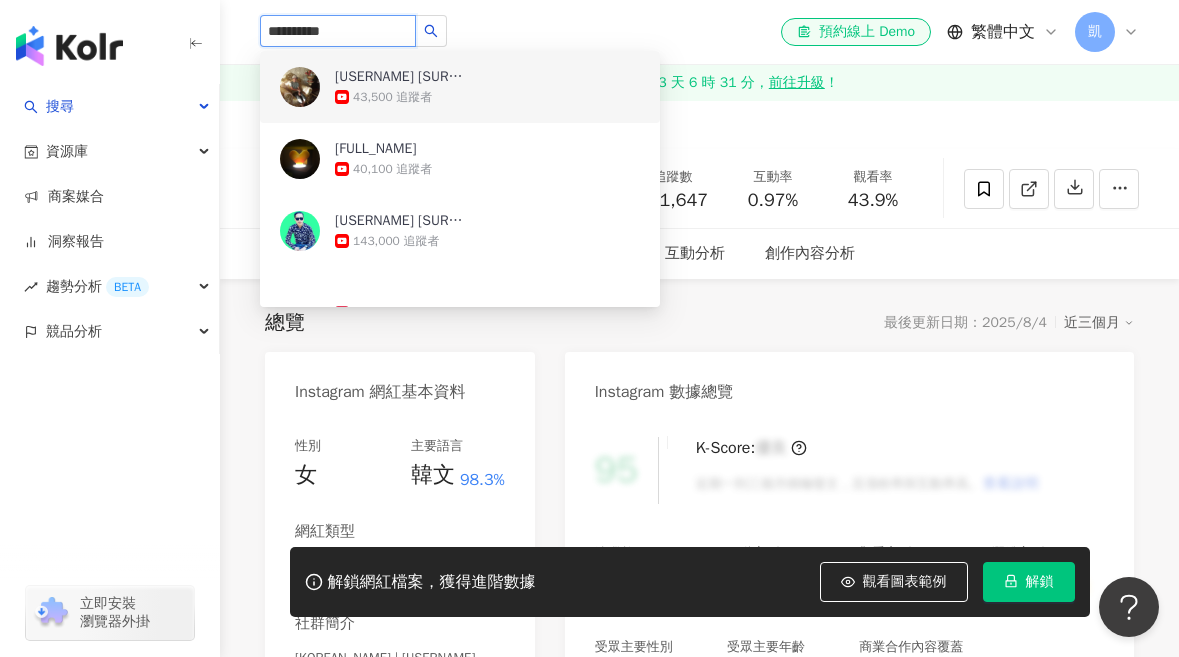 click on "**********" at bounding box center (338, 31) 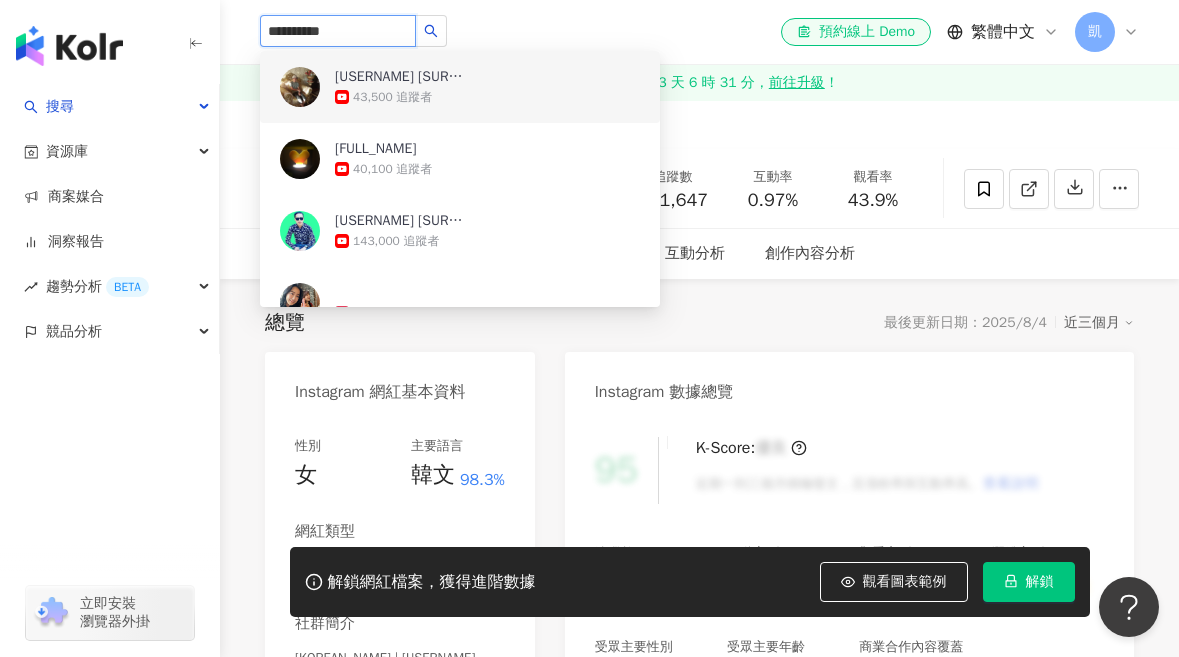 click on "**********" at bounding box center (338, 31) 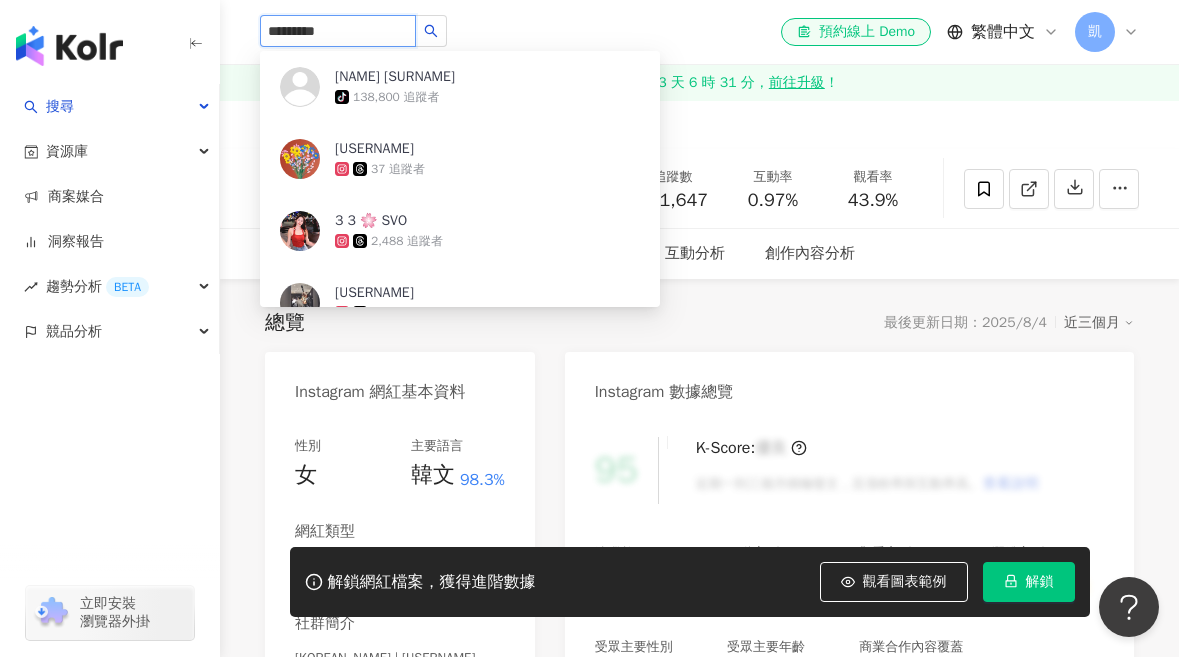 type on "**********" 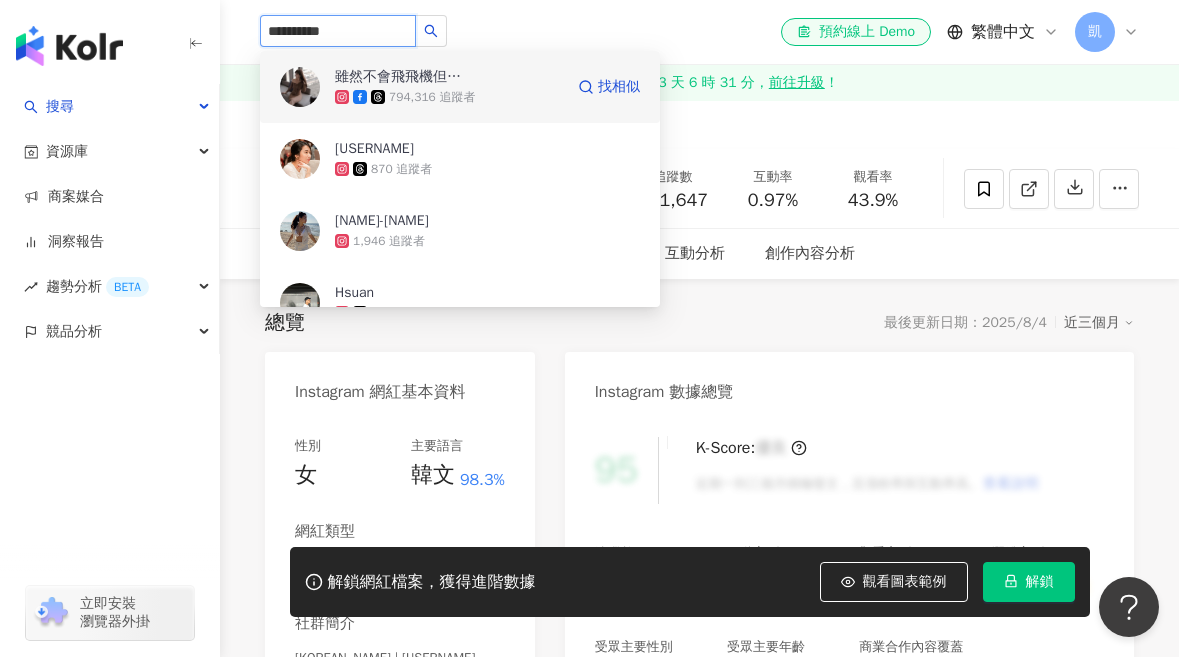 click on "794,316   追蹤者" at bounding box center (432, 97) 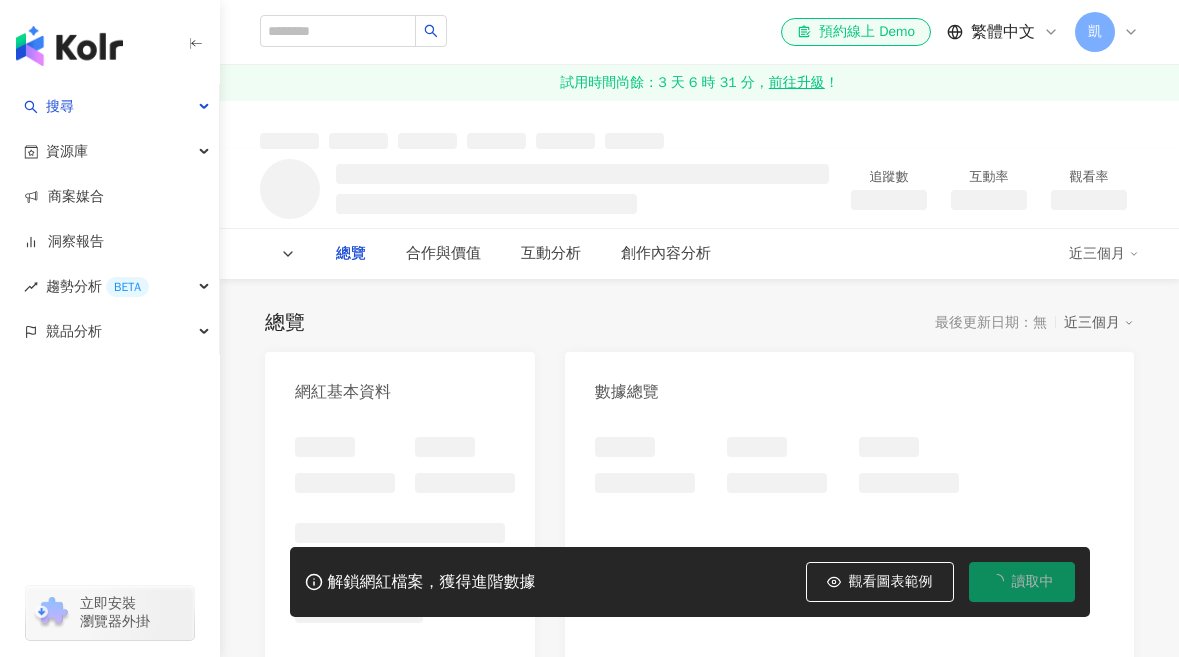 scroll, scrollTop: 0, scrollLeft: 0, axis: both 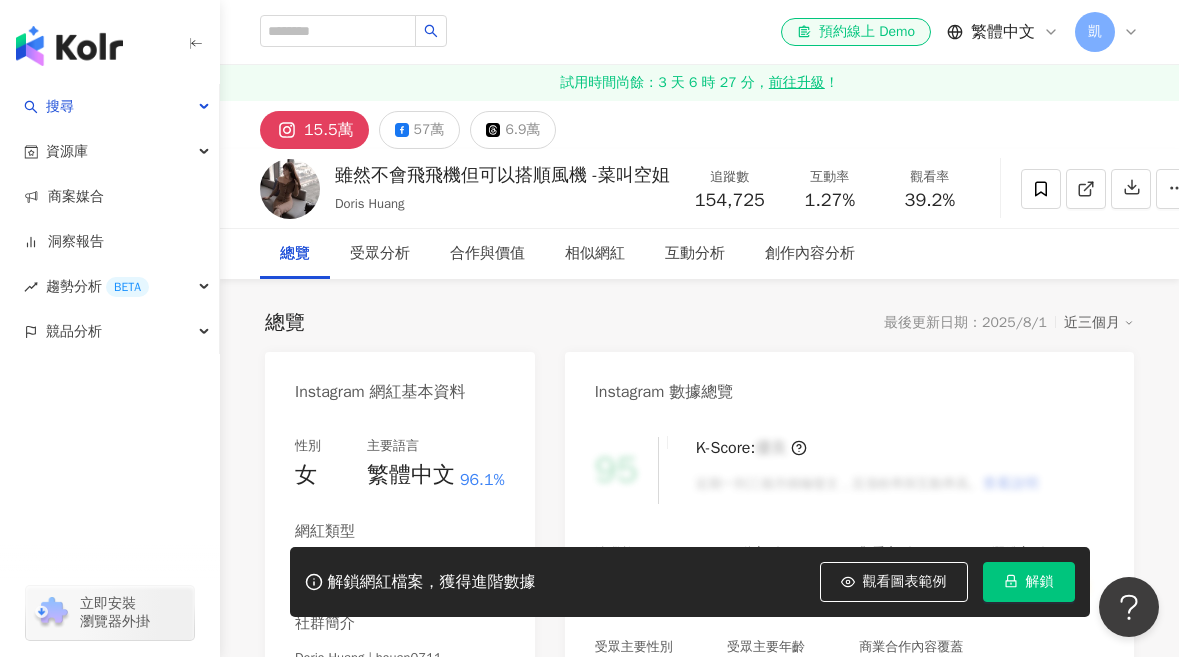 click on "解鎖" at bounding box center [1040, 582] 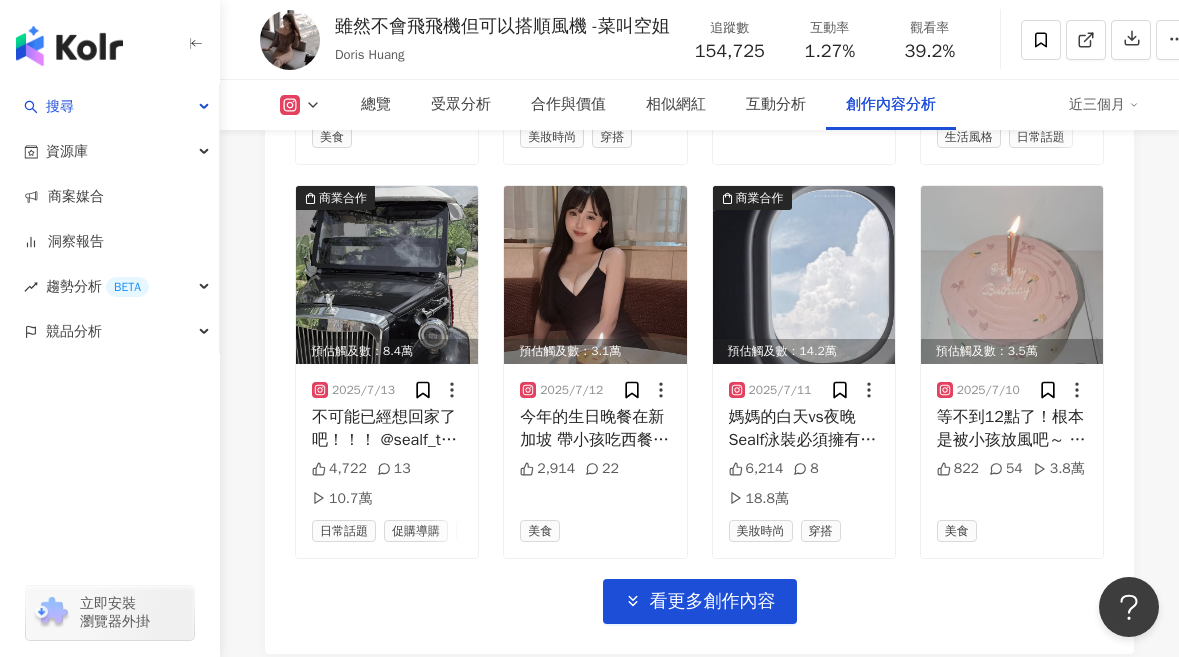 scroll, scrollTop: 7457, scrollLeft: 0, axis: vertical 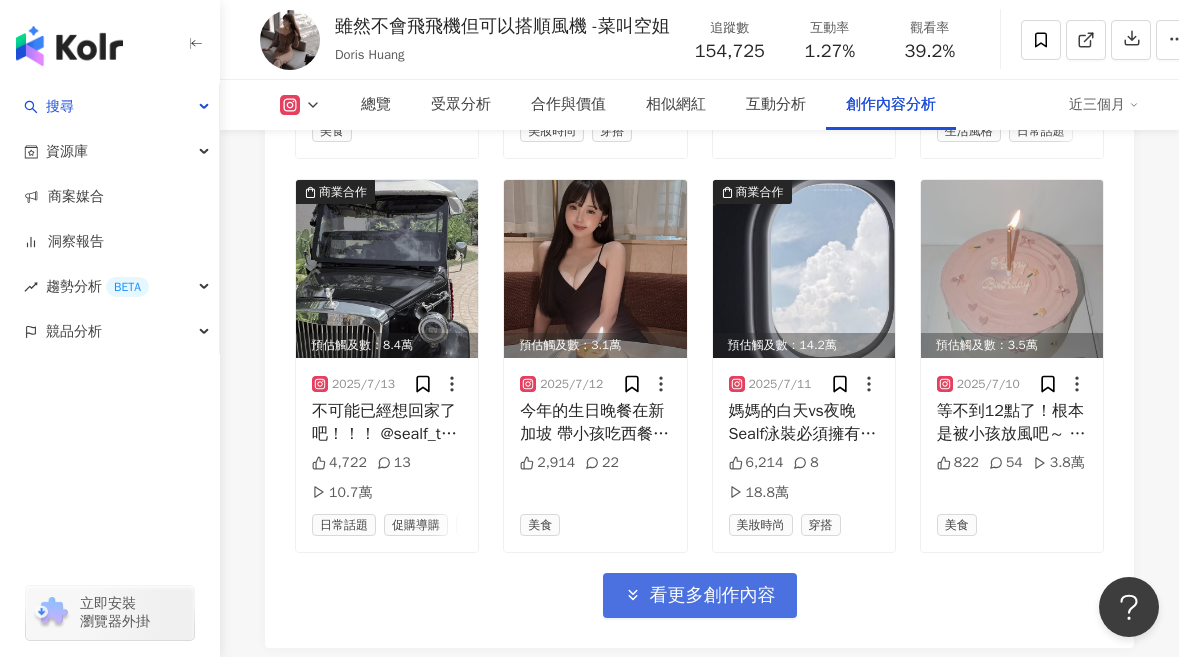 click on "看更多創作內容" at bounding box center [713, 596] 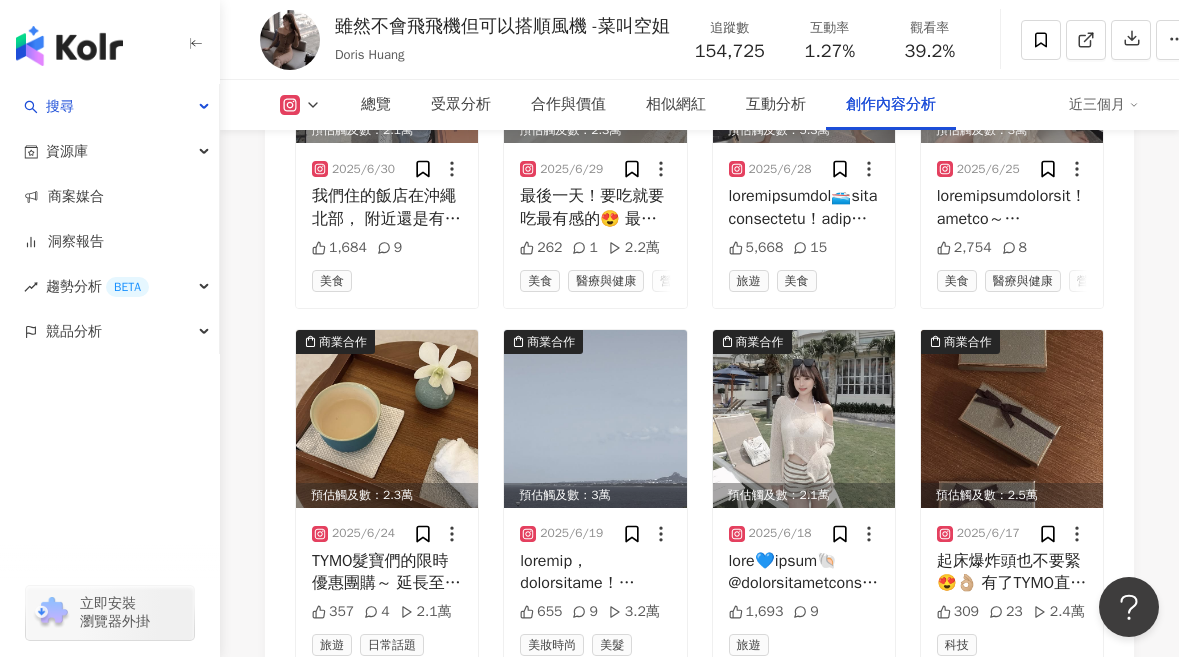 scroll, scrollTop: 8746, scrollLeft: 0, axis: vertical 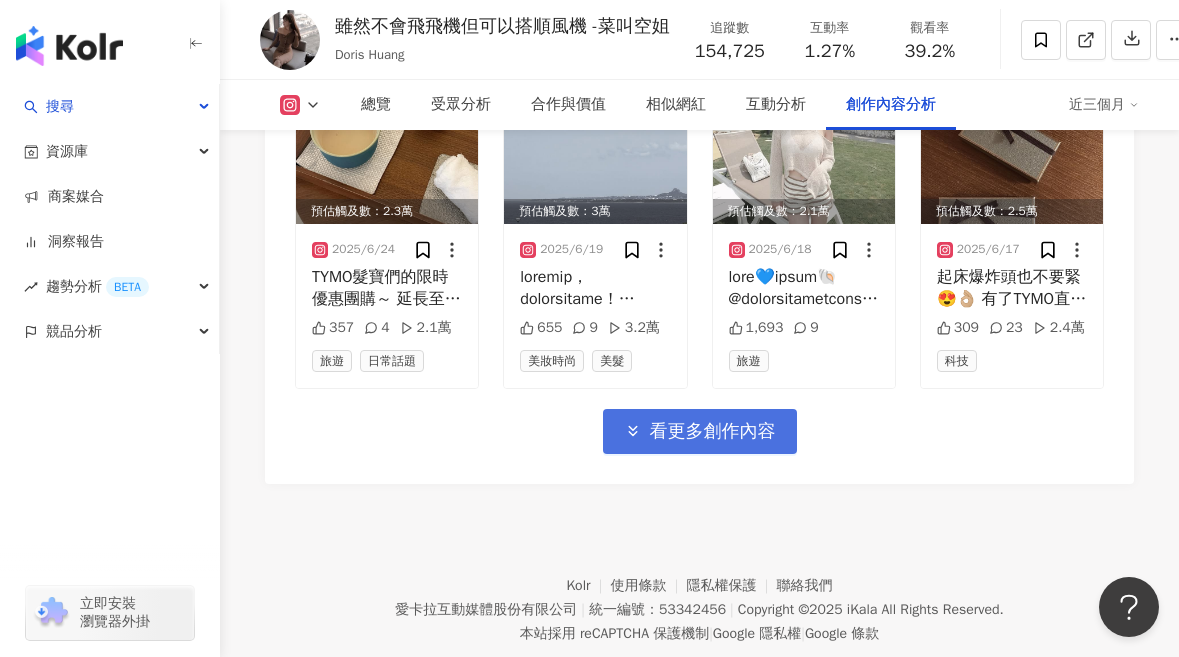 click on "看更多創作內容" at bounding box center [713, 432] 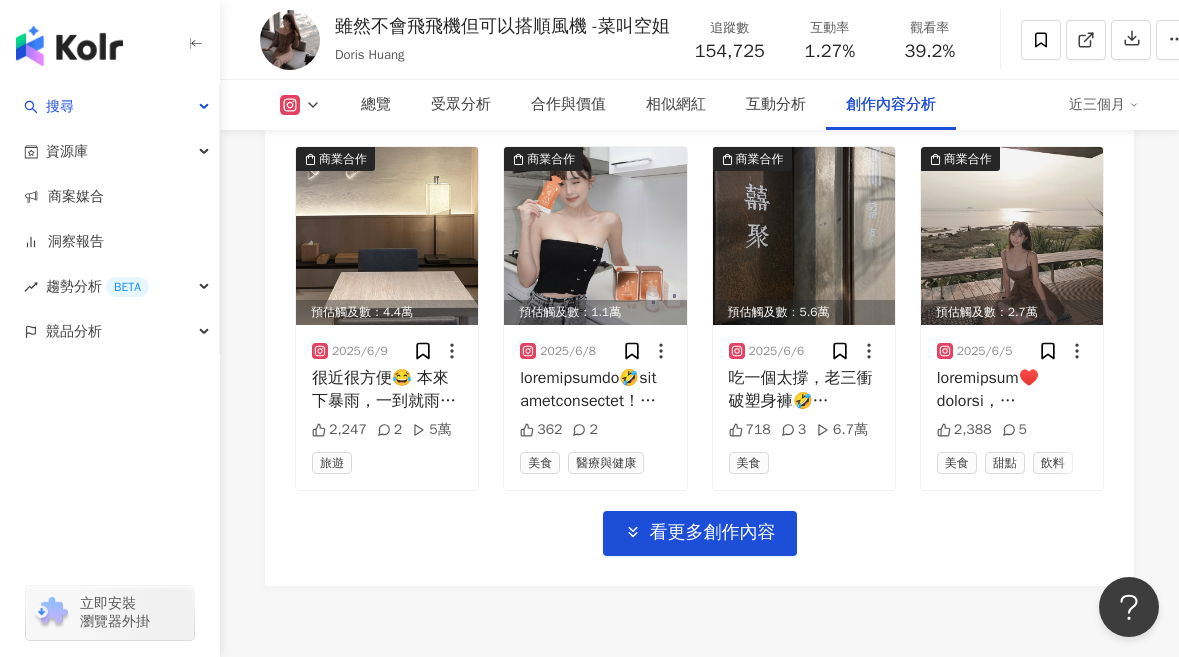 scroll, scrollTop: 9791, scrollLeft: 0, axis: vertical 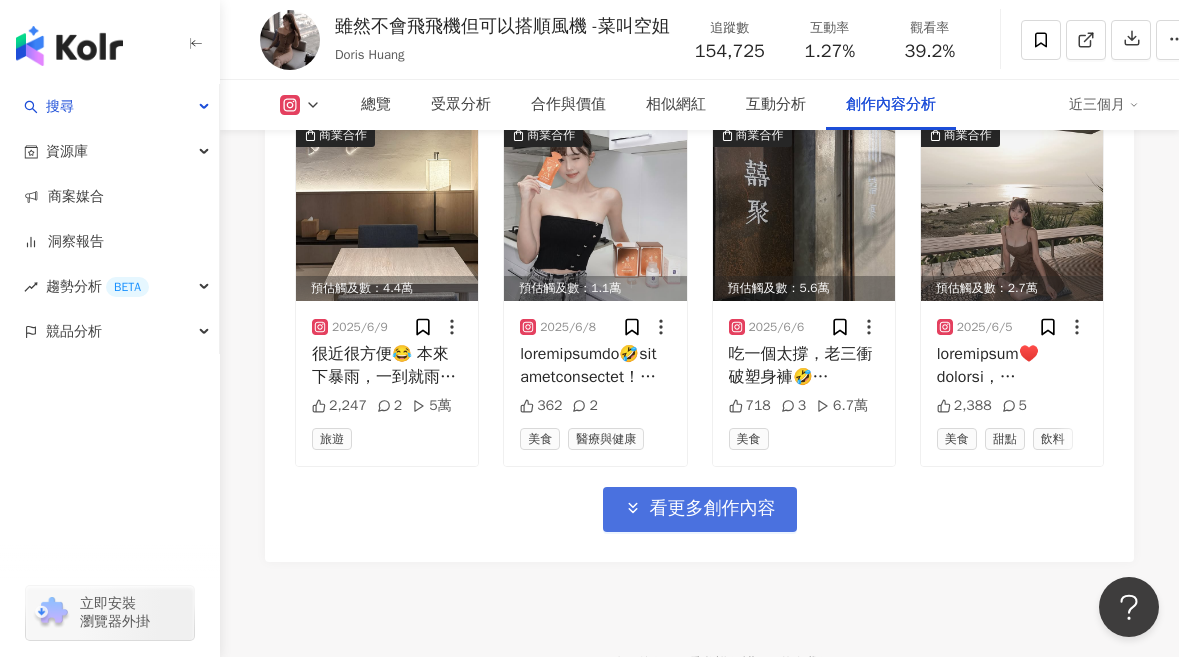 click on "看更多創作內容" at bounding box center (700, 509) 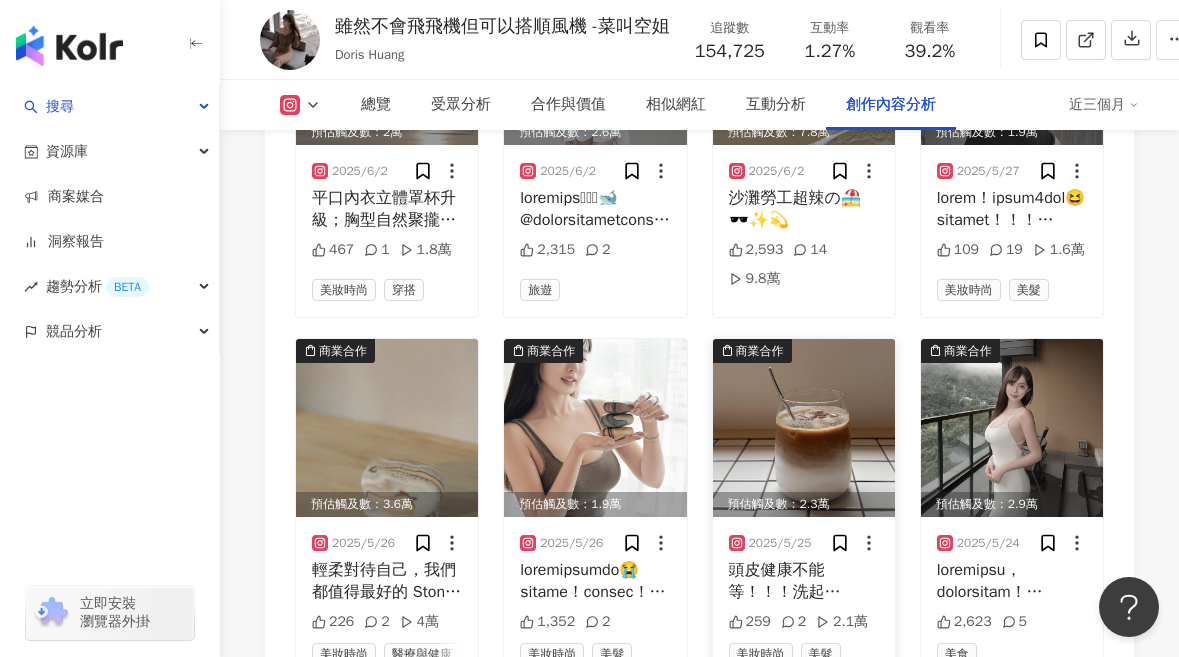 scroll, scrollTop: 10729, scrollLeft: 0, axis: vertical 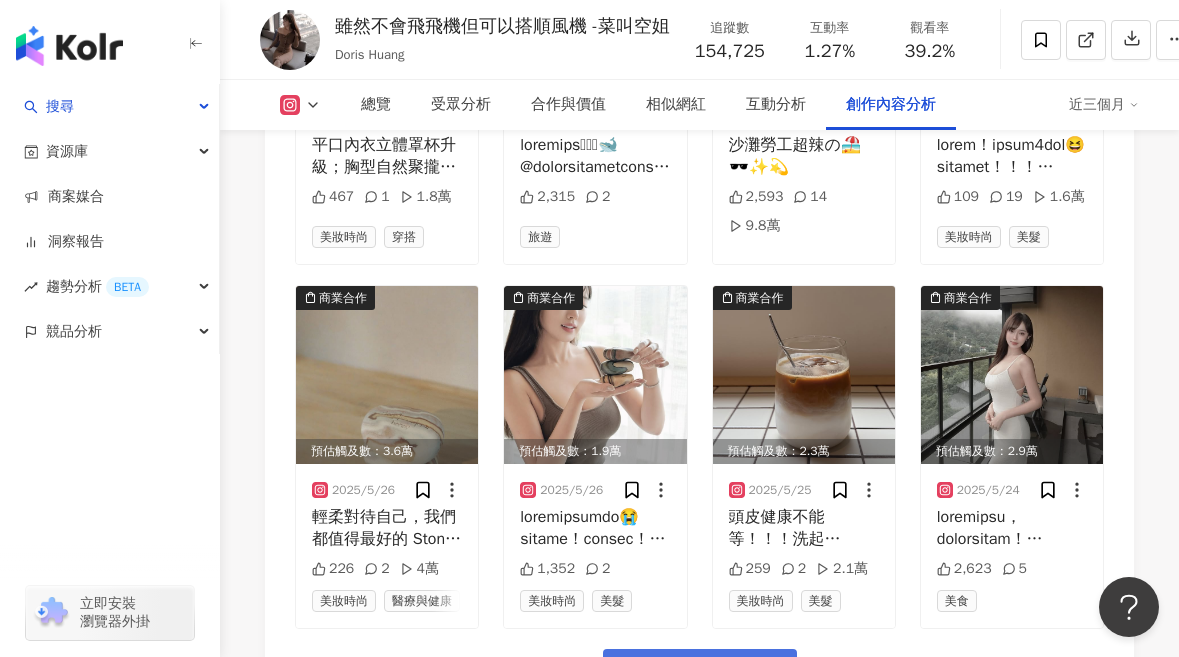 click on "看更多創作內容" at bounding box center [713, 672] 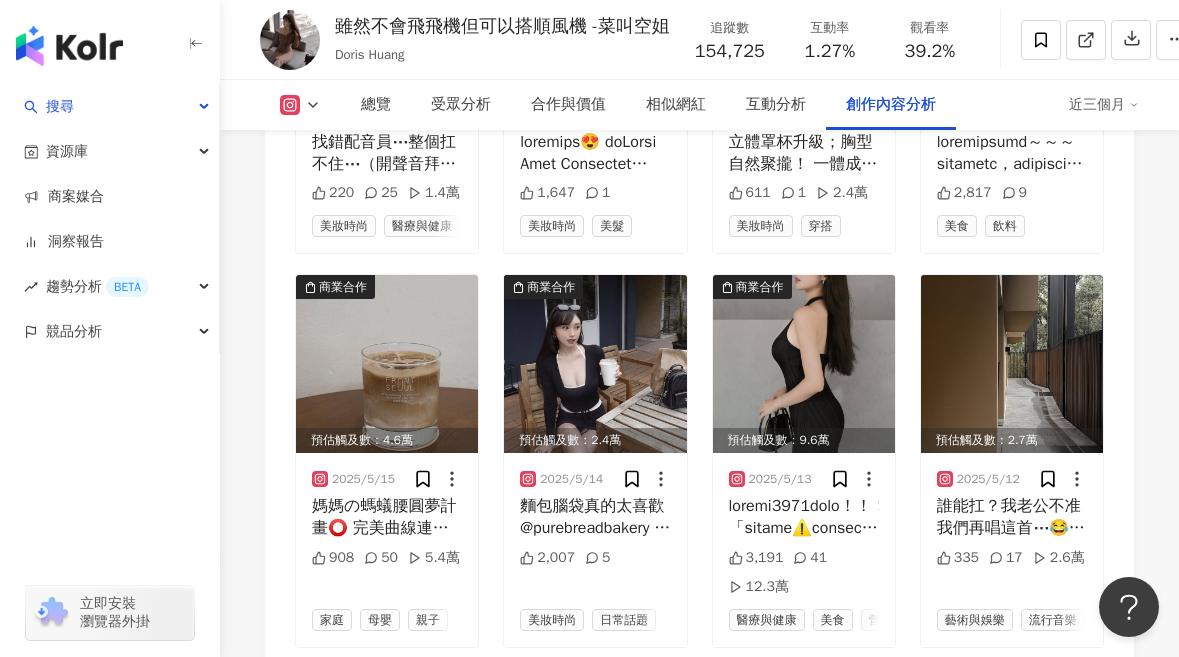 scroll, scrollTop: 12092, scrollLeft: 0, axis: vertical 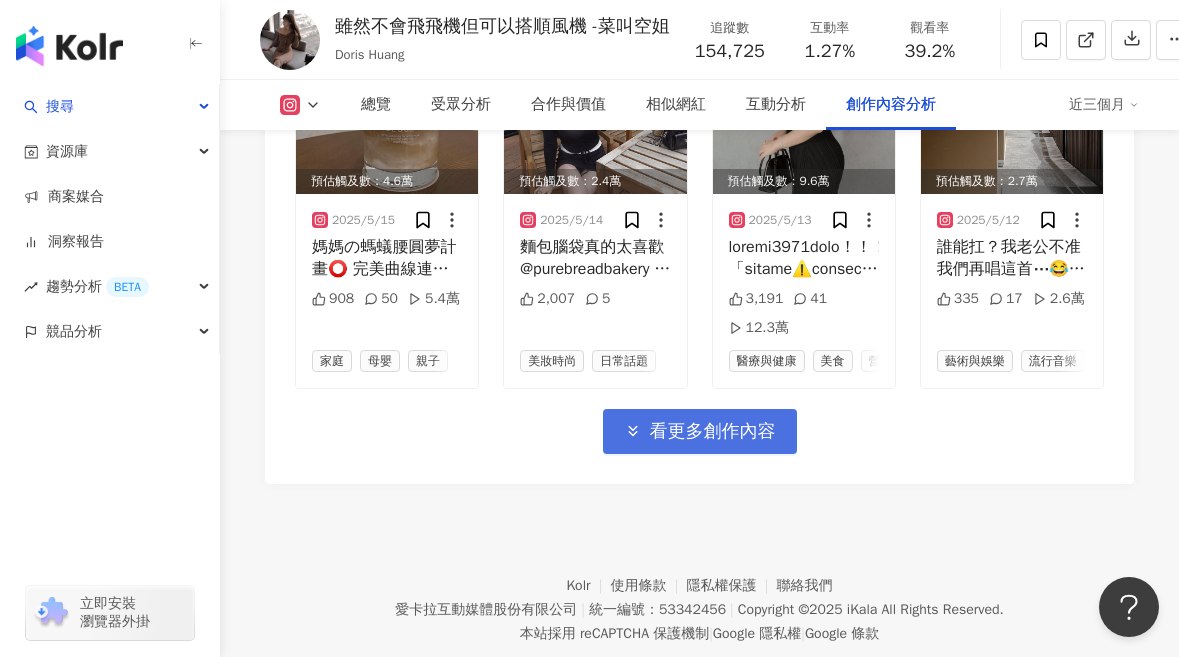 click on "看更多創作內容" at bounding box center [700, 431] 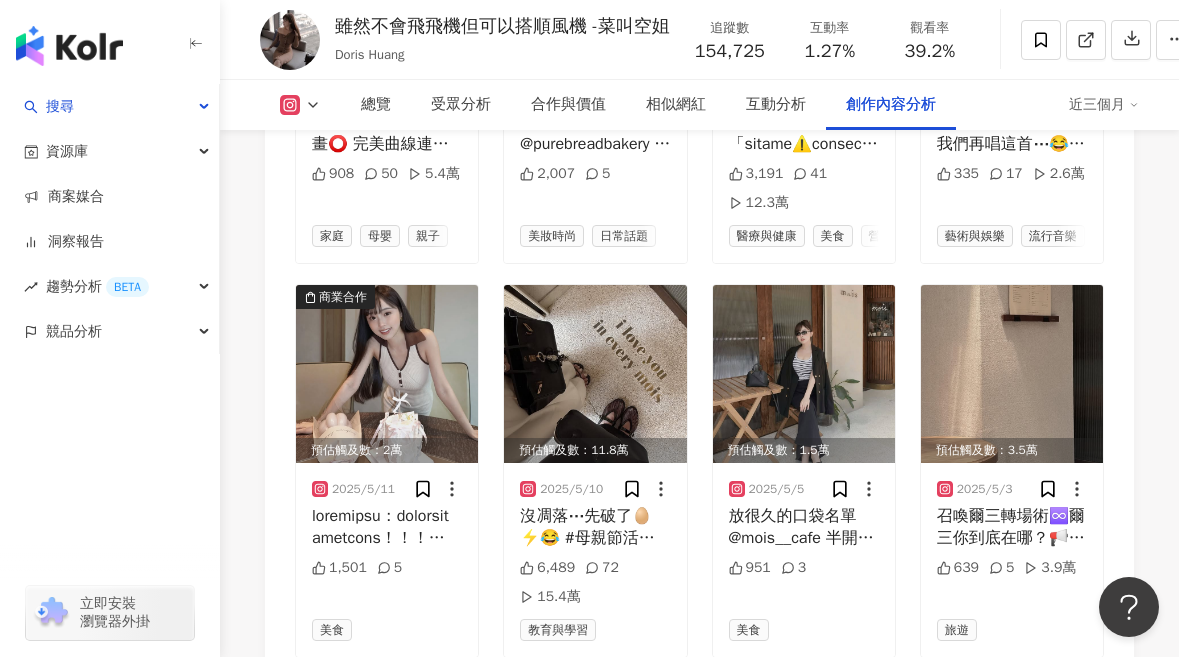 scroll, scrollTop: 12216, scrollLeft: 0, axis: vertical 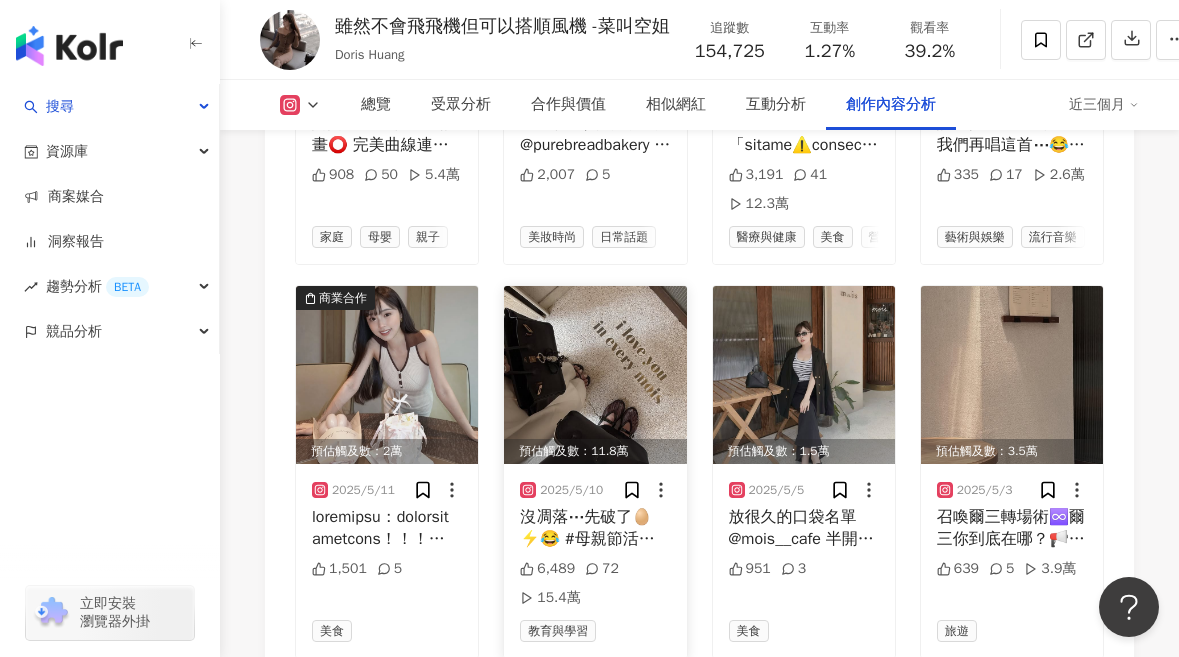click at bounding box center [595, 375] 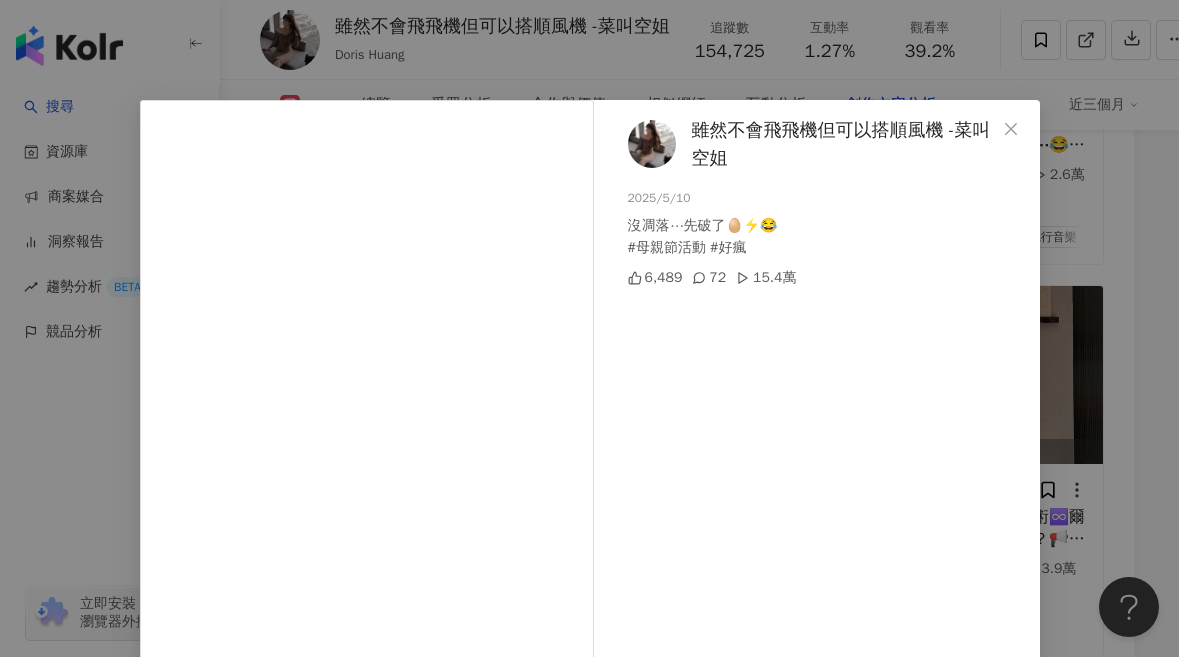 drag, startPoint x: 1002, startPoint y: 136, endPoint x: 952, endPoint y: 364, distance: 233.41808 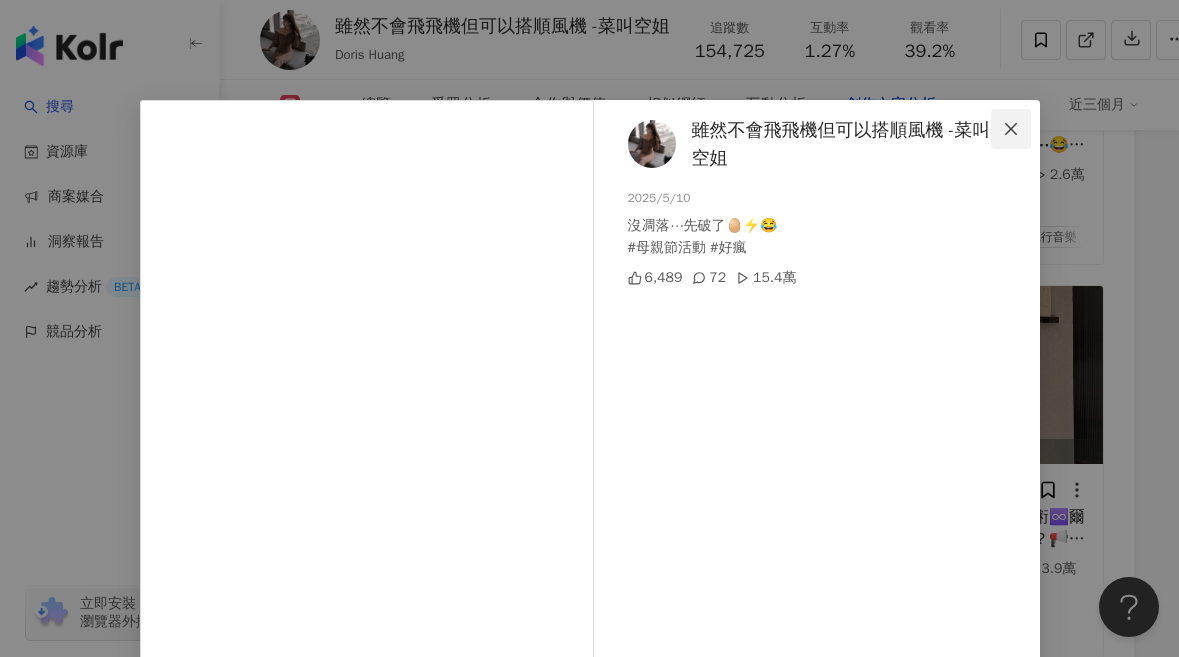 click 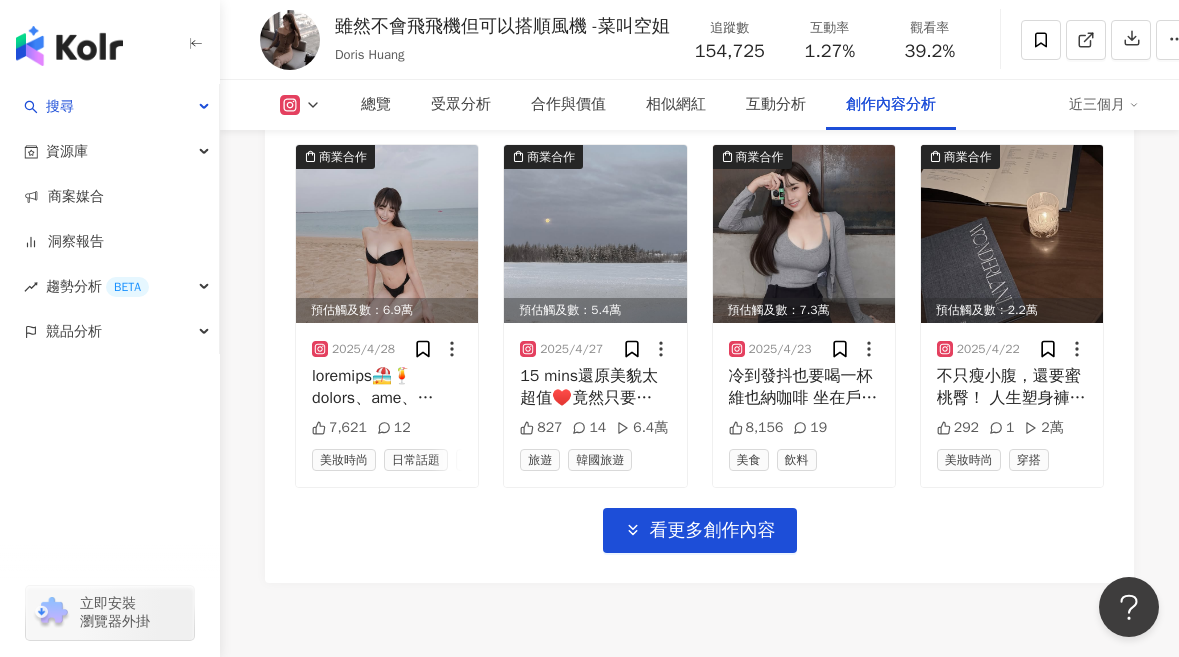 scroll, scrollTop: 13131, scrollLeft: 0, axis: vertical 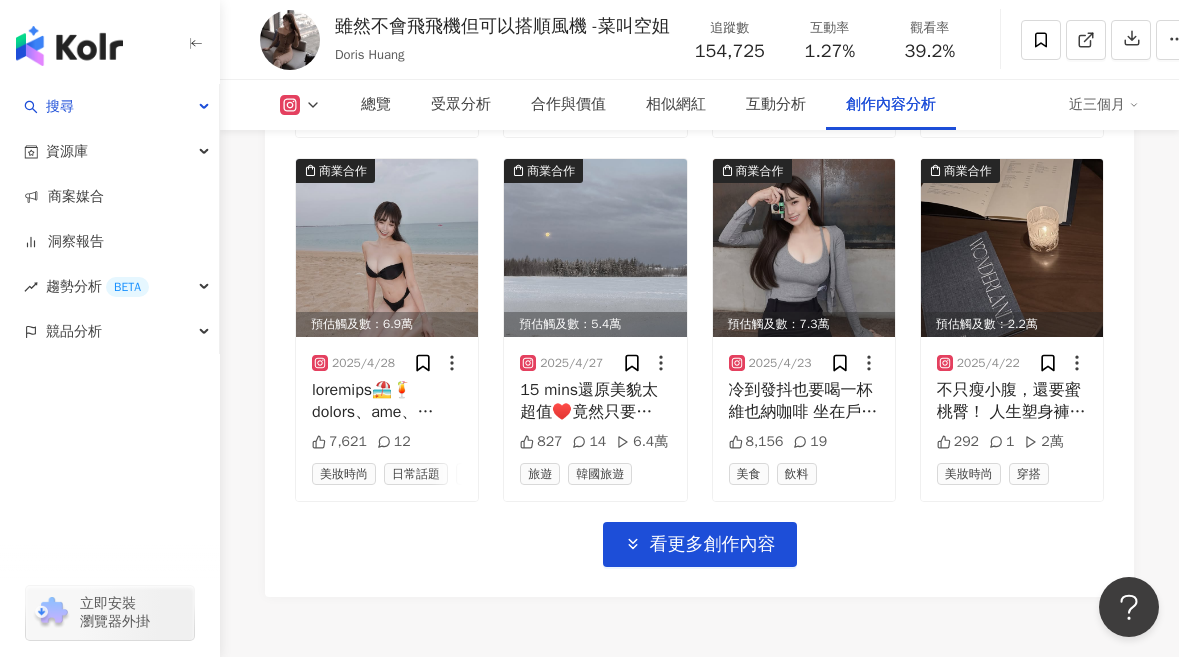 click on "預估觸及數：2.1萬 2025/7/28 1,657 5 旅遊 預估觸及數：3.6萬 2025/7/27 暑假只有在夜深人靜100%零干擾的時候
才能剪出影片😂
我的白髮算是遺傳吧！側邊長最多～
兒子還會掀開說：「哇！媽咪你這邊真的好多白頭髮喔！」
無法避免！那就好好的與他們共存吧！
@avenir__emily 這次幫我染的青木棕，很喜歡🫶🏼 780 2 3.9萬 美妝時尚 美髮 商業合作 預估觸及數：2.5萬 2025/7/24 2,148 4 醫療與健康 預估觸及數：2.5萬 2025/7/24 暑假需要多存一些漂亮的地方！
在漂亮的地方帶娃實屬精神糧食🍹
跟你們分享 @partyme_61 的入住實記
他們根本玩瘋🫶🏼超愛！
#宜蘭 #宜蘭民宿 #宜蘭住宿 #台灣民宿 #台灣旅遊 451 2 2.4萬 旅遊 台灣旅遊 預估觸及數：2萬 2025/7/20 1,555 13 美食 商業合作 預估觸及數：6.2萬 2025/7/17 3,063 3 7.6萬 美妝時尚 穿搭 預估觸及數：26萬 2025/7/16 8,192 17 35.4萬 商業合作 2025/7/15 4,557 8" at bounding box center [699, -2842] 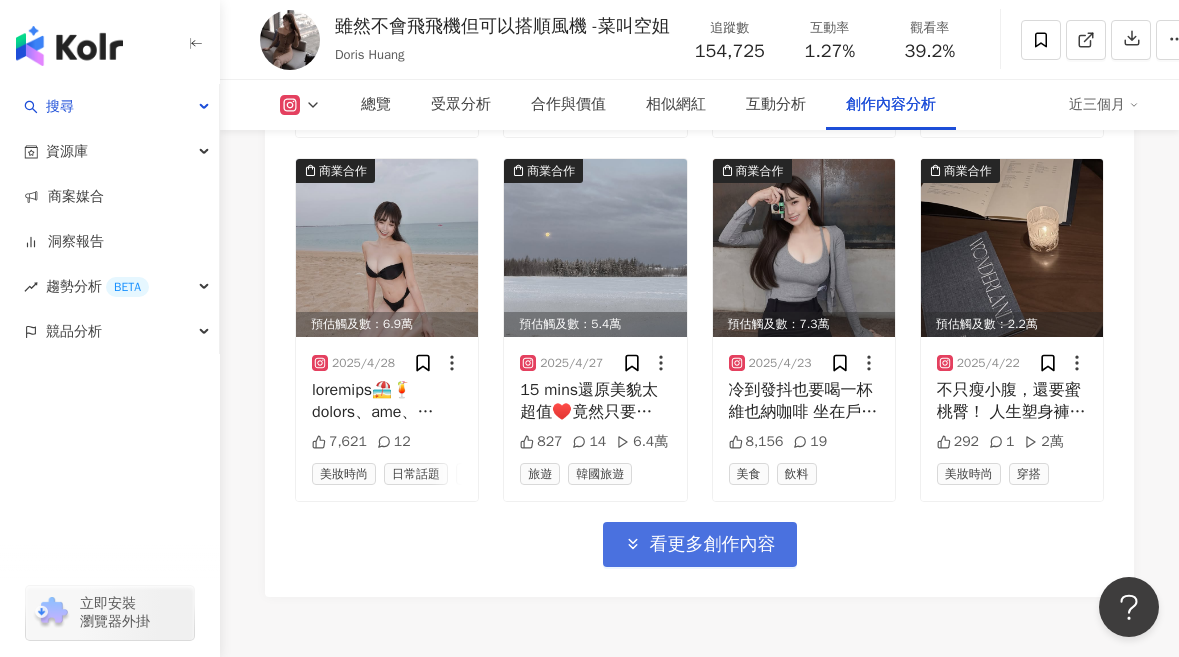 click on "看更多創作內容" at bounding box center [713, 545] 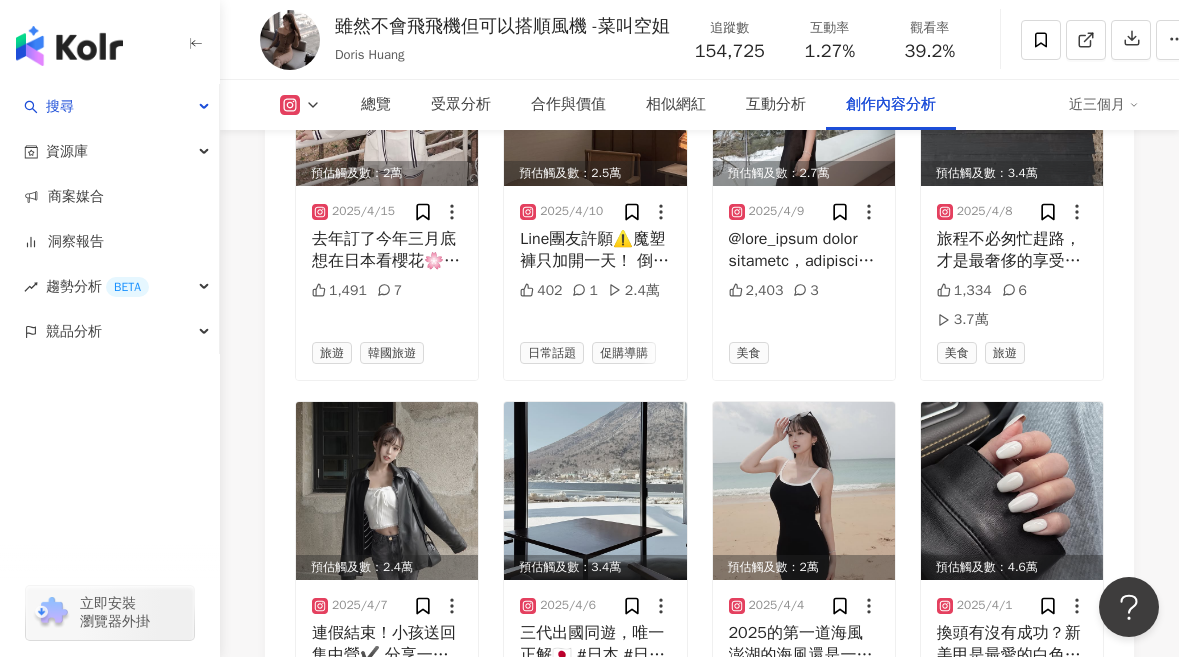 scroll, scrollTop: 14297, scrollLeft: 0, axis: vertical 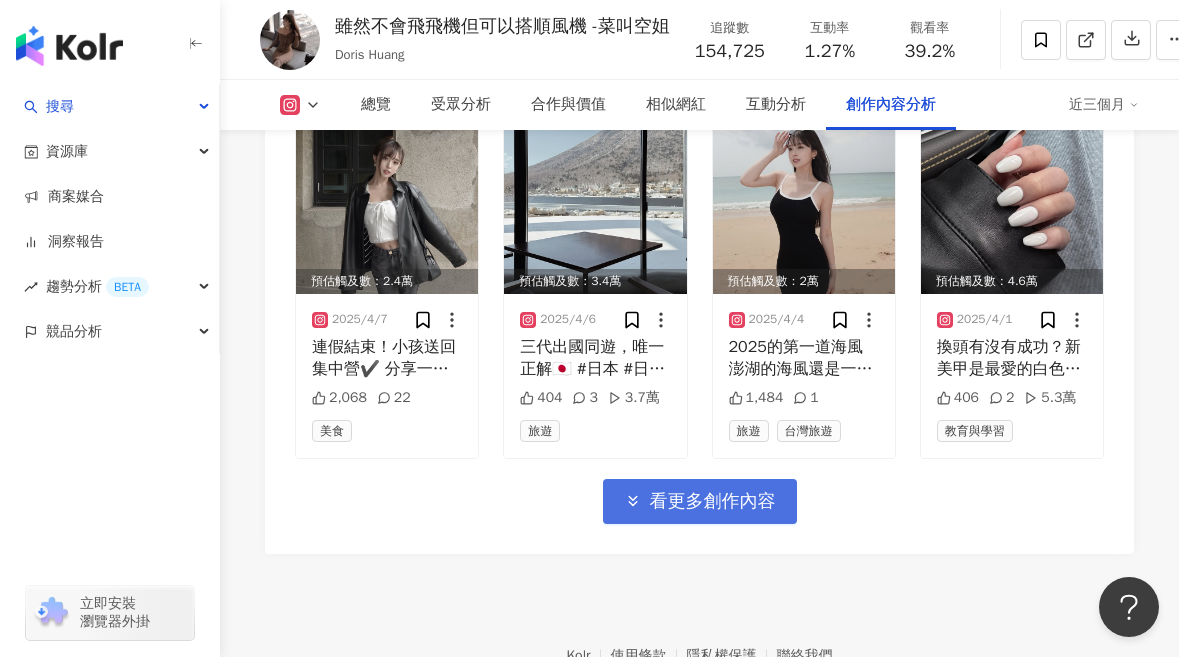 click on "看更多創作內容" at bounding box center [713, 502] 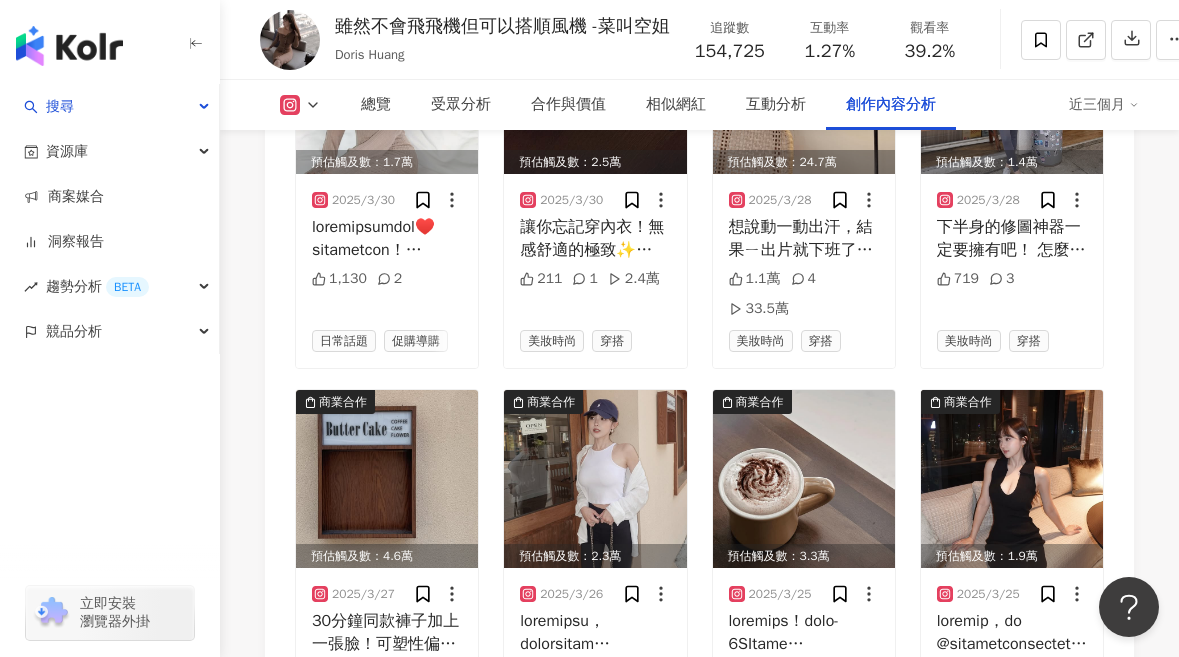 scroll, scrollTop: 15233, scrollLeft: 0, axis: vertical 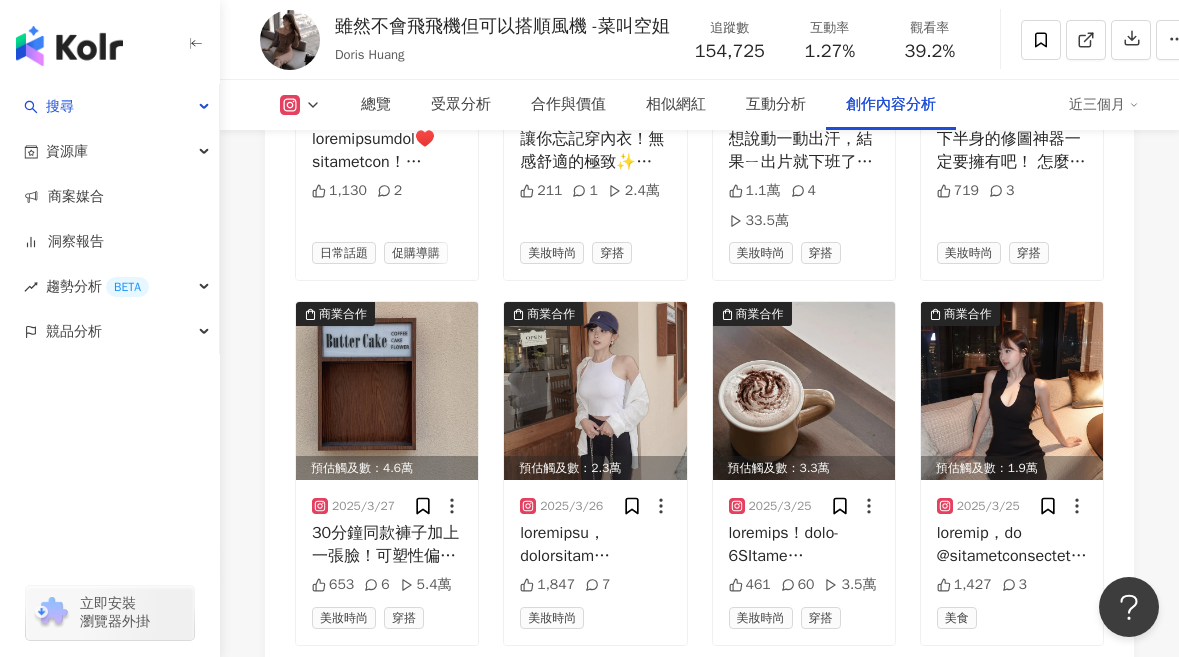 click on "看更多創作內容" at bounding box center (713, 689) 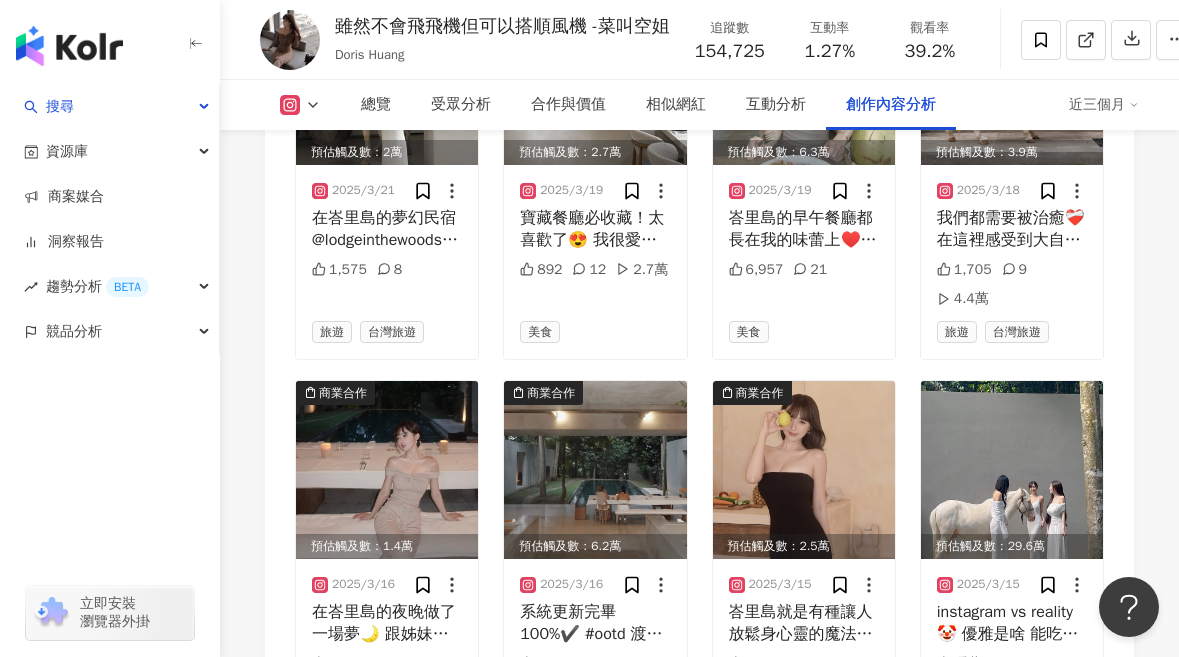scroll, scrollTop: 16591, scrollLeft: 0, axis: vertical 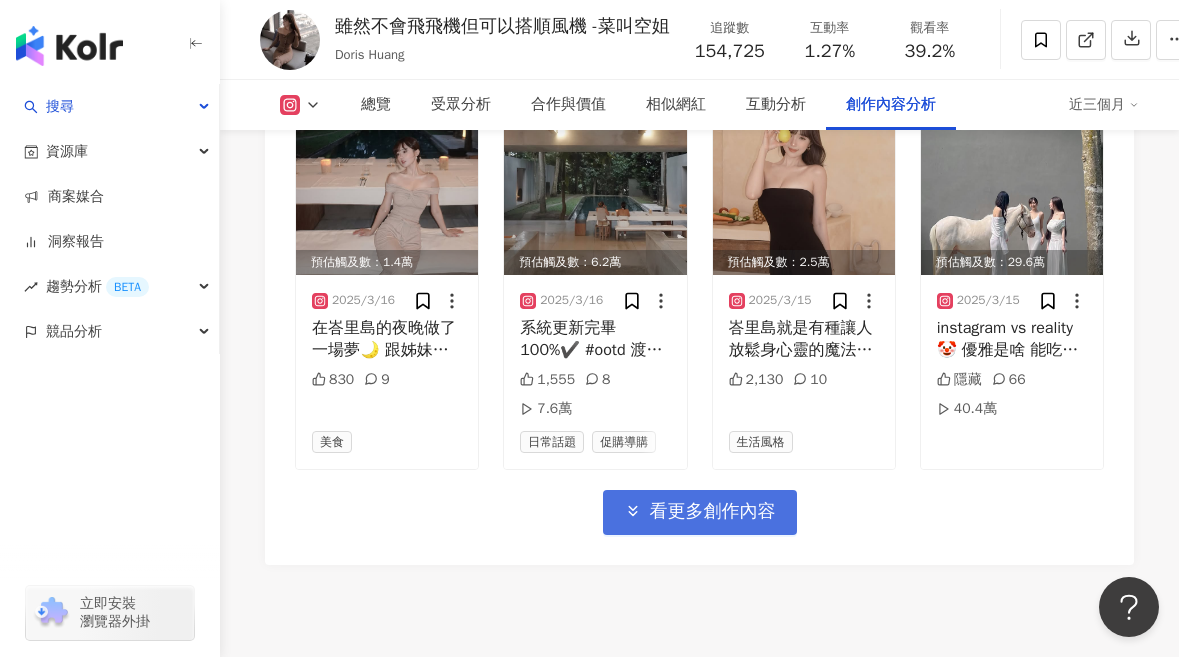 click on "看更多創作內容" at bounding box center (713, 512) 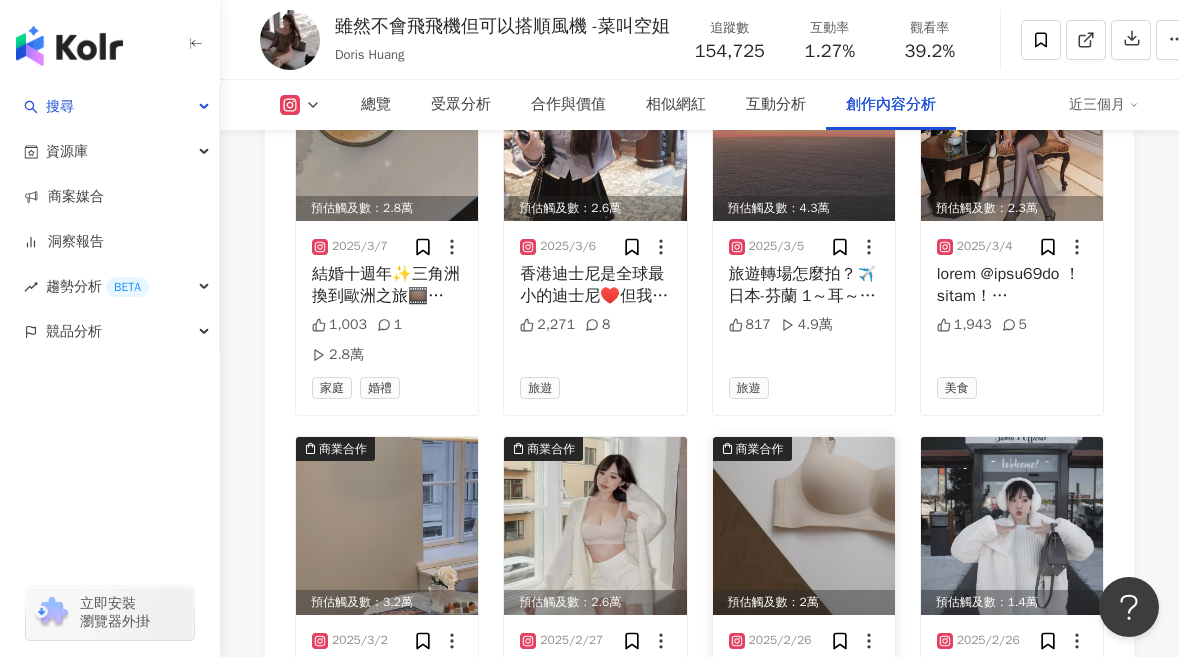 scroll, scrollTop: 17463, scrollLeft: 0, axis: vertical 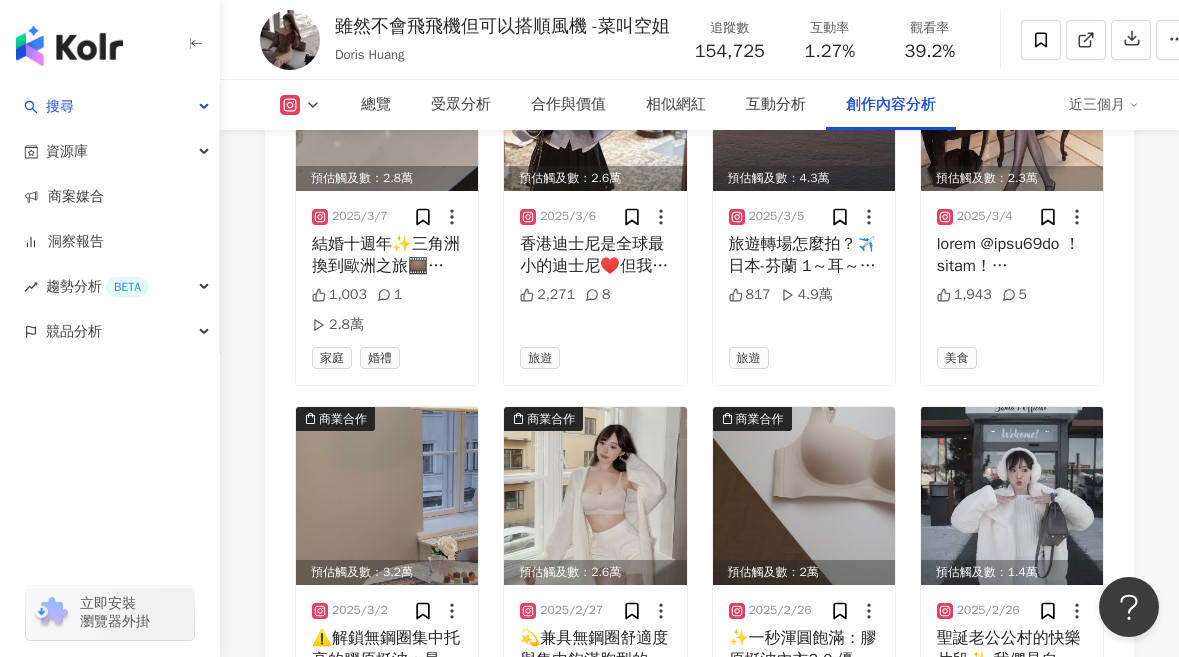 click on "看更多創作內容" at bounding box center (700, 792) 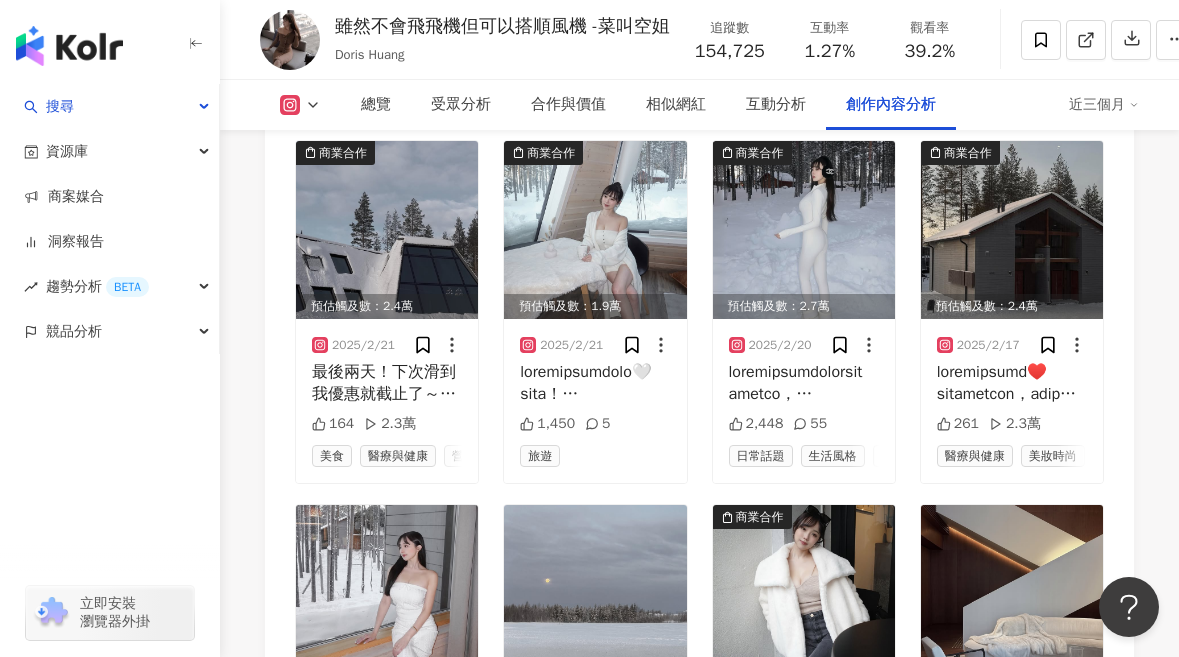 scroll, scrollTop: 18737, scrollLeft: 0, axis: vertical 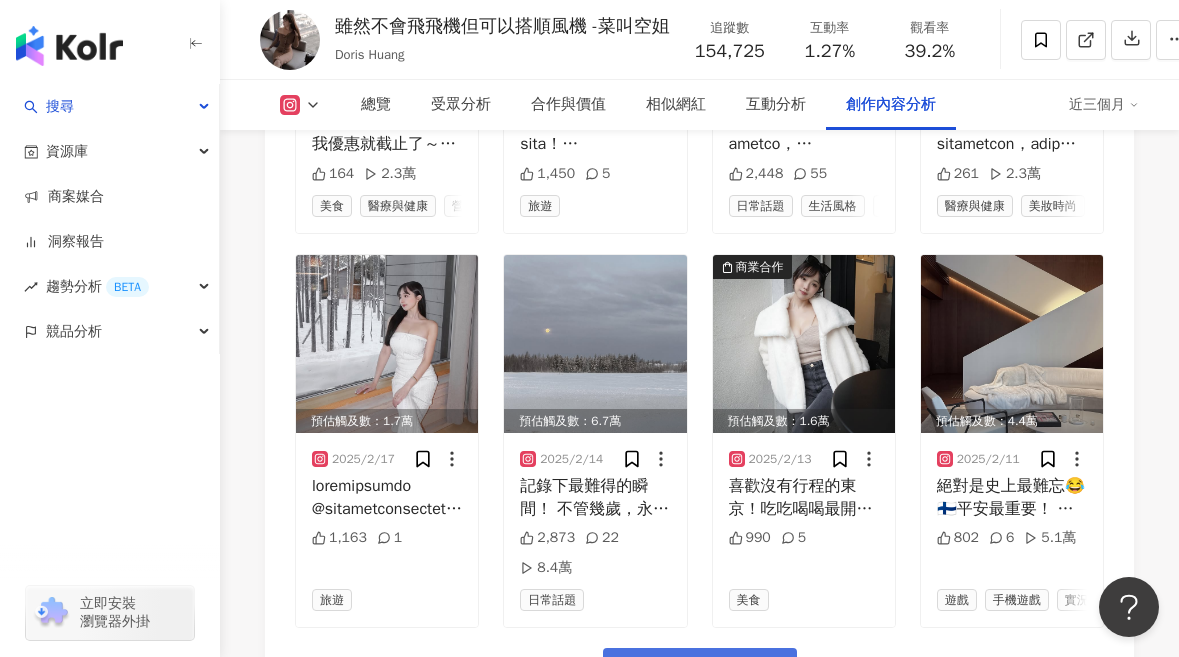 click on "看更多創作內容" at bounding box center [700, 670] 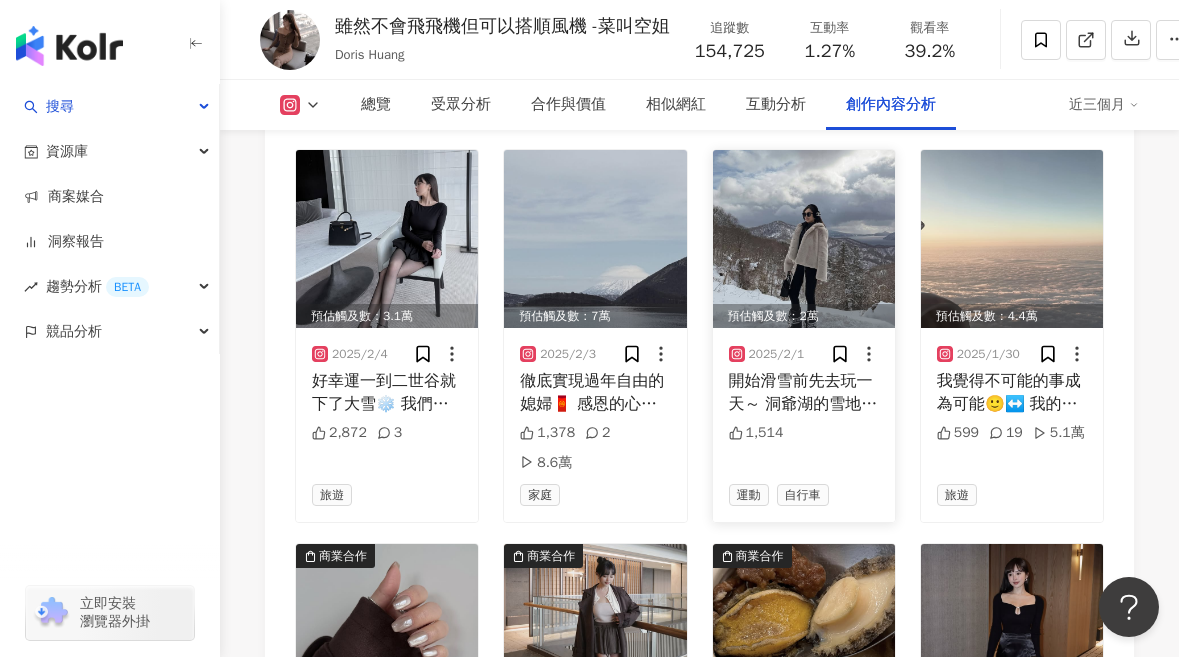 scroll, scrollTop: 19751, scrollLeft: 0, axis: vertical 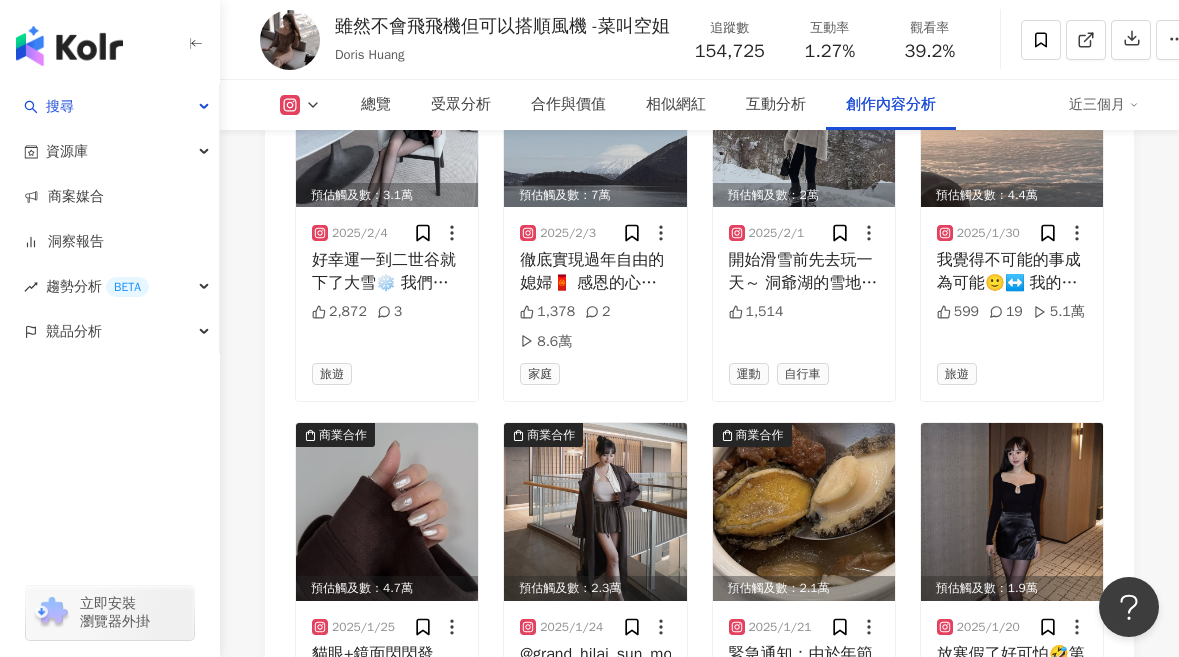 click on "看更多創作內容" at bounding box center (713, 809) 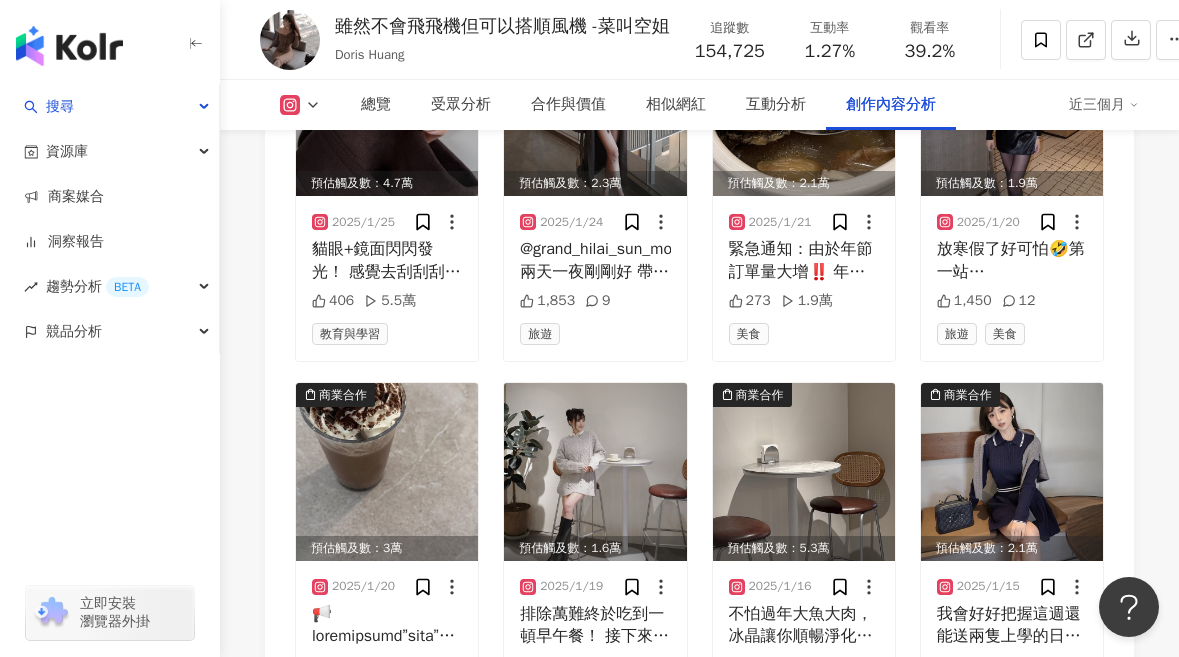 scroll, scrollTop: 20294, scrollLeft: 0, axis: vertical 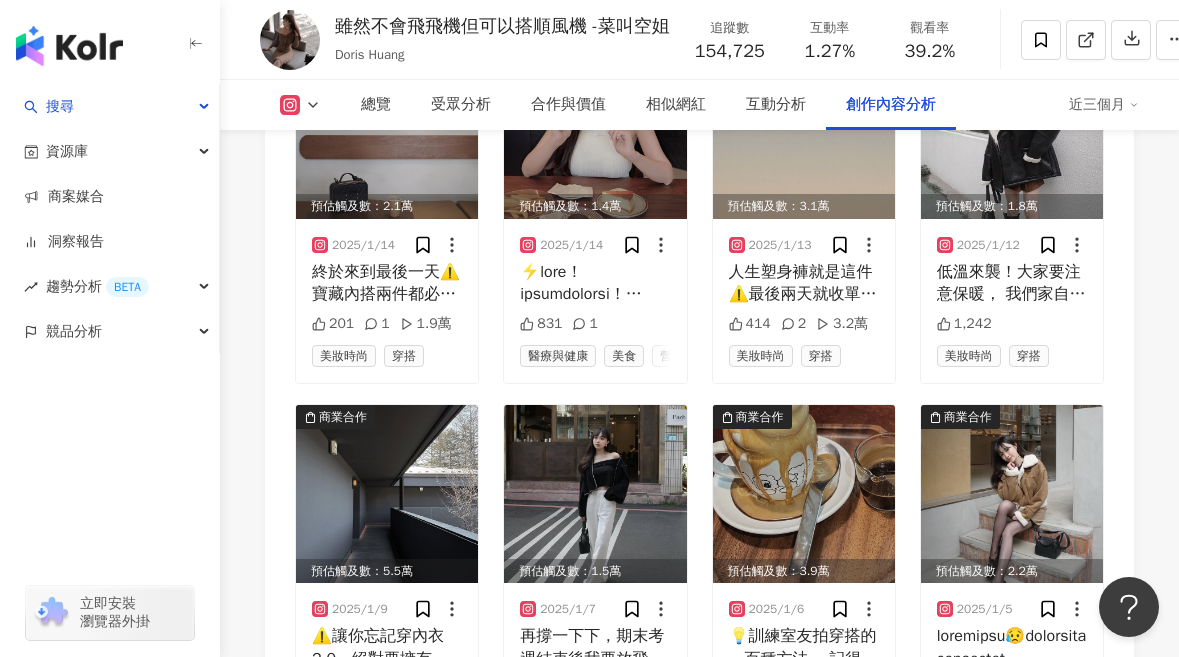 click on "看更多創作內容" at bounding box center [713, 821] 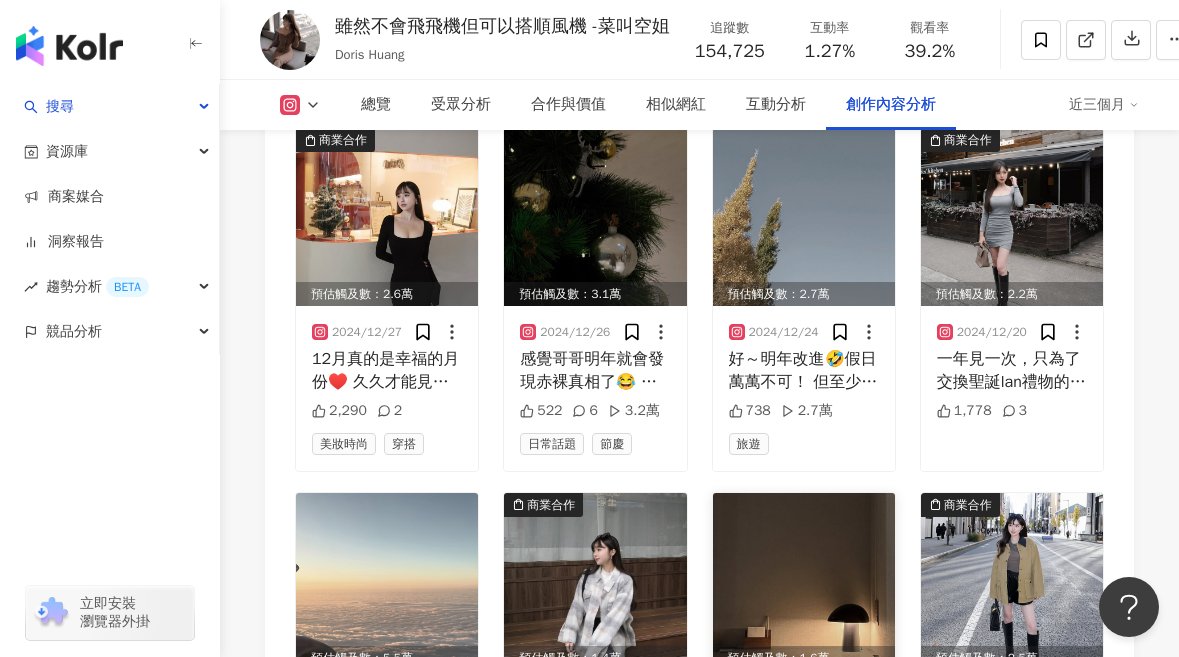 scroll, scrollTop: 22264, scrollLeft: 0, axis: vertical 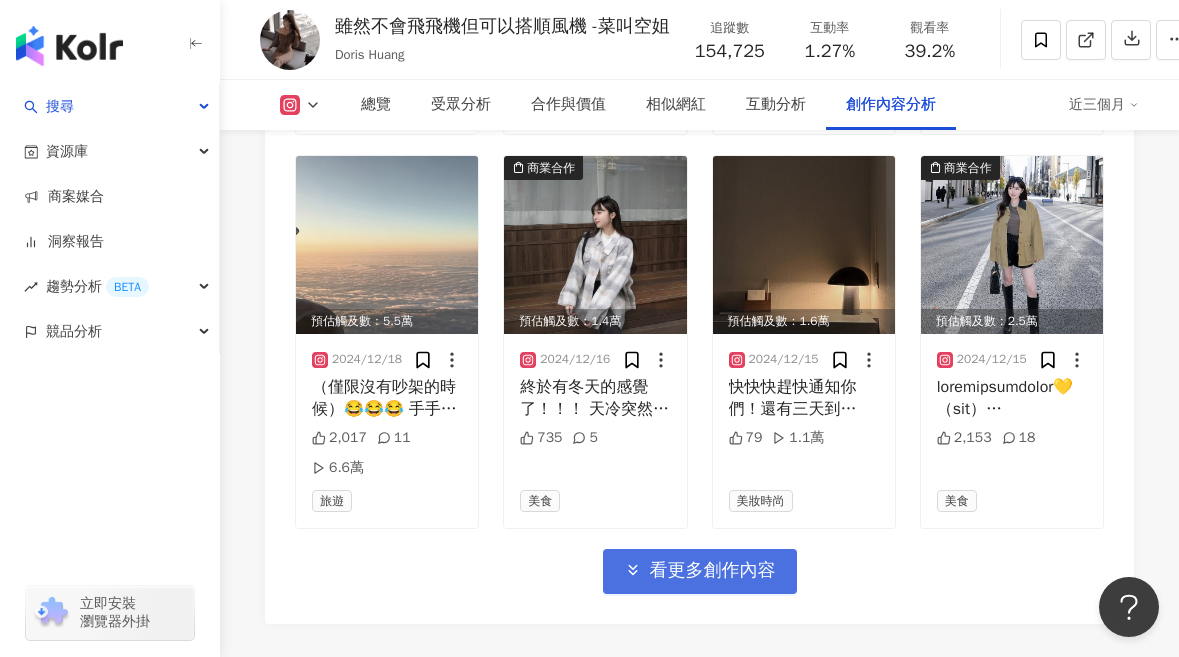 click on "看更多創作內容" at bounding box center [713, 571] 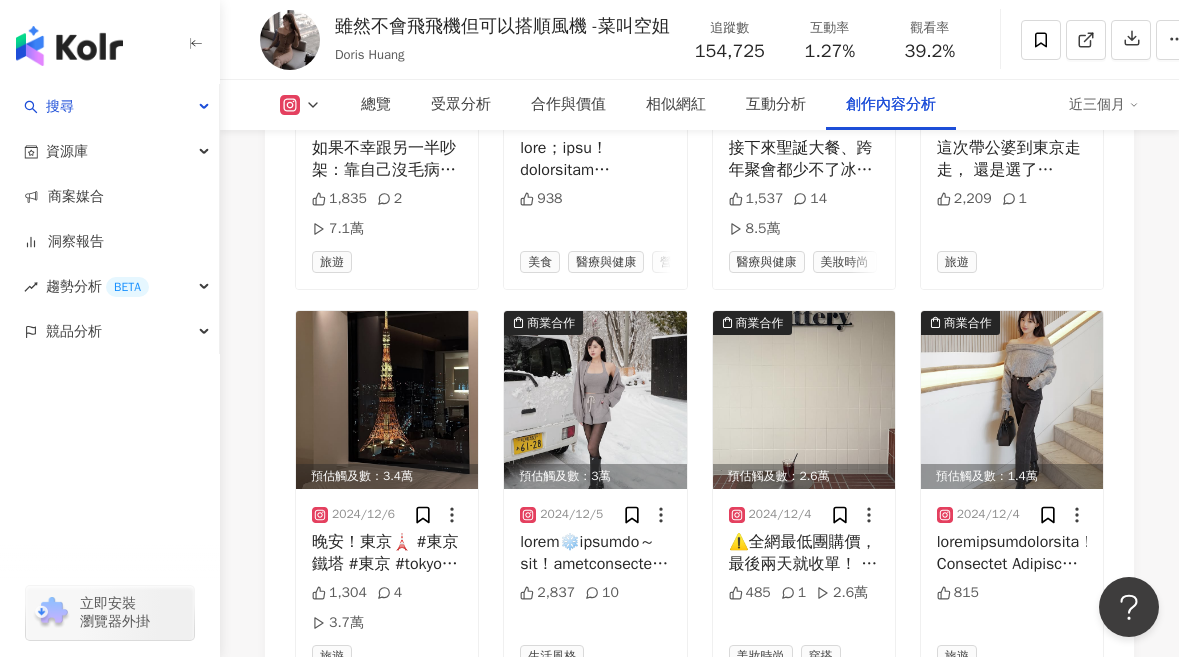 scroll, scrollTop: 23128, scrollLeft: 0, axis: vertical 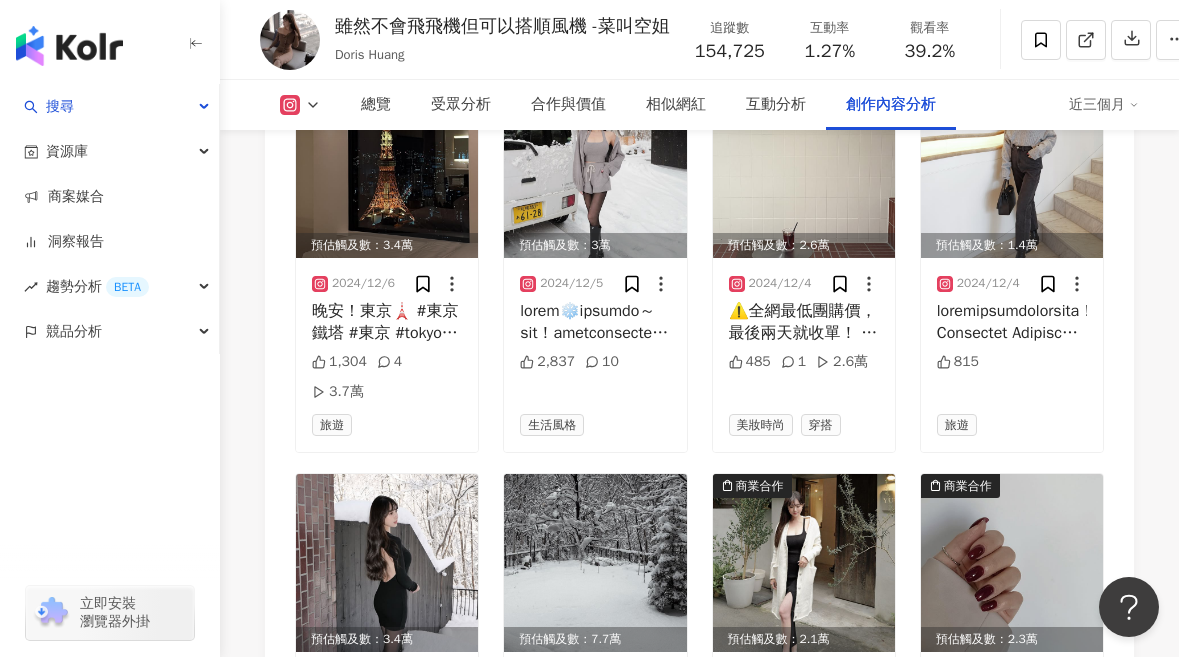 click on "看更多創作內容" at bounding box center [700, 867] 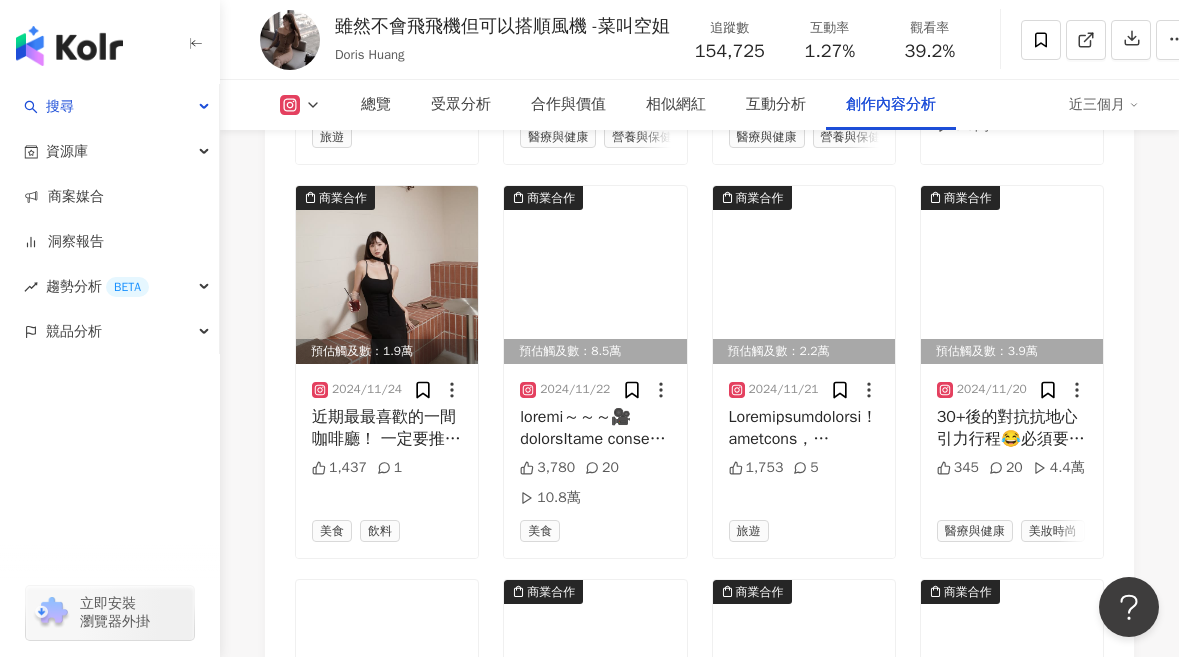 scroll, scrollTop: 24317, scrollLeft: 0, axis: vertical 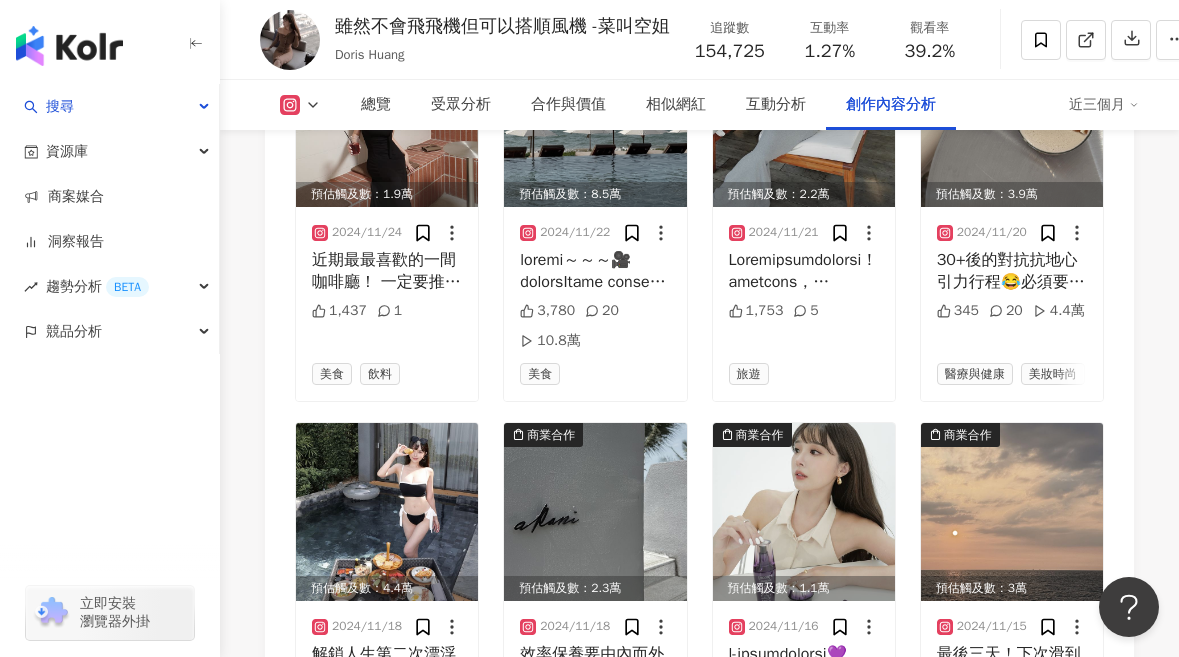 click on "看更多創作內容" at bounding box center (700, 808) 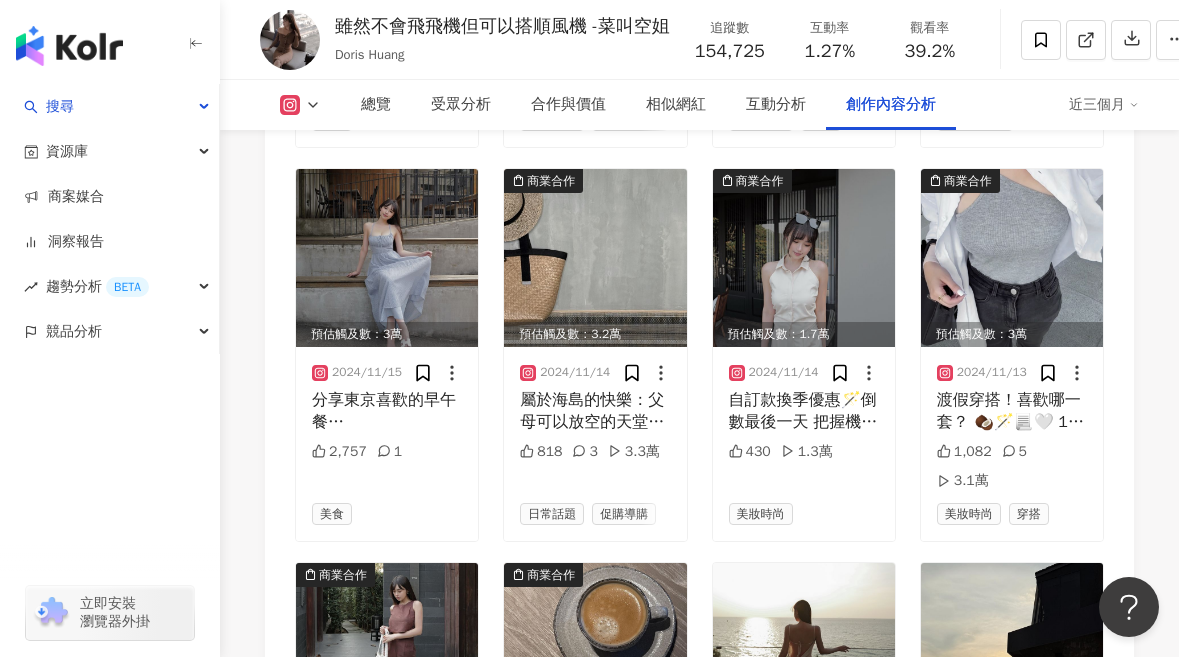 scroll, scrollTop: 25423, scrollLeft: 0, axis: vertical 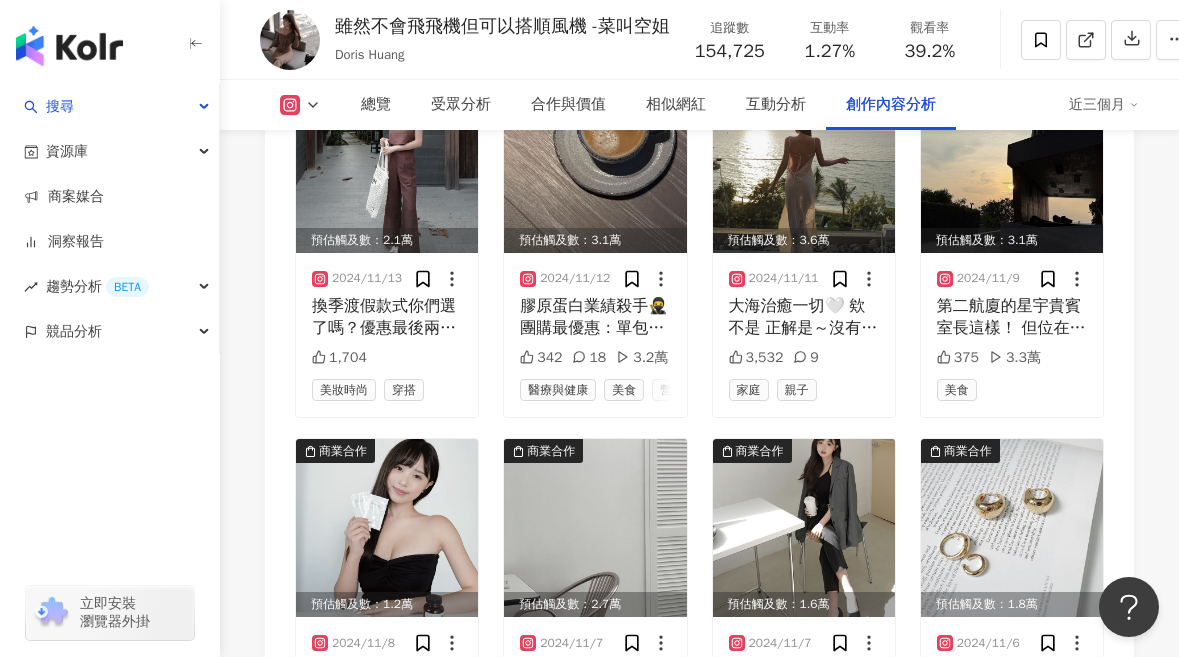 click on "看更多創作內容" at bounding box center (713, 825) 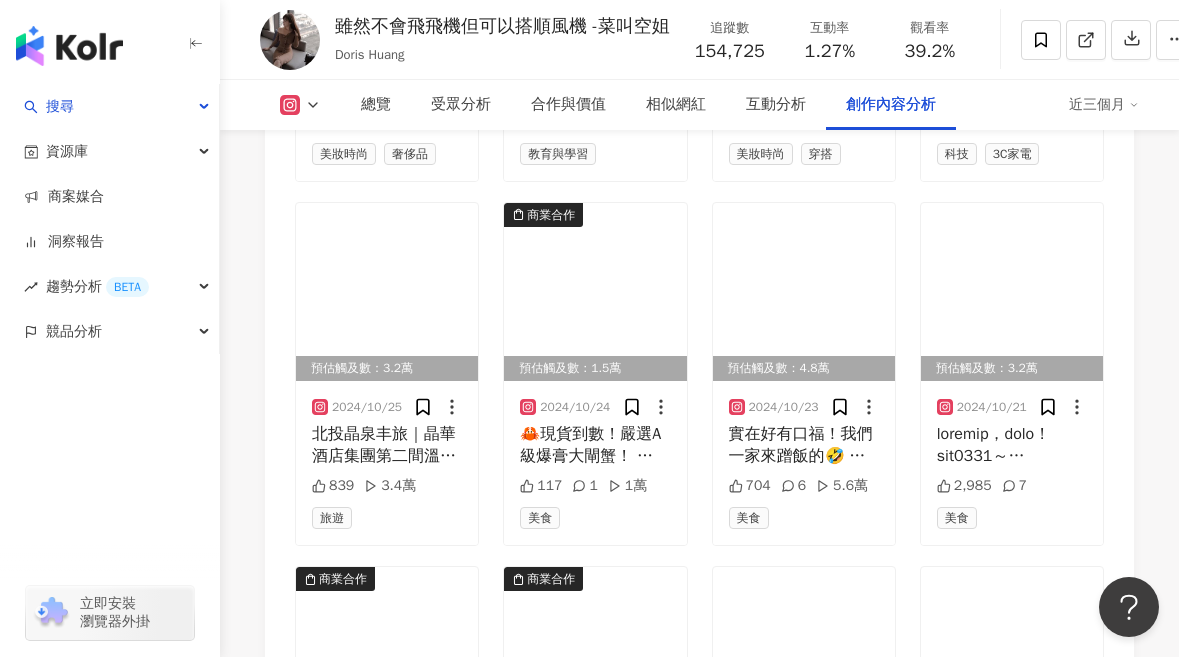 scroll, scrollTop: 26711, scrollLeft: 0, axis: vertical 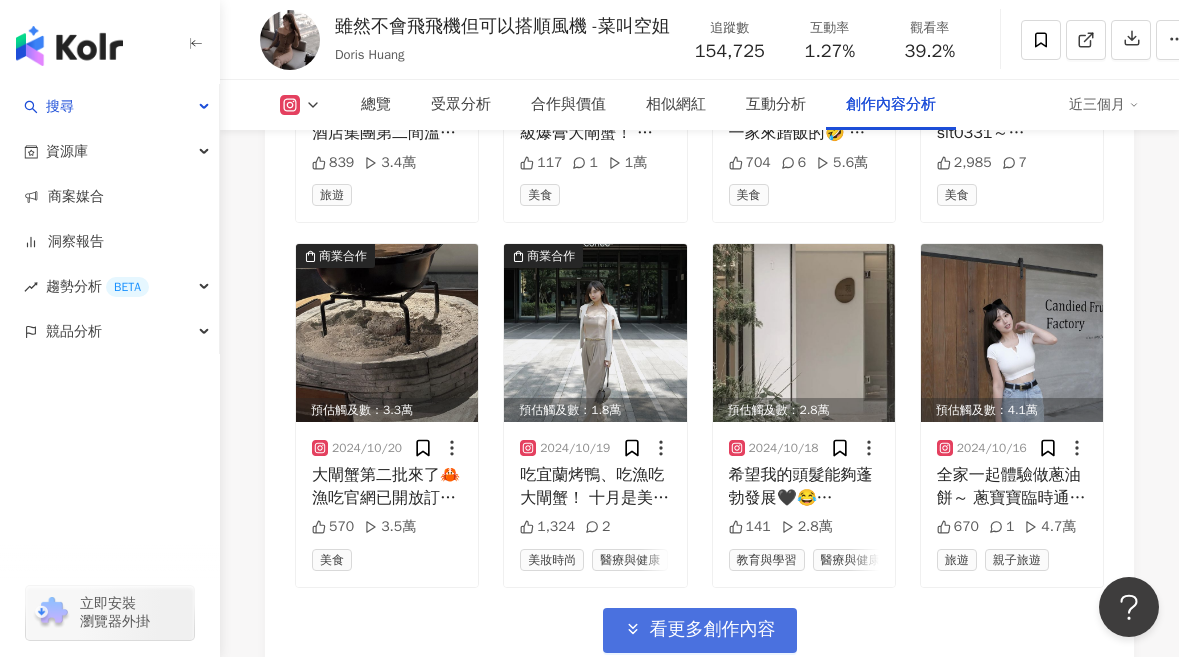 click on "看更多創作內容" at bounding box center (713, 630) 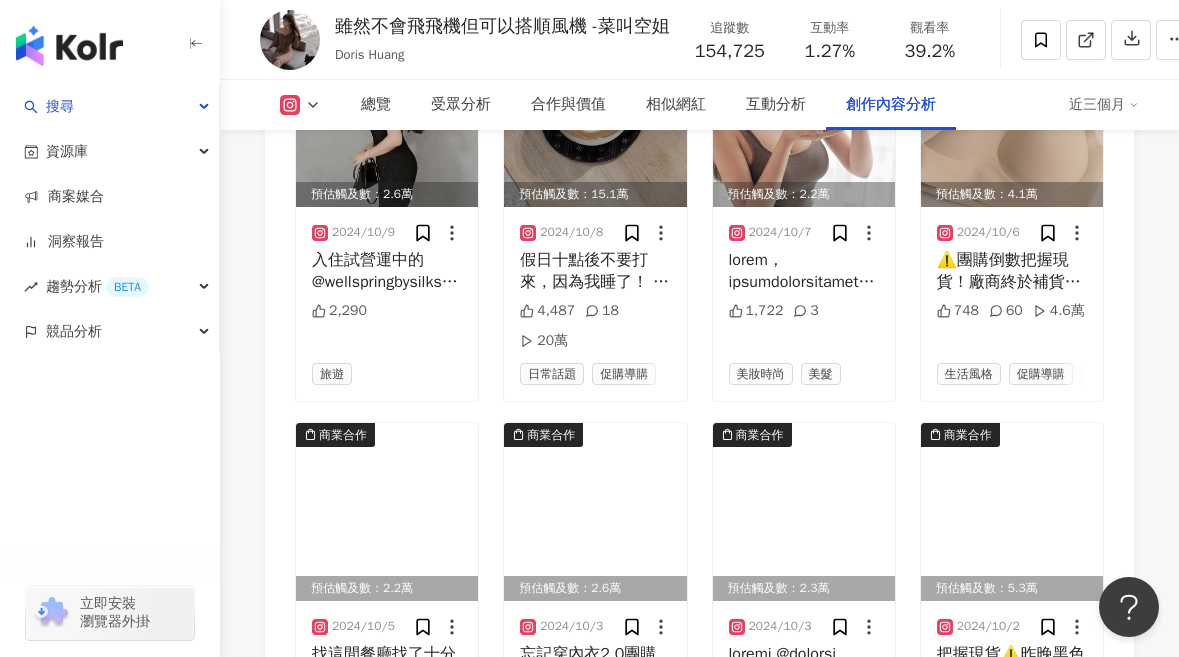 scroll, scrollTop: 27714, scrollLeft: 0, axis: vertical 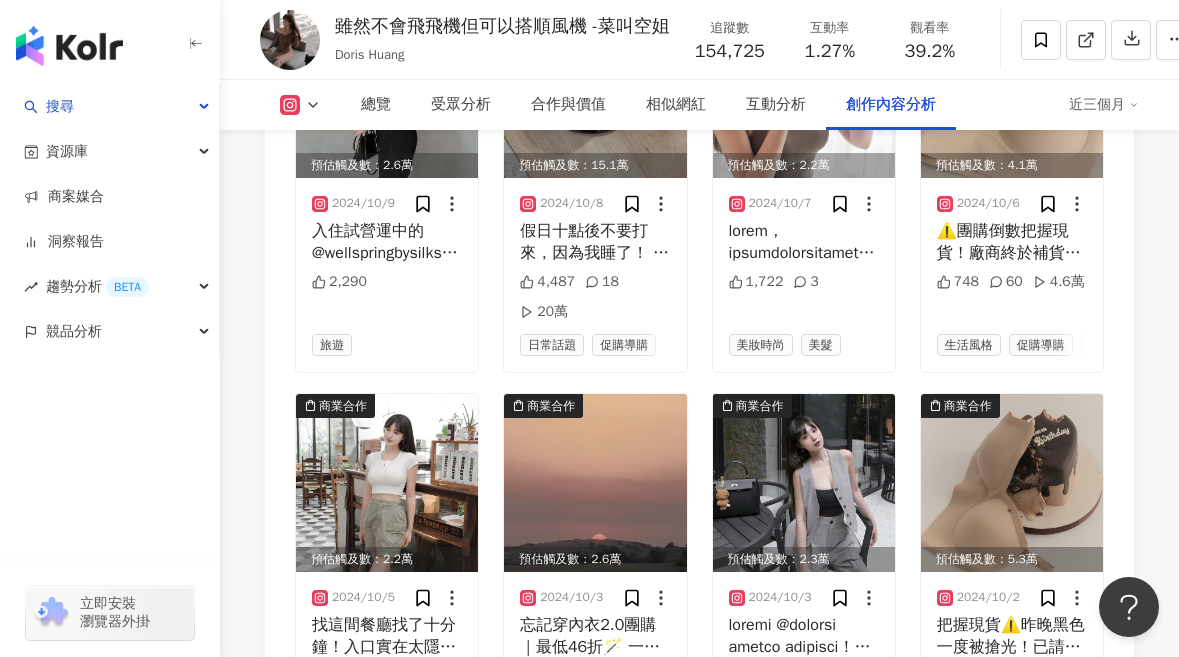 click on "看更多創作內容" at bounding box center [713, 809] 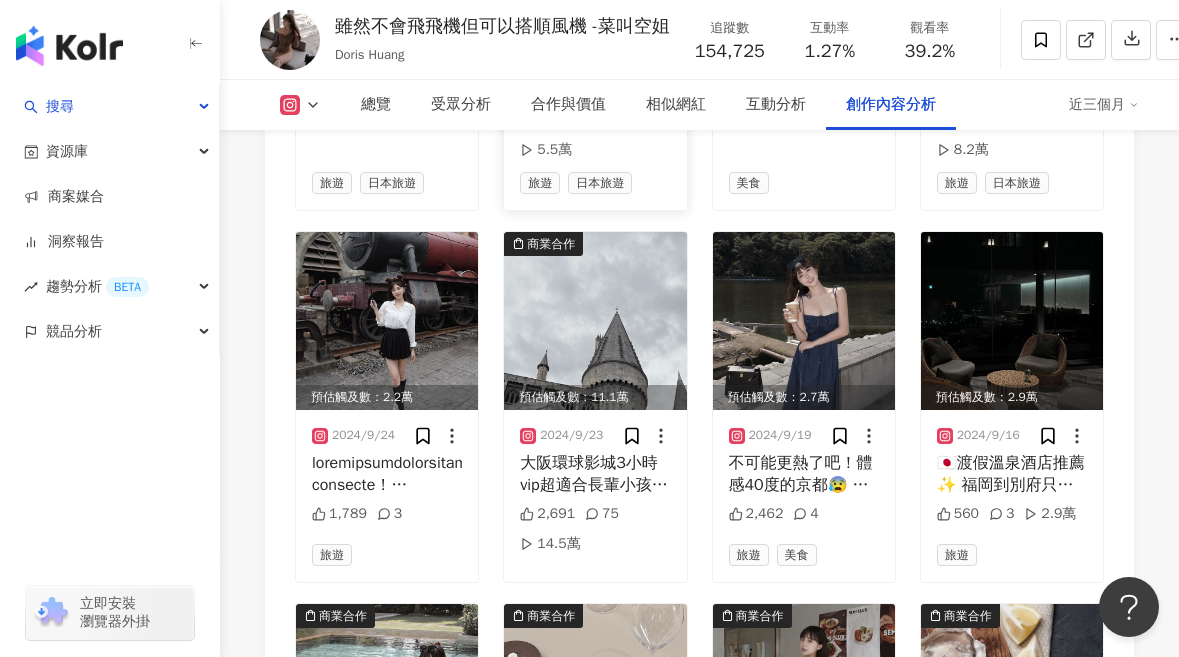 scroll, scrollTop: 28994, scrollLeft: 0, axis: vertical 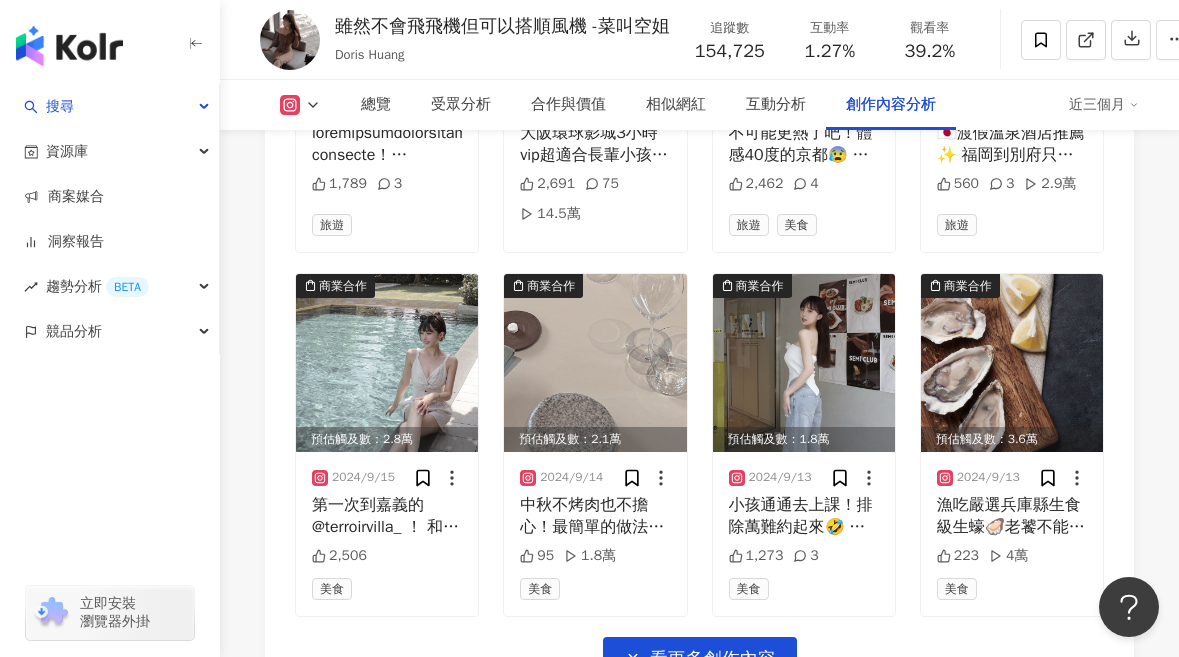 click on "看更多創作內容" at bounding box center [713, 660] 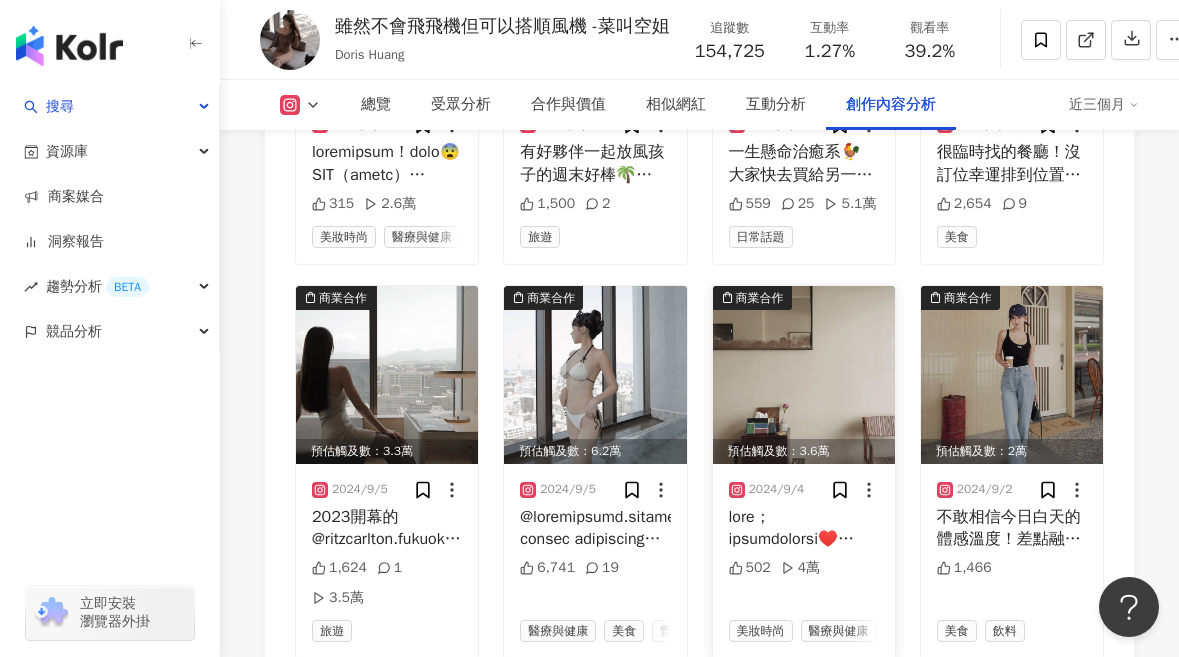 scroll, scrollTop: 30087, scrollLeft: 0, axis: vertical 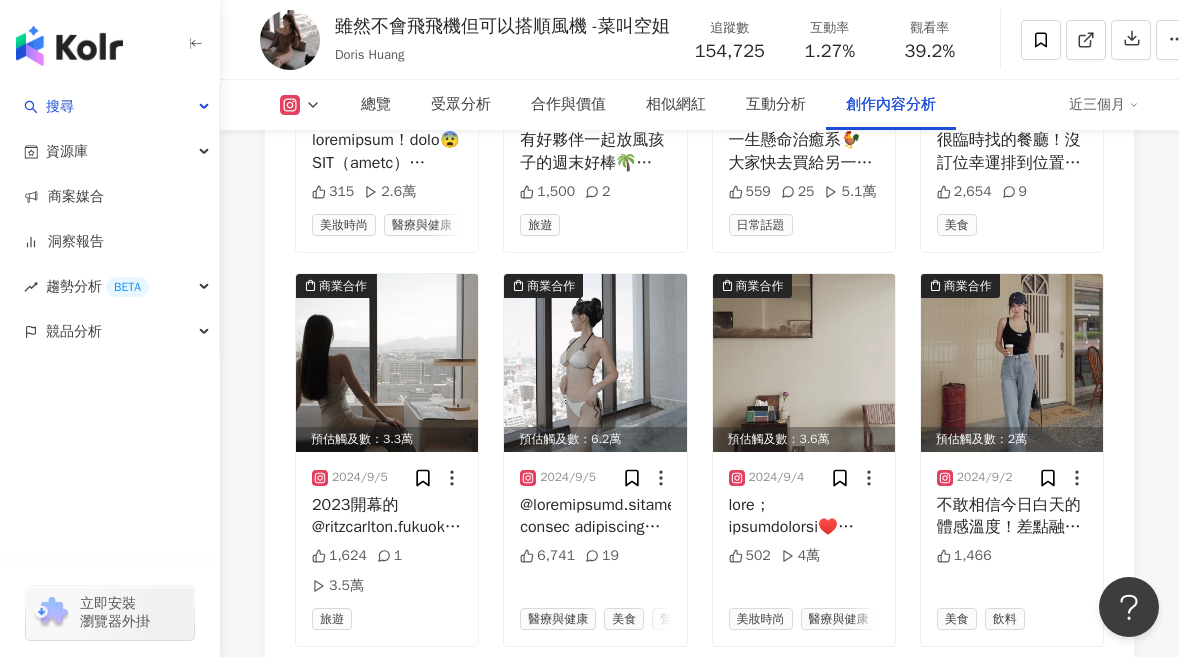 click on "看更多創作內容" at bounding box center (700, 689) 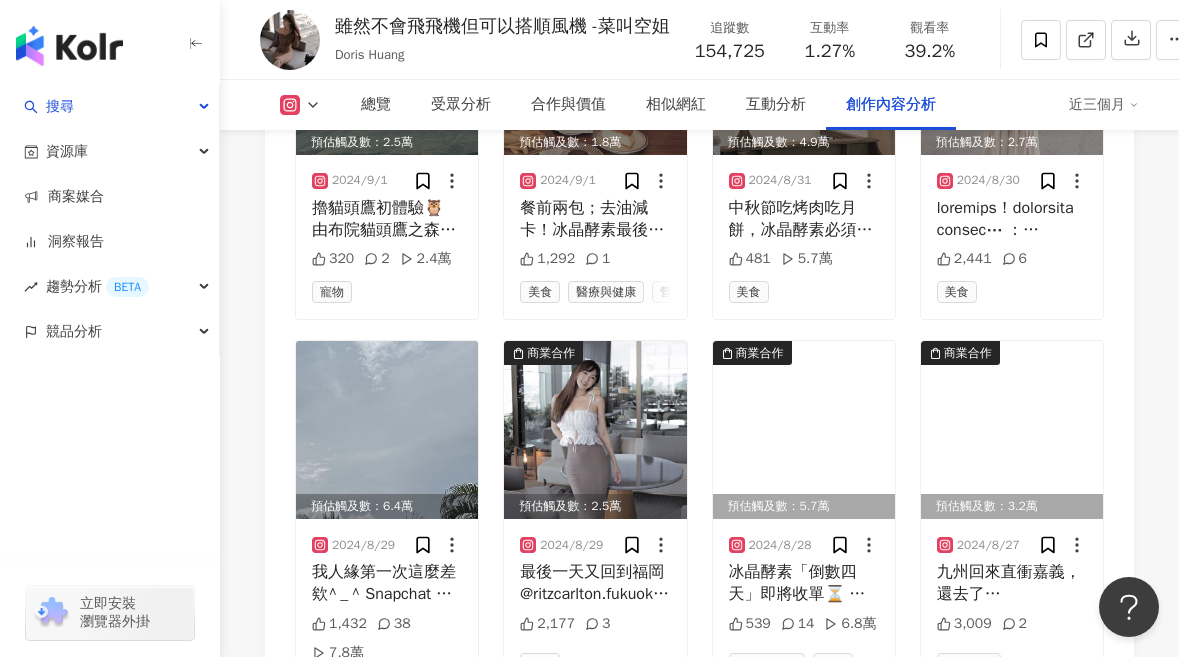 scroll, scrollTop: 31210, scrollLeft: 0, axis: vertical 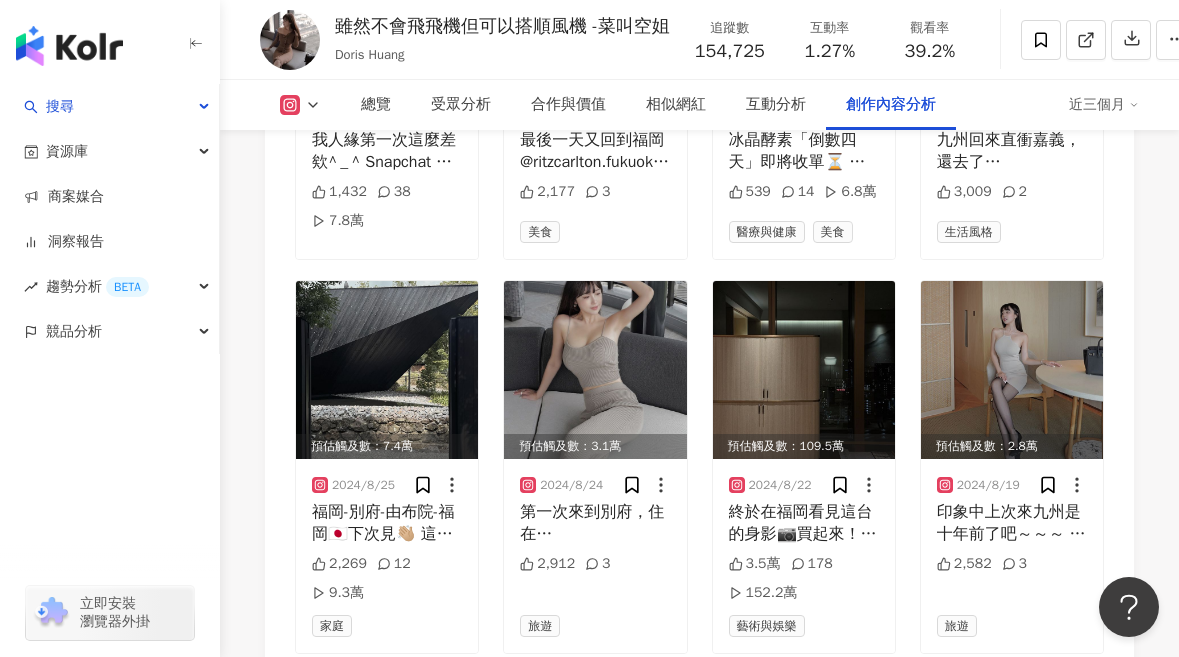 click on "看更多創作內容" at bounding box center (700, 696) 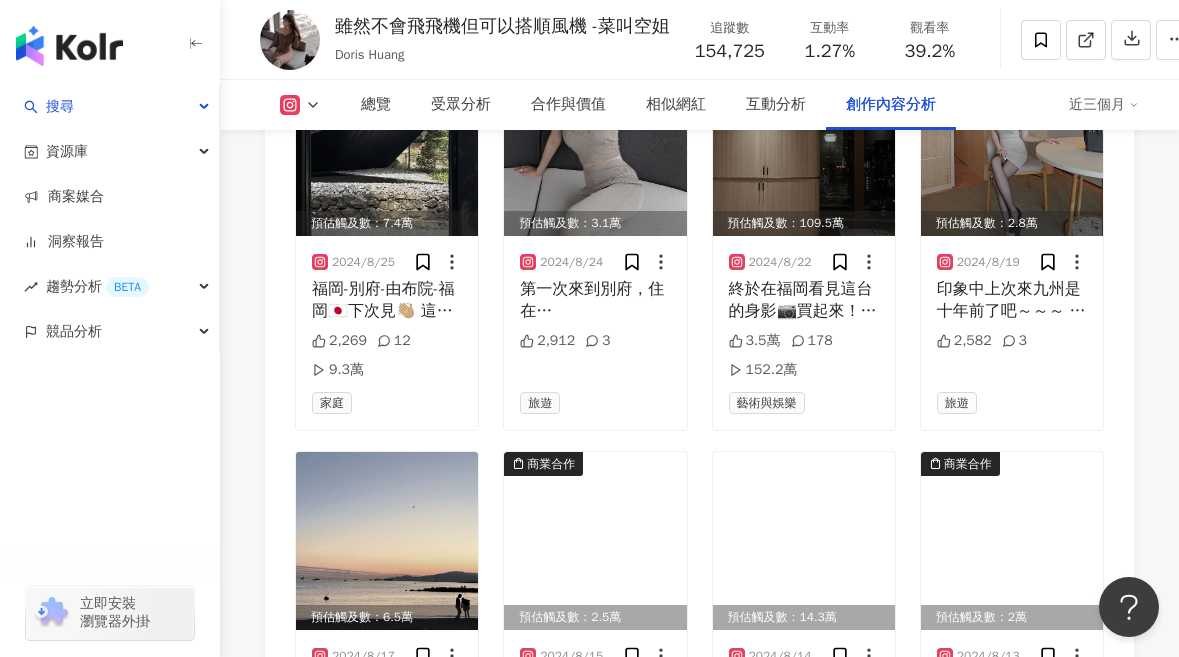 scroll, scrollTop: 31434, scrollLeft: 0, axis: vertical 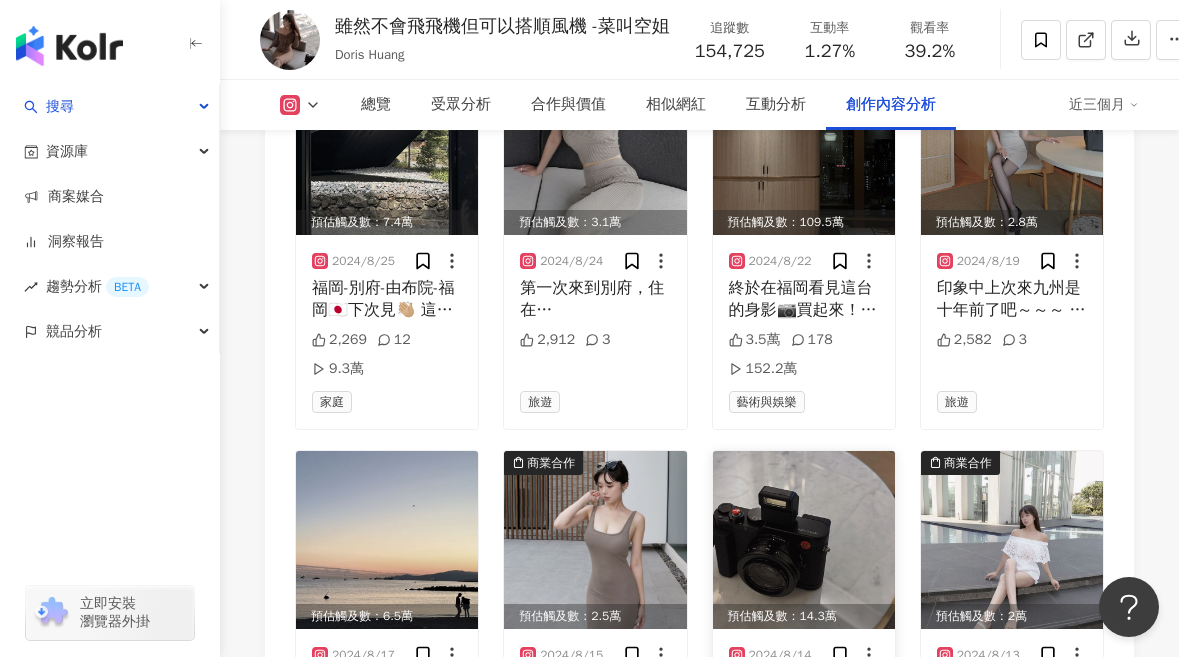 click at bounding box center (804, 540) 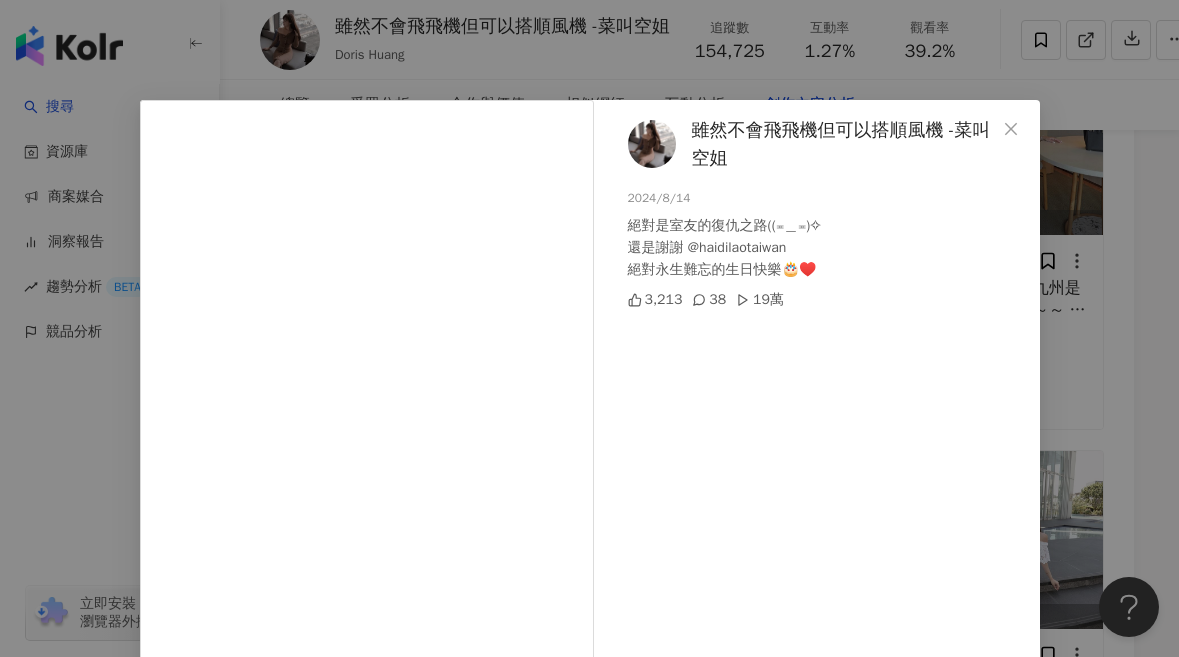 scroll, scrollTop: 0, scrollLeft: 0, axis: both 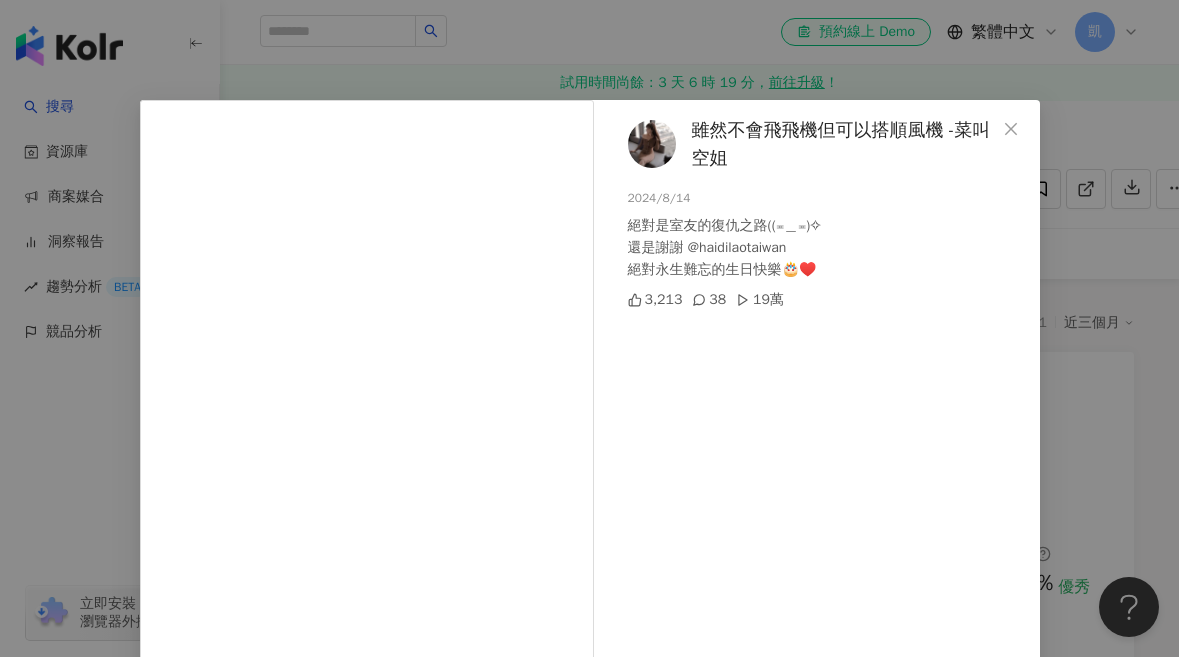 click 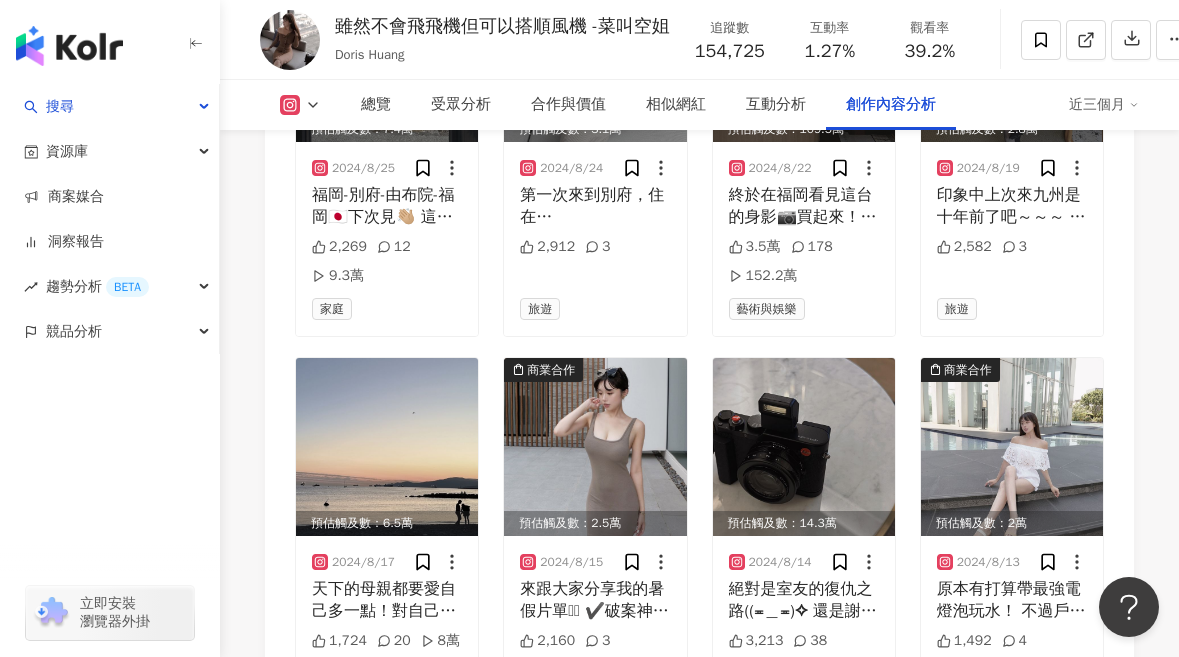 scroll, scrollTop: 31748, scrollLeft: 0, axis: vertical 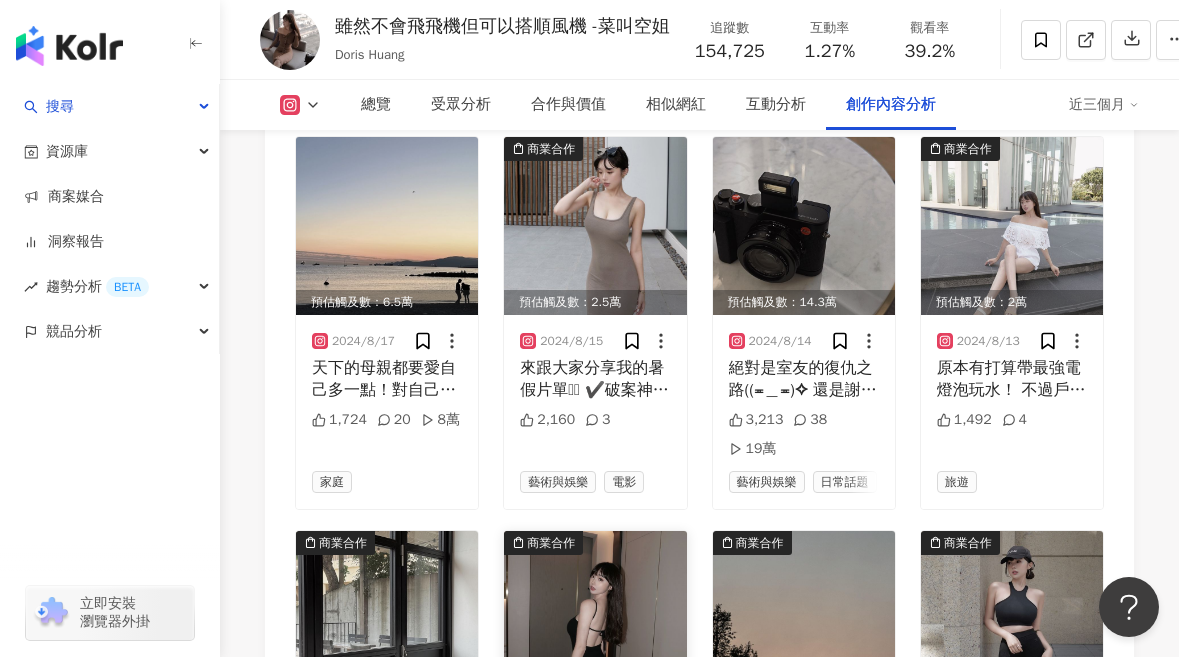click at bounding box center (595, 620) 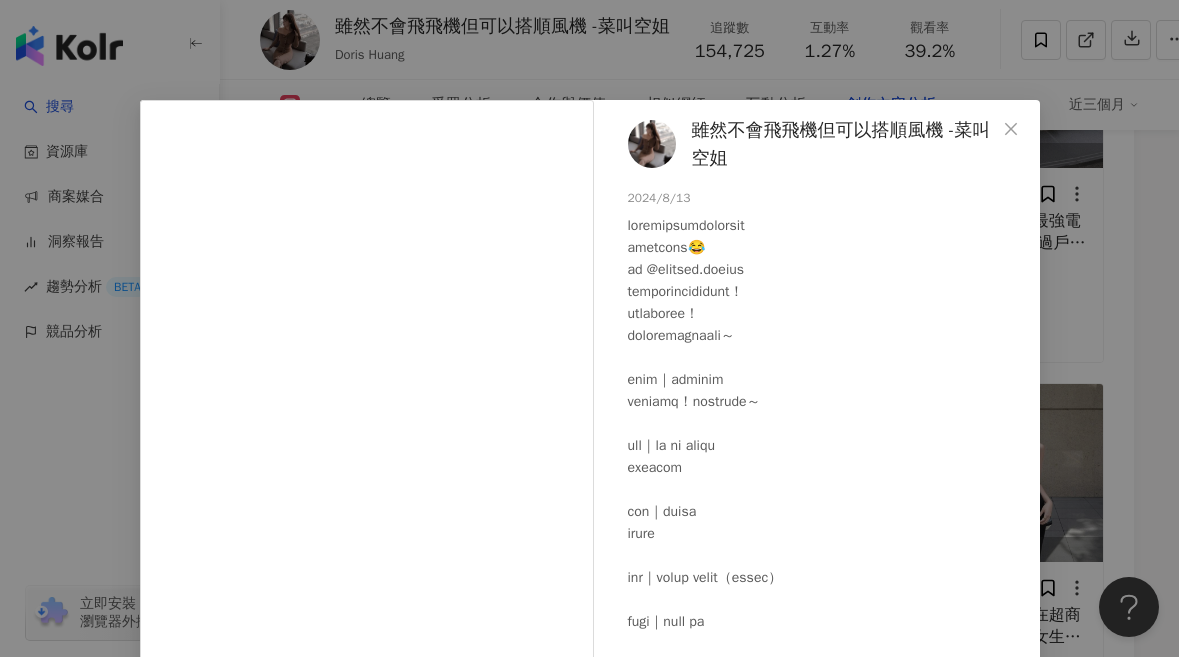 scroll, scrollTop: 31940, scrollLeft: 0, axis: vertical 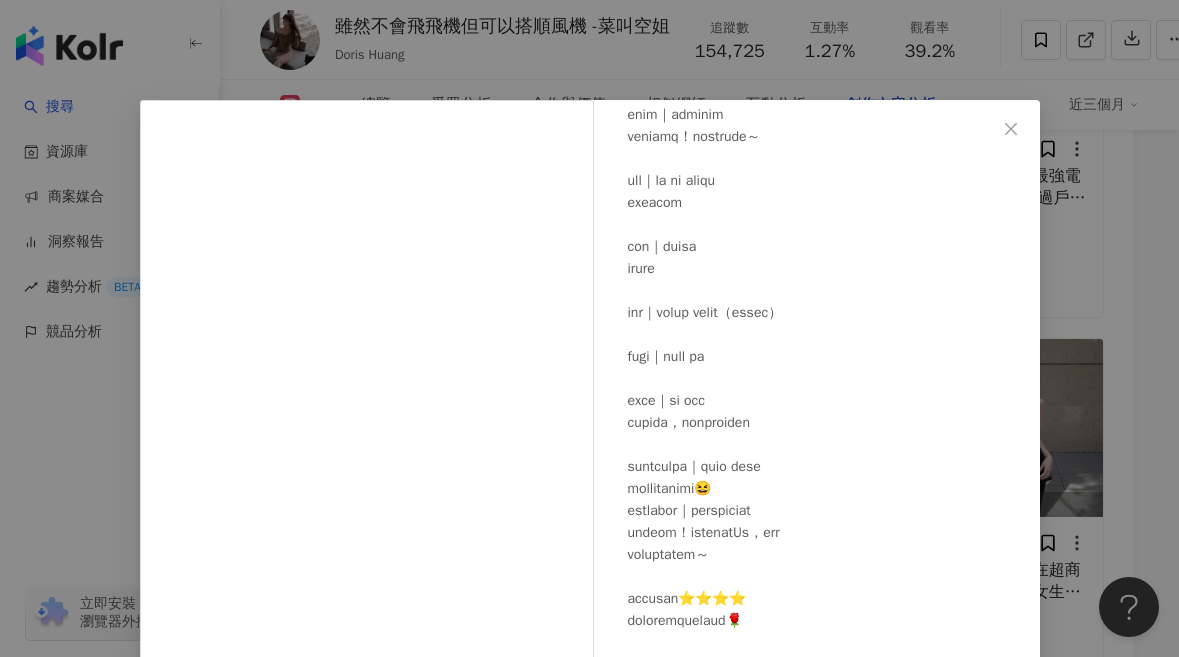 click on "雖然不會飛飛機但可以搭順風機 -菜叫空姐 2024/8/13 2,048 查看原始貼文" at bounding box center (589, 328) 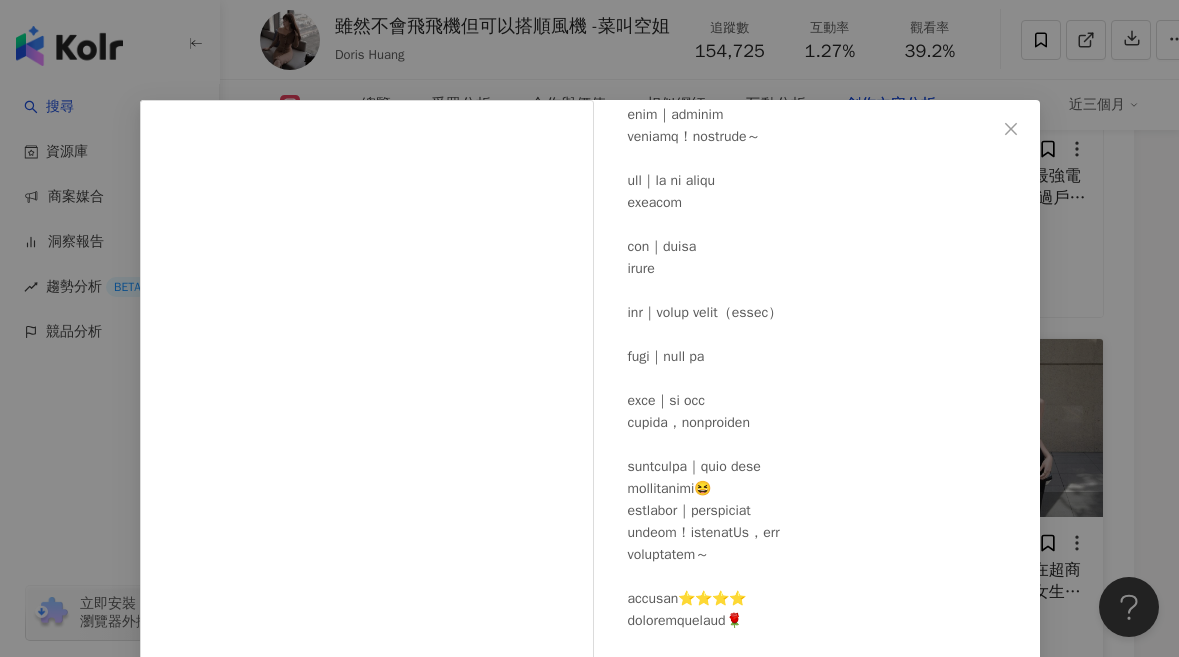 click at bounding box center [1012, 428] 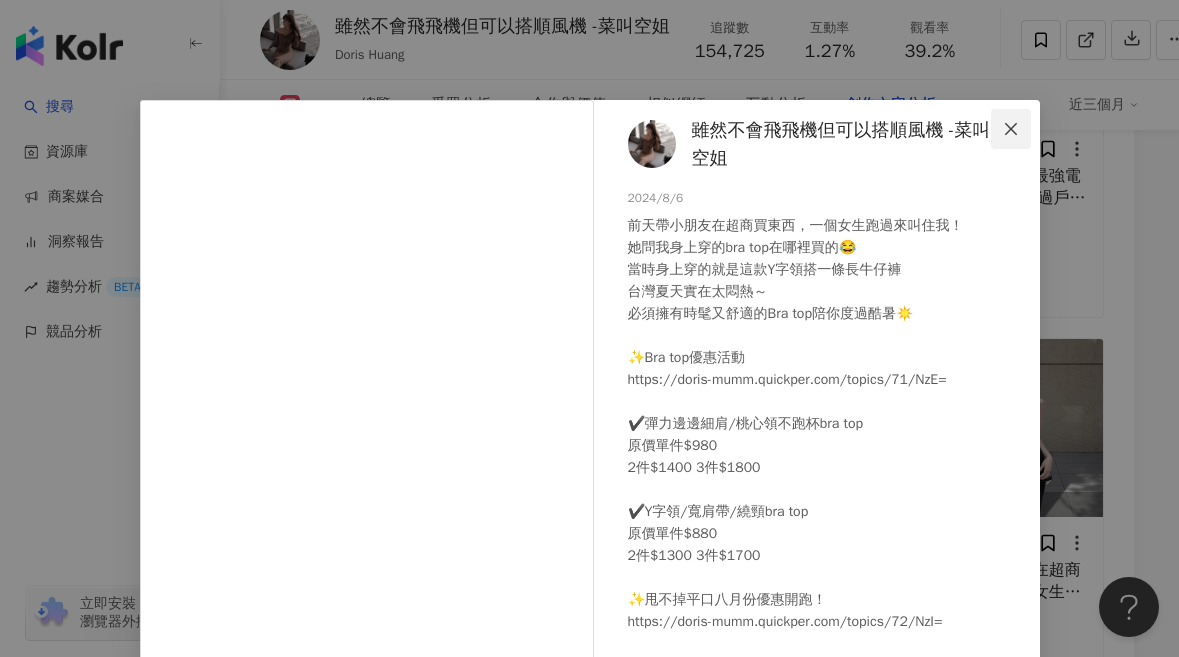 click 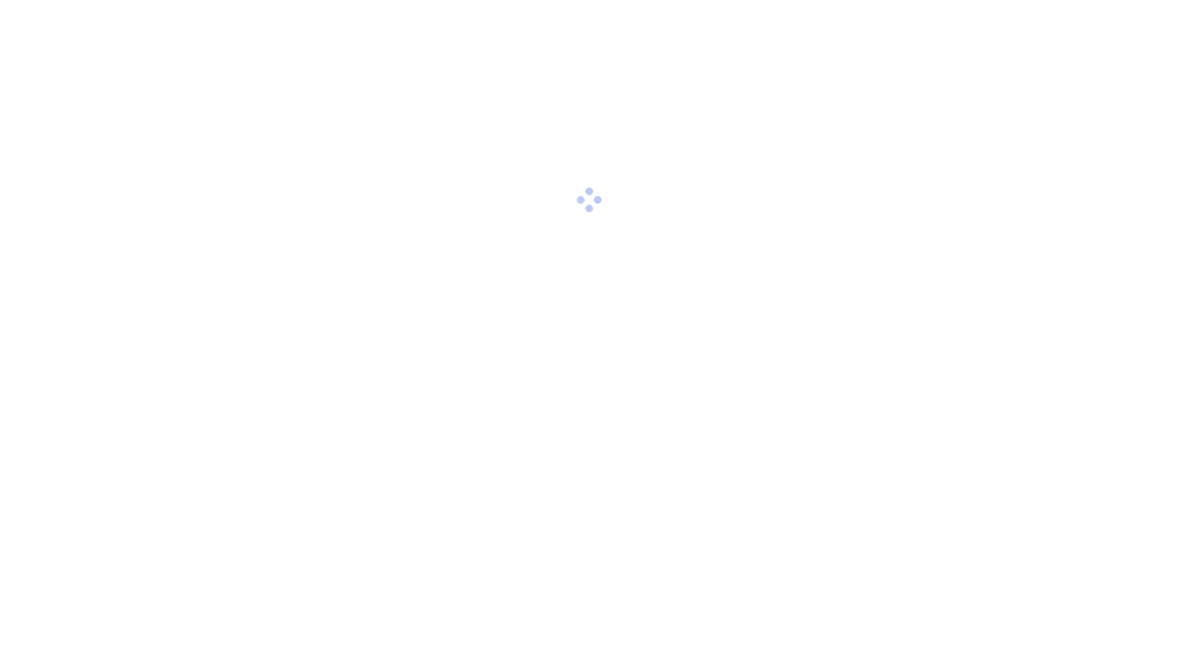 scroll, scrollTop: 0, scrollLeft: 0, axis: both 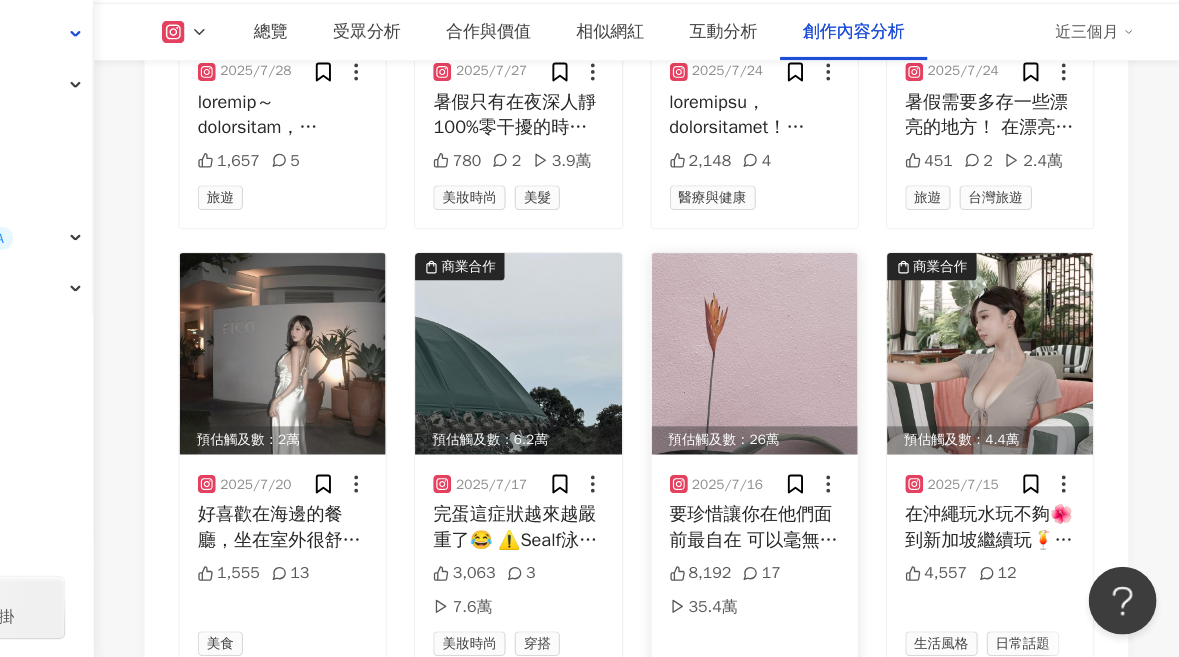 click at bounding box center [804, 389] 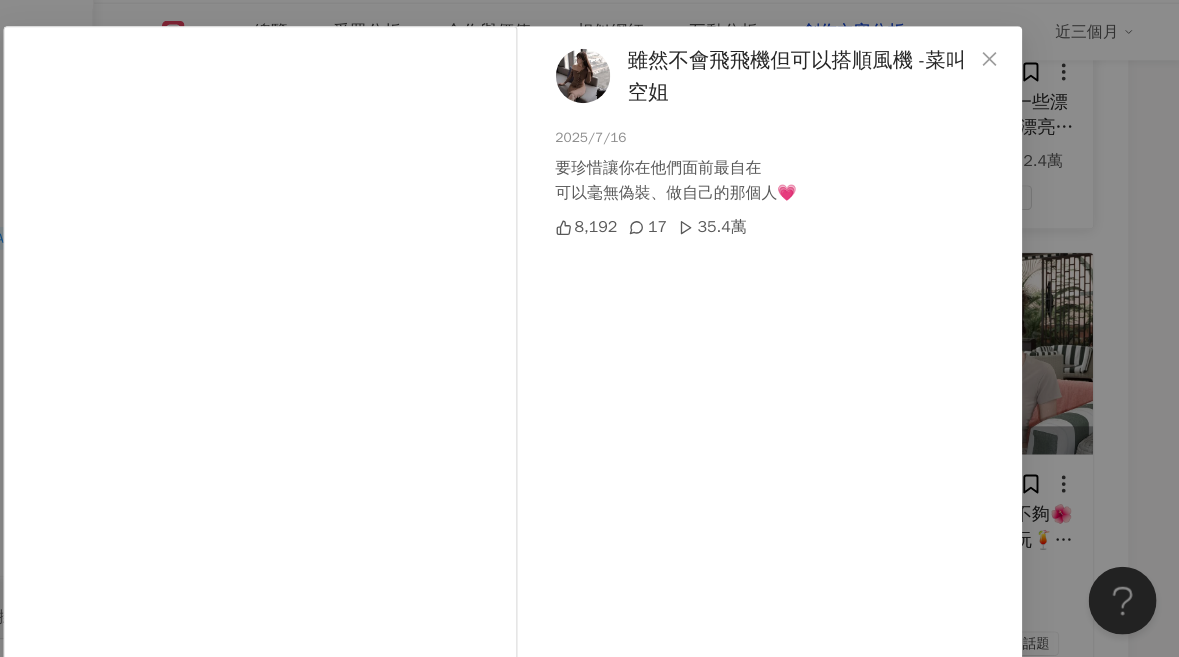 click 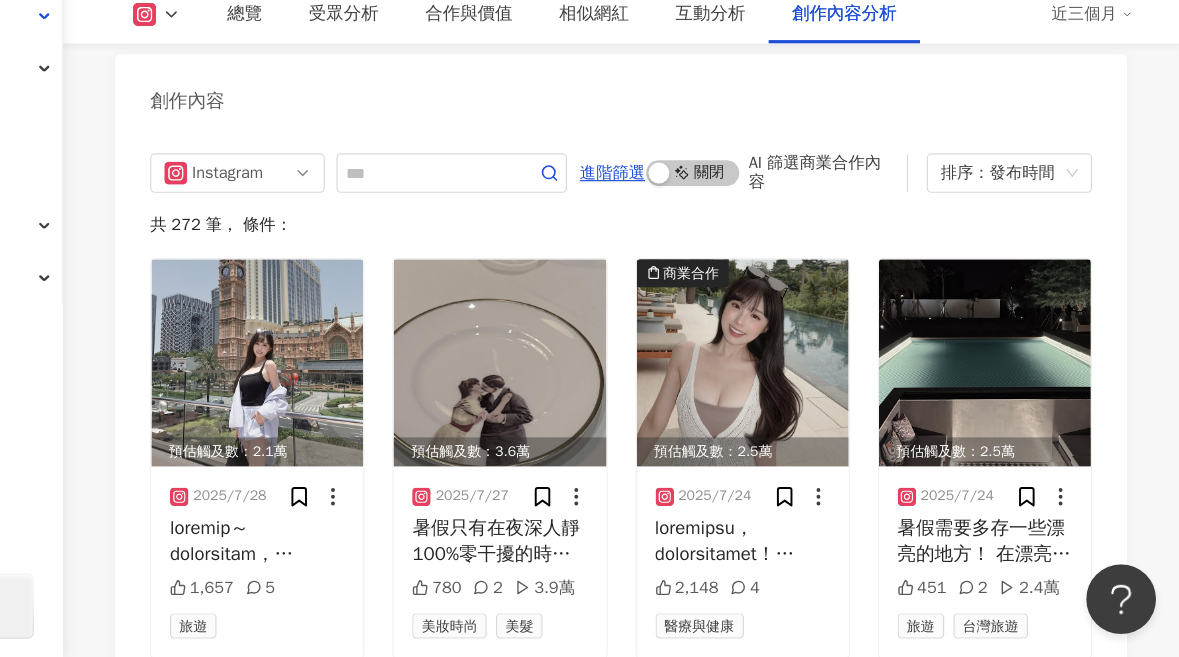 scroll, scrollTop: 6565, scrollLeft: 0, axis: vertical 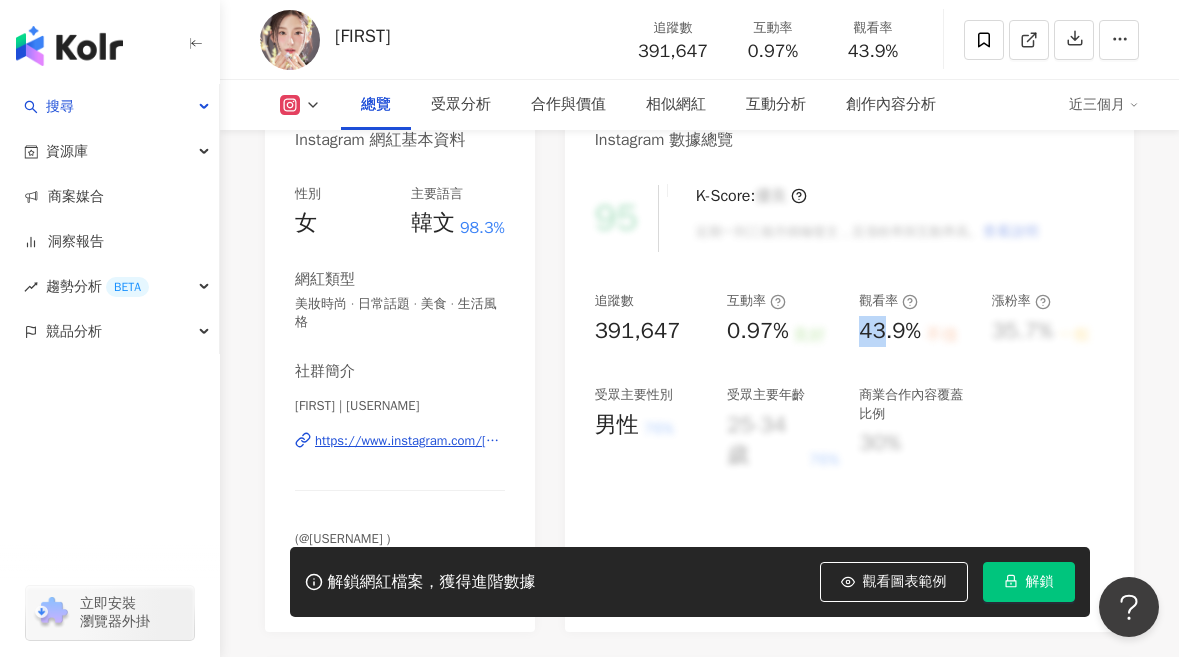 drag, startPoint x: 884, startPoint y: 333, endPoint x: 853, endPoint y: 333, distance: 31 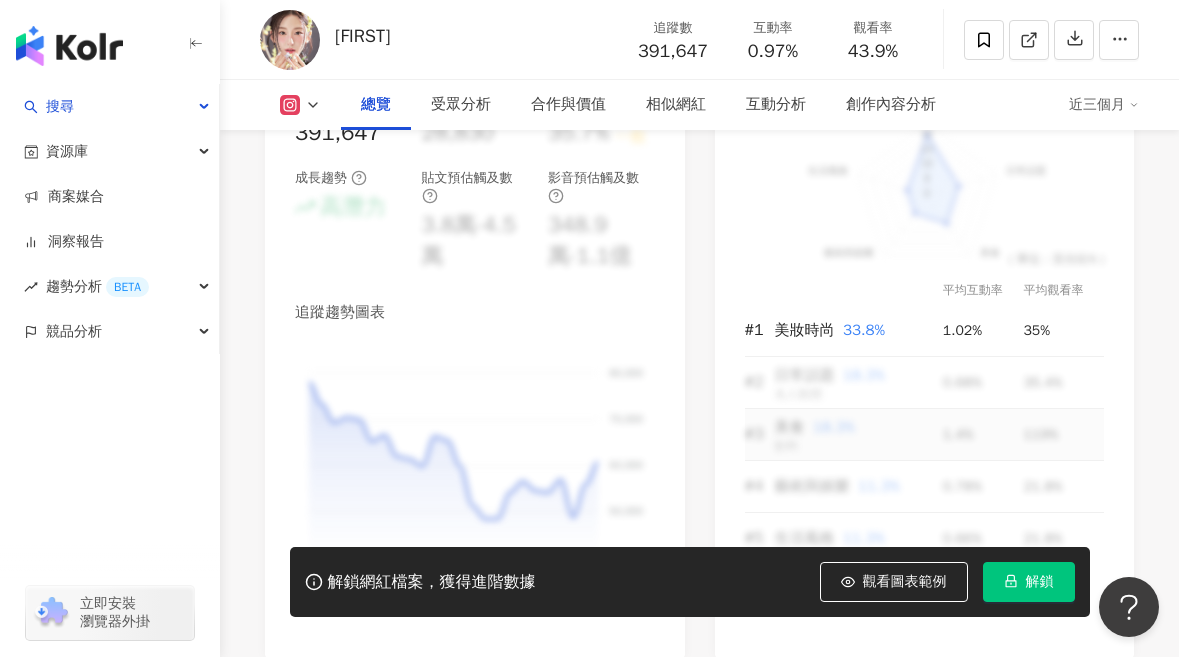 scroll, scrollTop: 1367, scrollLeft: 0, axis: vertical 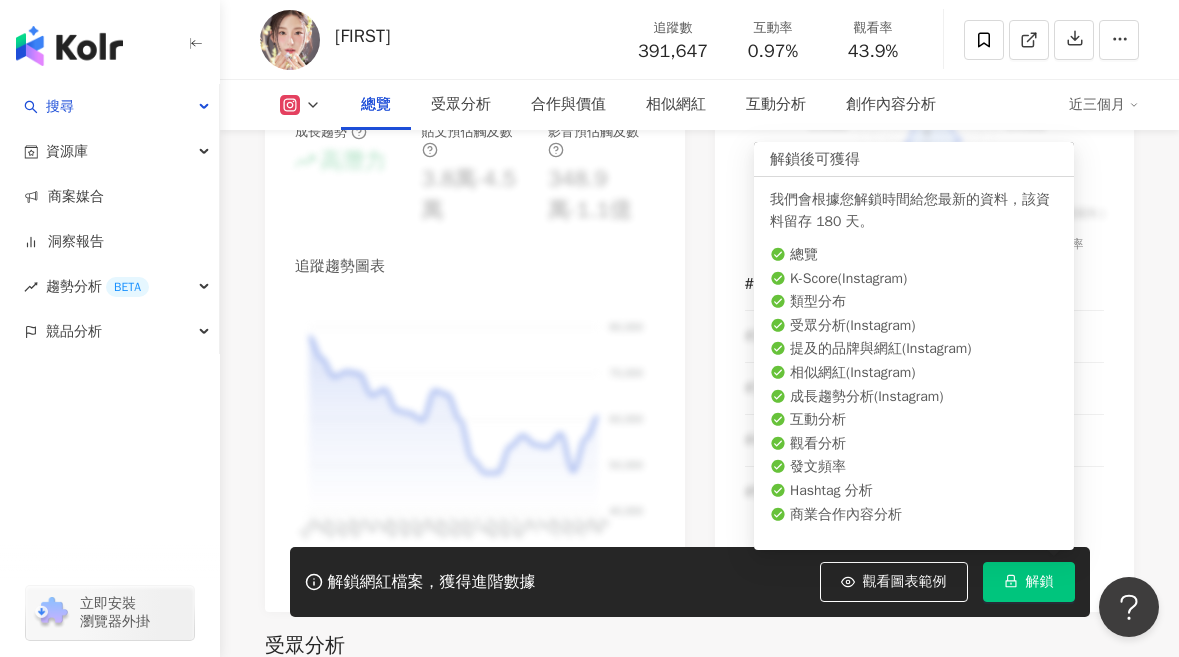 click on "解鎖" at bounding box center (1029, 582) 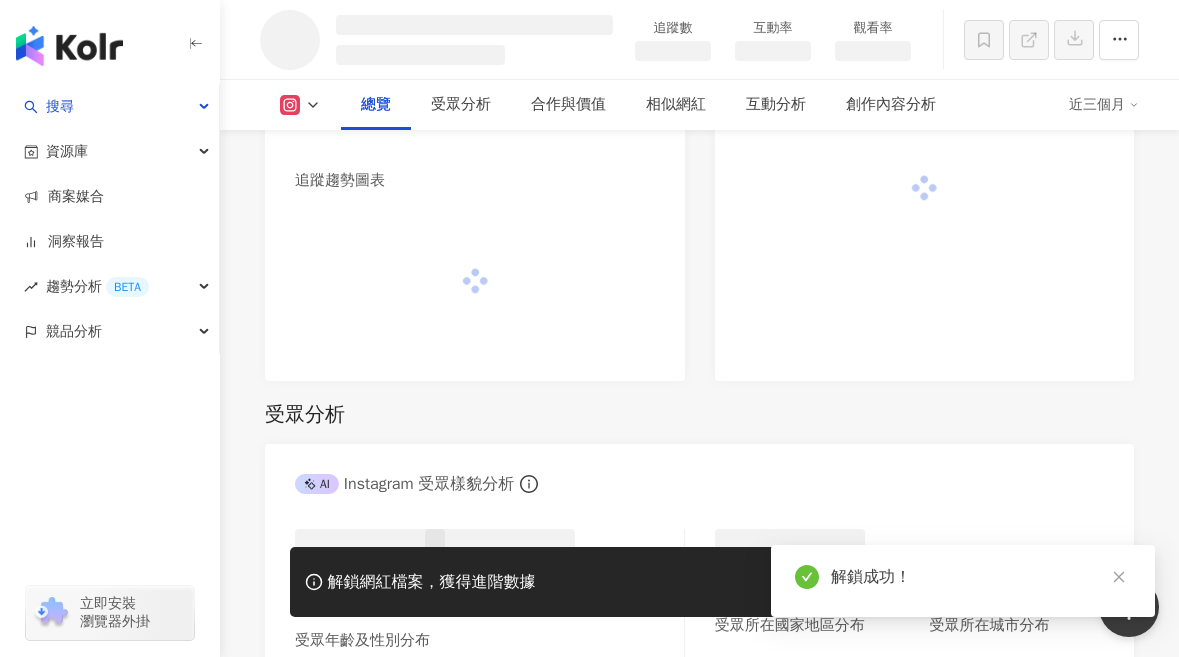 scroll, scrollTop: 1266, scrollLeft: 0, axis: vertical 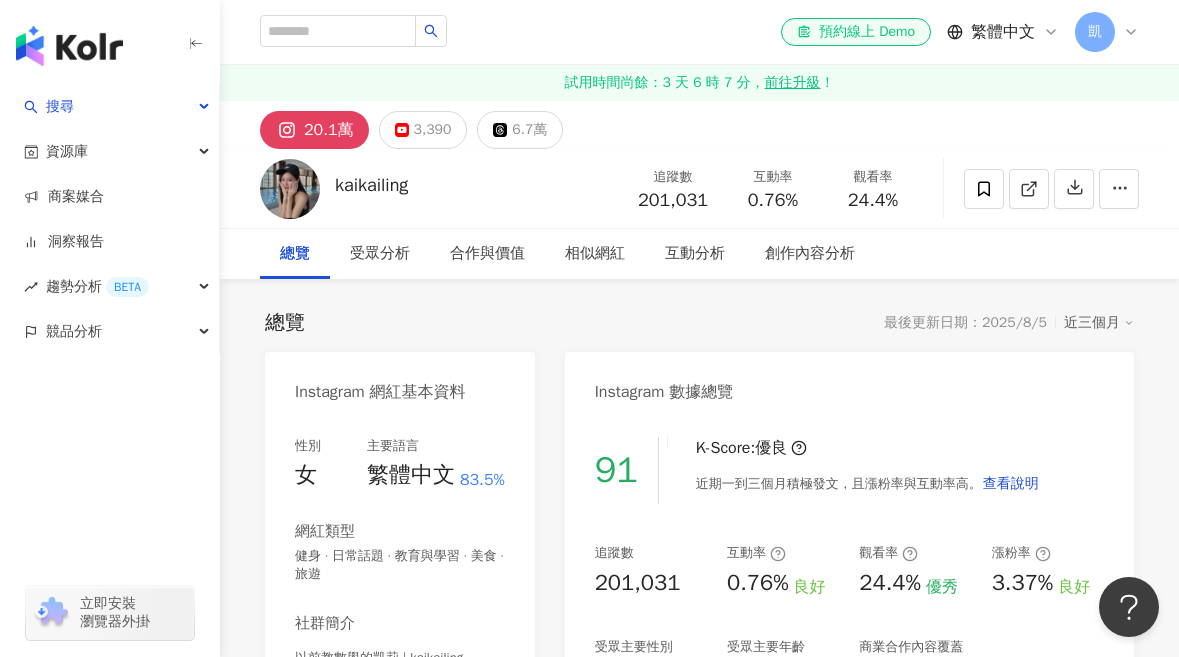 click on "el-icon-cs 預約線上 Demo 繁體中文 [FIRST]" at bounding box center (699, 32) 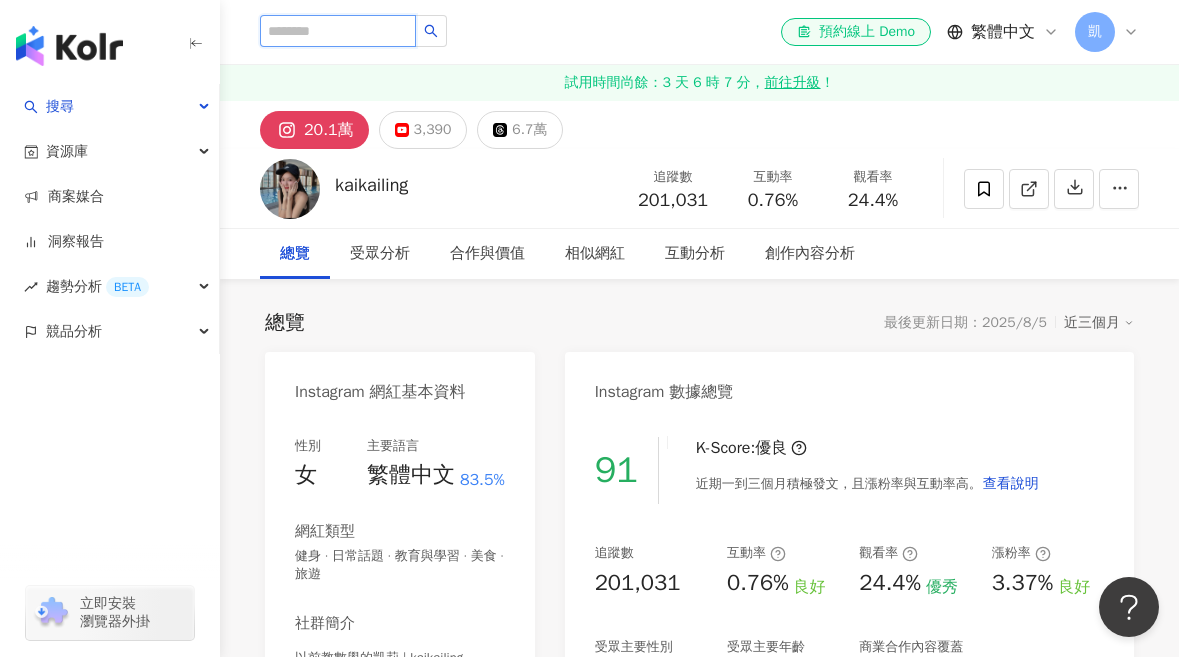click at bounding box center [338, 31] 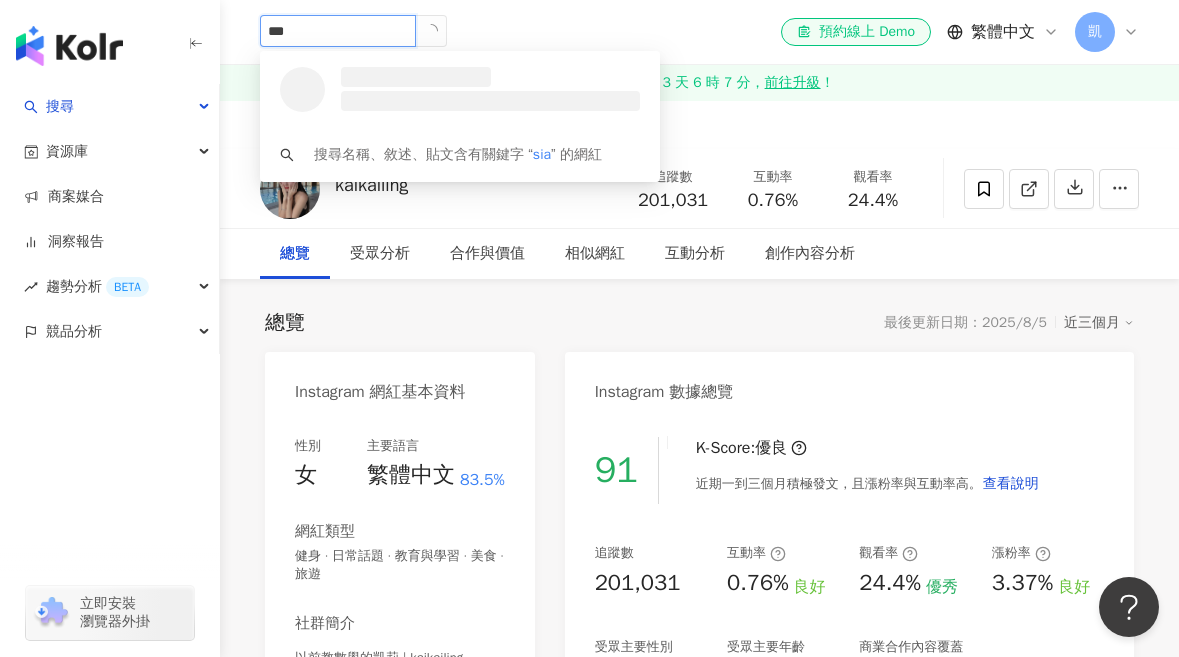 type on "****" 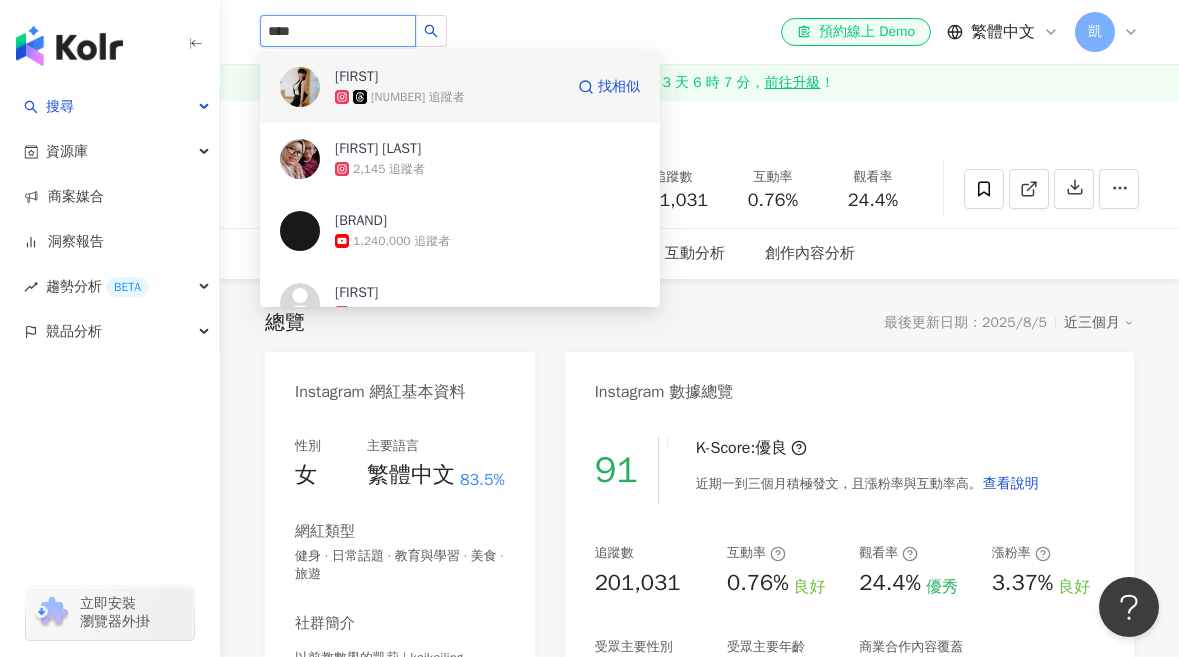 click on "163,299   追蹤者" at bounding box center (418, 97) 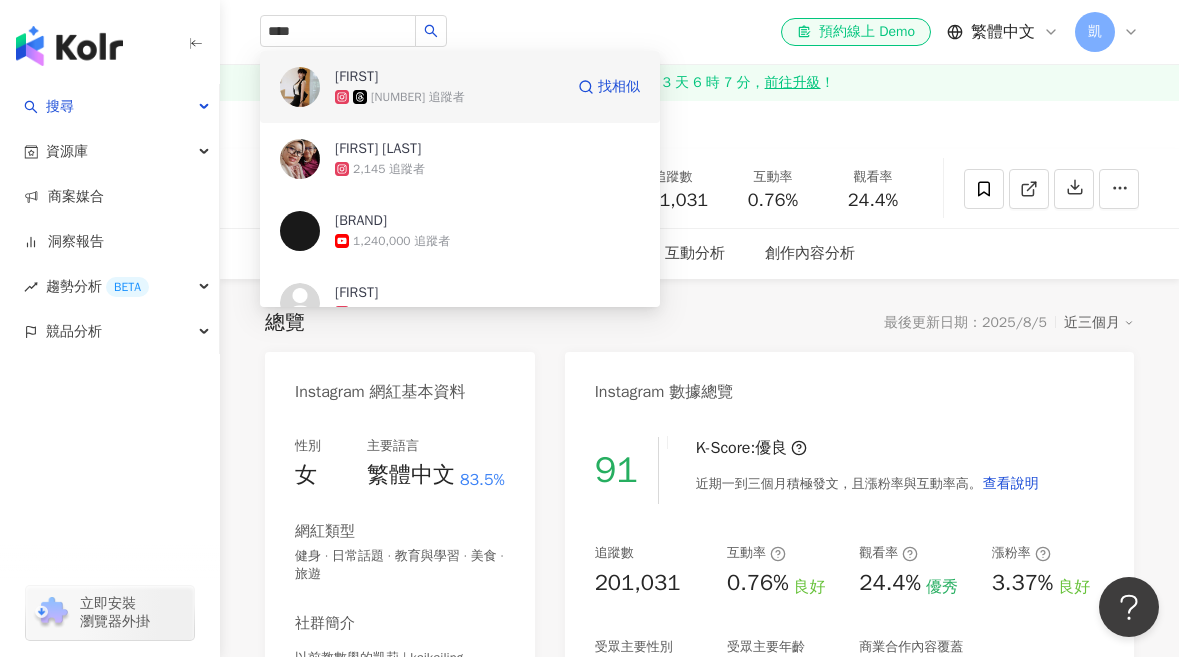 type 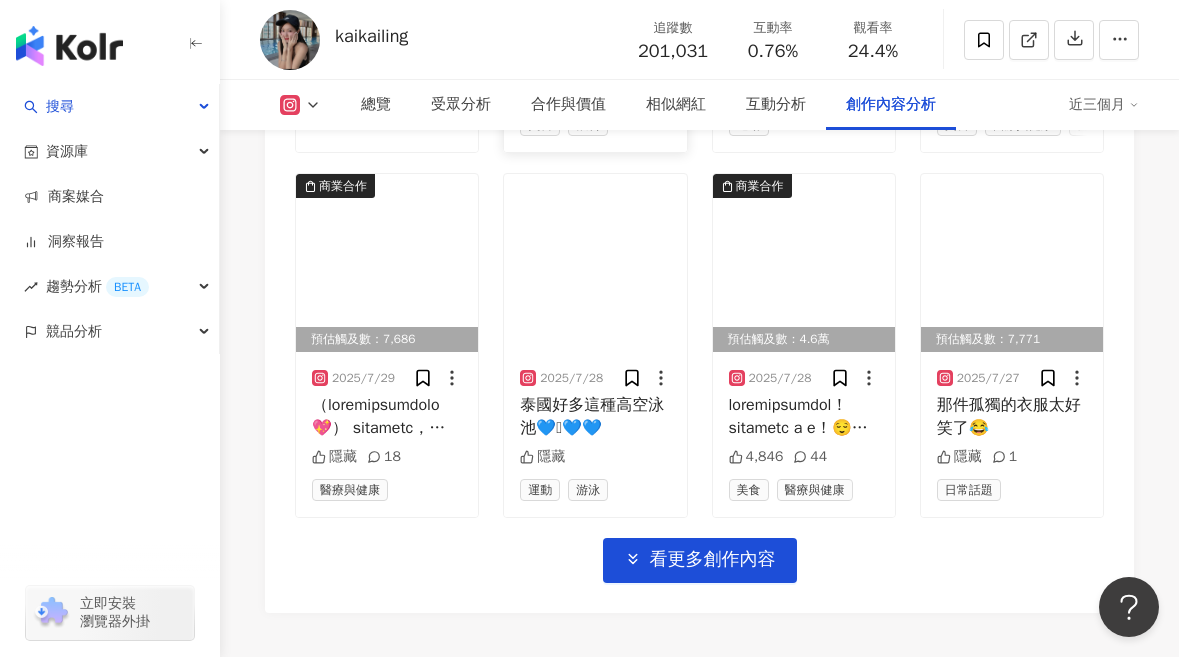 scroll, scrollTop: 7276, scrollLeft: 0, axis: vertical 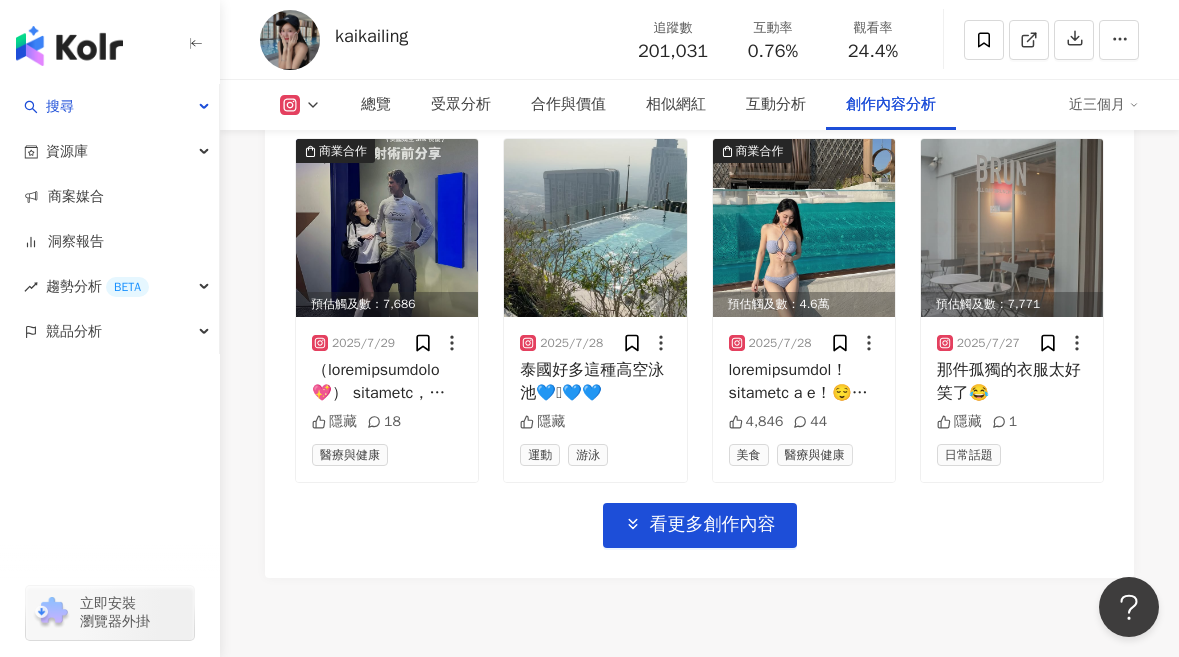 click on "預估觸及數：8,011 2025/8/4 @coffeexover_ 30 1 美食 飲料 預估觸及數：7,646 2025/8/4 我在日本從來沒有吃過好吃的糰子🥺
都已經到了完全放棄的階段
但這次到 @coffeexover_ 門口看到海報
覺得這個糰子咖啡看起來好可愛～
即使之前被日本糰子傷透了心
還是想要點看看😻
結果超好吃耶！好像麻糬！
配焦糖超喜歡💖
海燕焦糖拿鐵的冰淇淋也超好吃🍦
最後推薦他們家的布丁✨吃起來很綿密+鮮奶油（怎麼很少布丁這樣搭，很好吃耶）
又解鎖一個沒嚐試過的搭配☕️✨
📍#中山咖啡廳 #台北咖啡廳 #咖啡廳 #ootd 隱藏 26 美食 飲料 2025/8/2 @lost__andfound_ 隱藏 日常話題 預估觸及數：1.7萬 2025/8/2 1,224 31 美食 飲料 甜點 2025/7/31 第一張超有油畫感😻好喜歡～～ 隱藏 預估觸及數：2.9萬 2025/7/31 2,686 41 美食 飲料 預估觸及數：7,771 2025/7/30 @wonderland.gym 隱藏 1 運動 預估觸及數：3.3萬 2025/7/30 30 1" at bounding box center [699, -21] 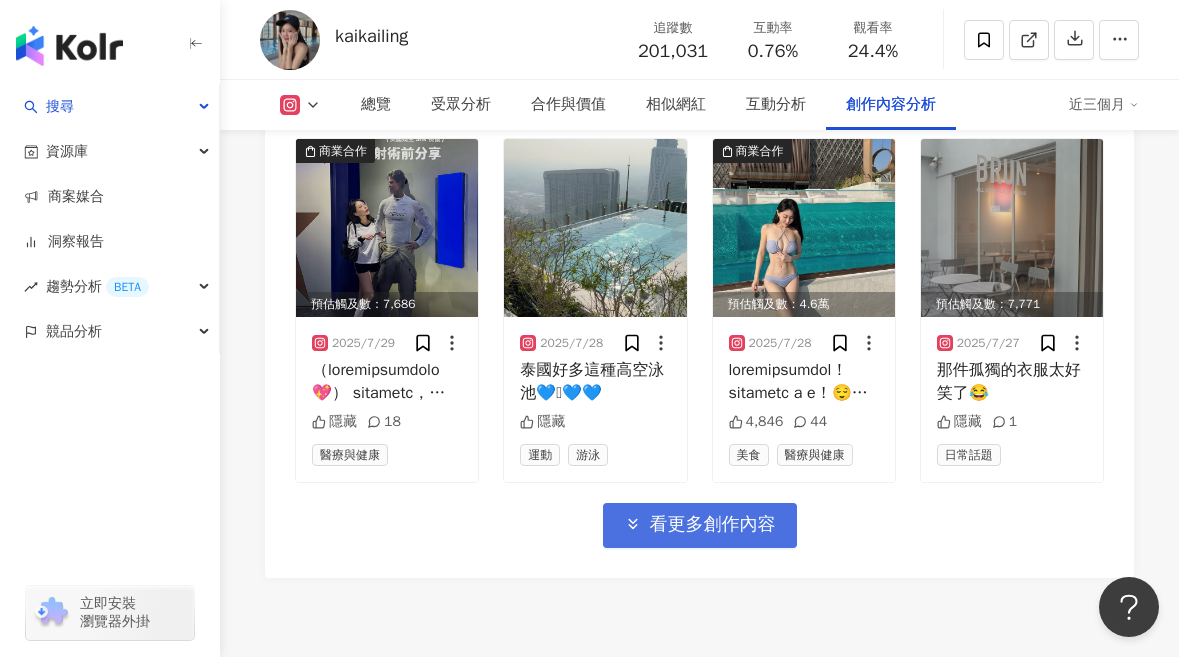 click on "看更多創作內容" at bounding box center [700, 525] 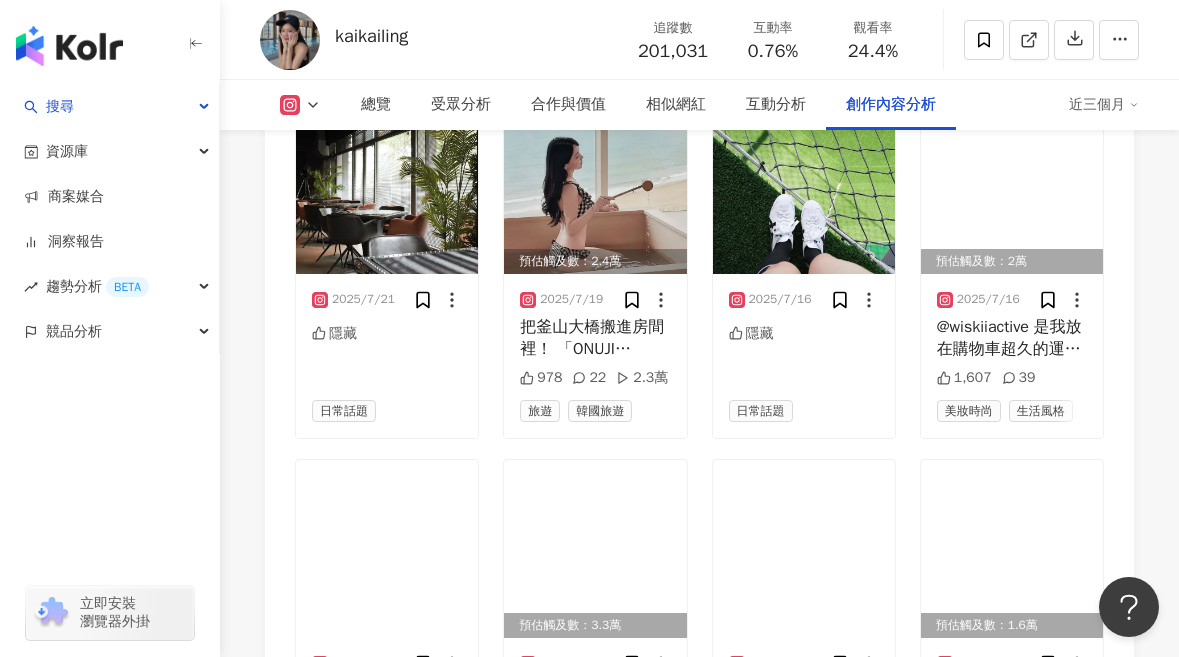 scroll, scrollTop: 8287, scrollLeft: 0, axis: vertical 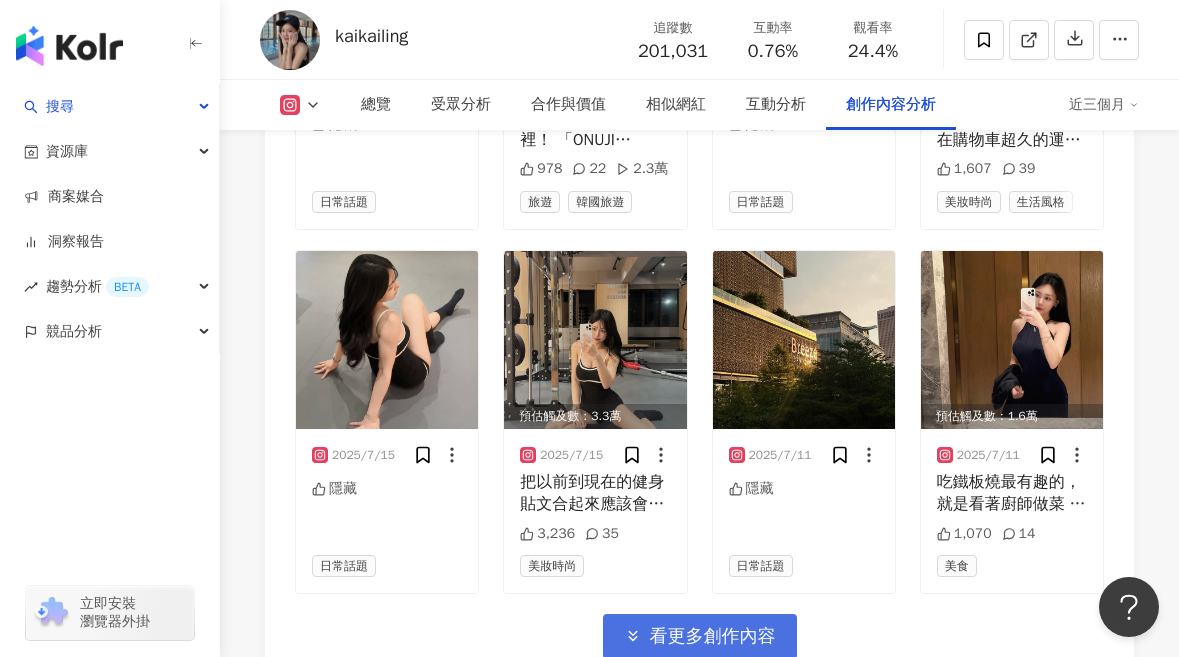 click on "看更多創作內容" at bounding box center (700, 636) 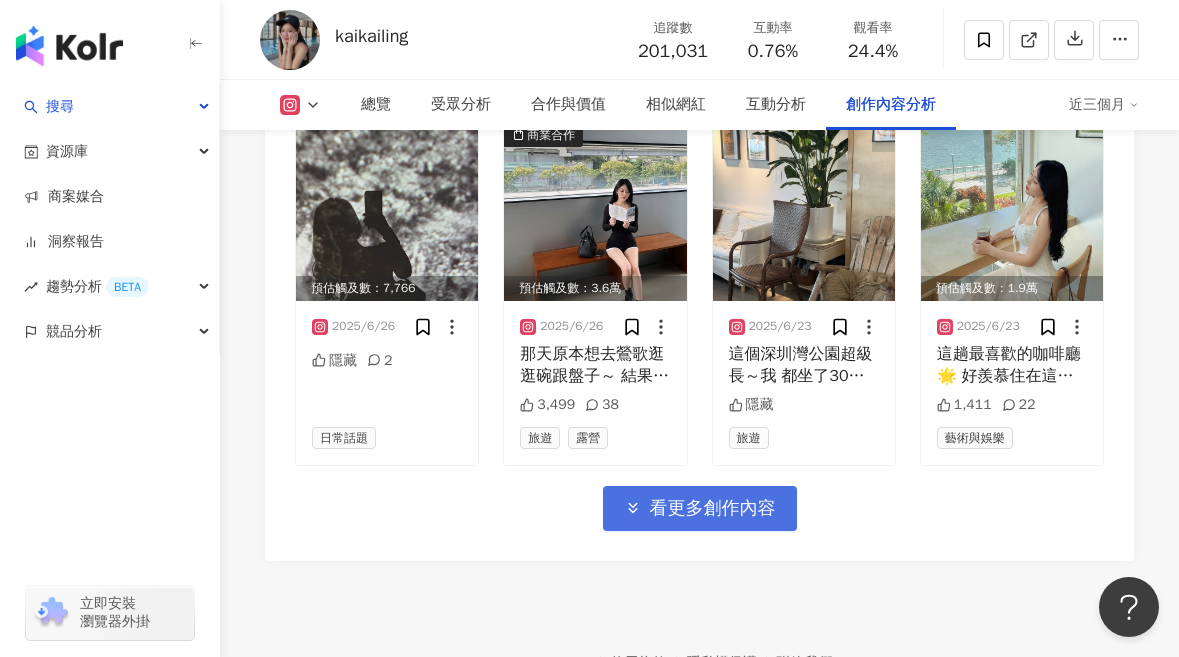 scroll, scrollTop: 9540, scrollLeft: 0, axis: vertical 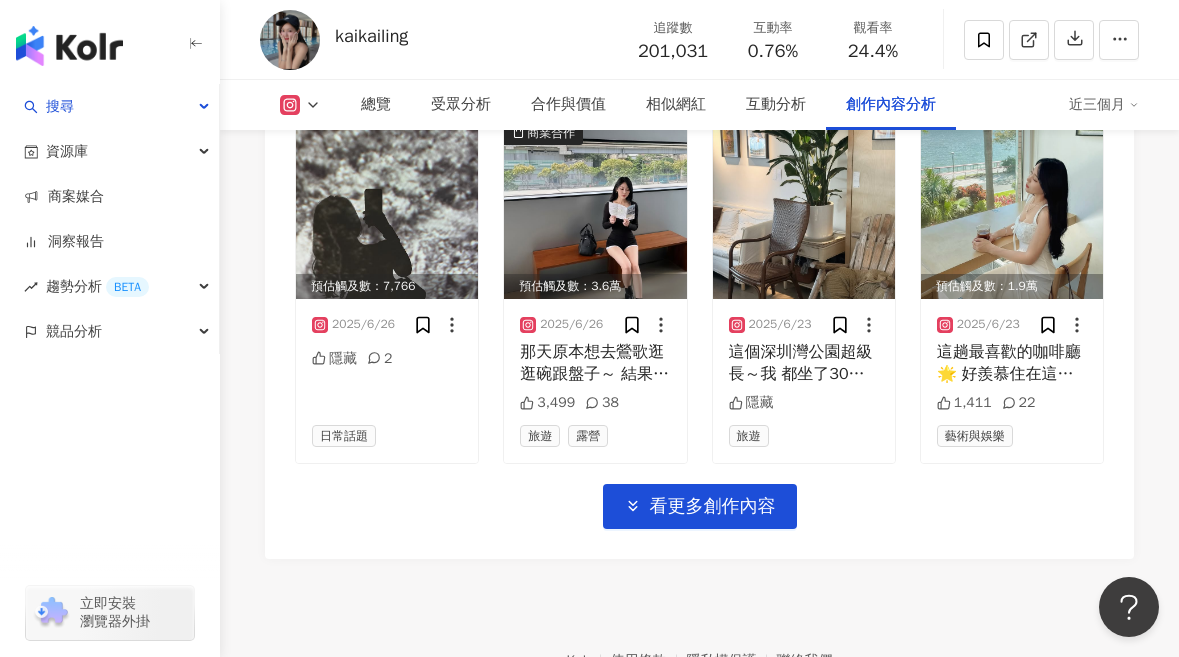 click on "Instagram 進階篩選 啟動 關閉 AI 篩選商業合作內容 排序：發布時間 共 109 筆 ，   條件： 預估觸及數：8,011 2025/8/4 @coffeexover_ 30 1 美食 飲料 預估觸及數：7,646 2025/8/4 我在日本從來沒有吃過好吃的糰子🥺
都已經到了完全放棄的階段
但這次到 @coffeexover_ 門口看到海報
覺得這個糰子咖啡看起來好可愛～
即使之前被日本糰子傷透了心
還是想要點看看😻
結果超好吃耶！好像麻糬！
配焦糖超喜歡💖
海燕焦糖拿鐵的冰淇淋也超好吃🍦
最後推薦他們家的布丁✨吃起來很綿密+鮮奶油（怎麼很少布丁這樣搭，很好吃耶）
又解鎖一個沒嚐試過的搭配☕️✨
📍#中山咖啡廳 #台北咖啡廳 #咖啡廳 #ootd 隱藏 26 美食 飲料 2025/8/2 @lost__andfound_ 隱藏 日常話題 預估觸及數：1.7萬 2025/8/2 1,224 31 美食 飲料 甜點 2025/7/31 第一張超有油畫感😻好喜歡～～ 隱藏 預估觸及數：2.9萬 2025/7/31 2,686 41 1 30" at bounding box center (699, -1202) 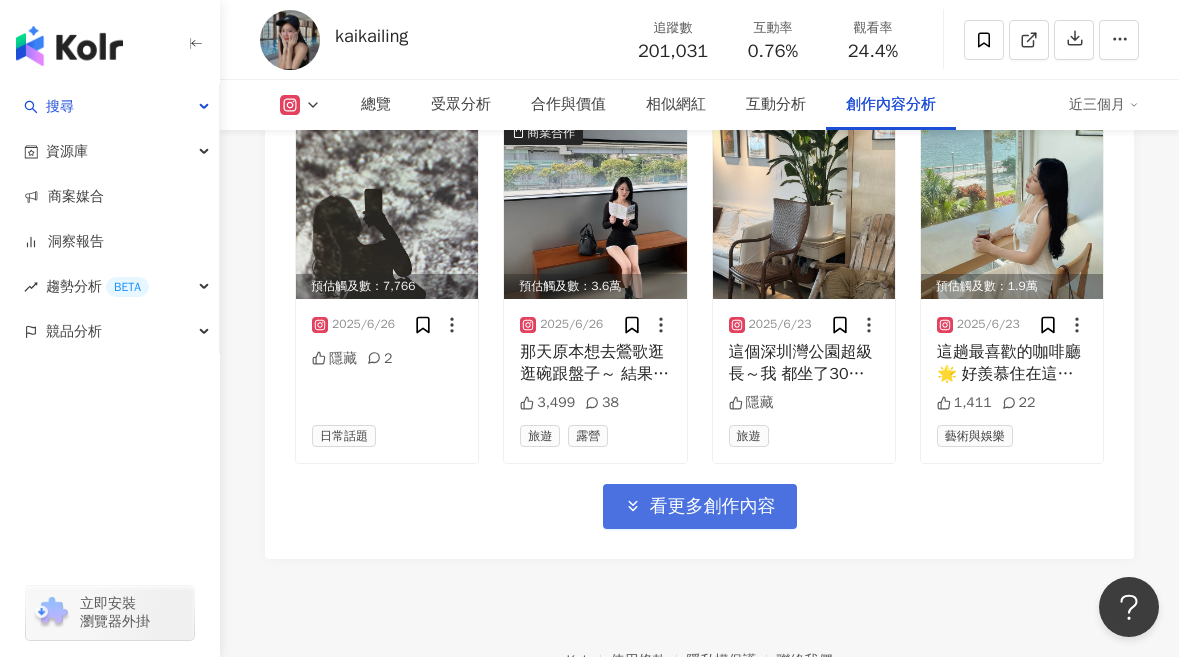 click on "看更多創作內容" at bounding box center [713, 507] 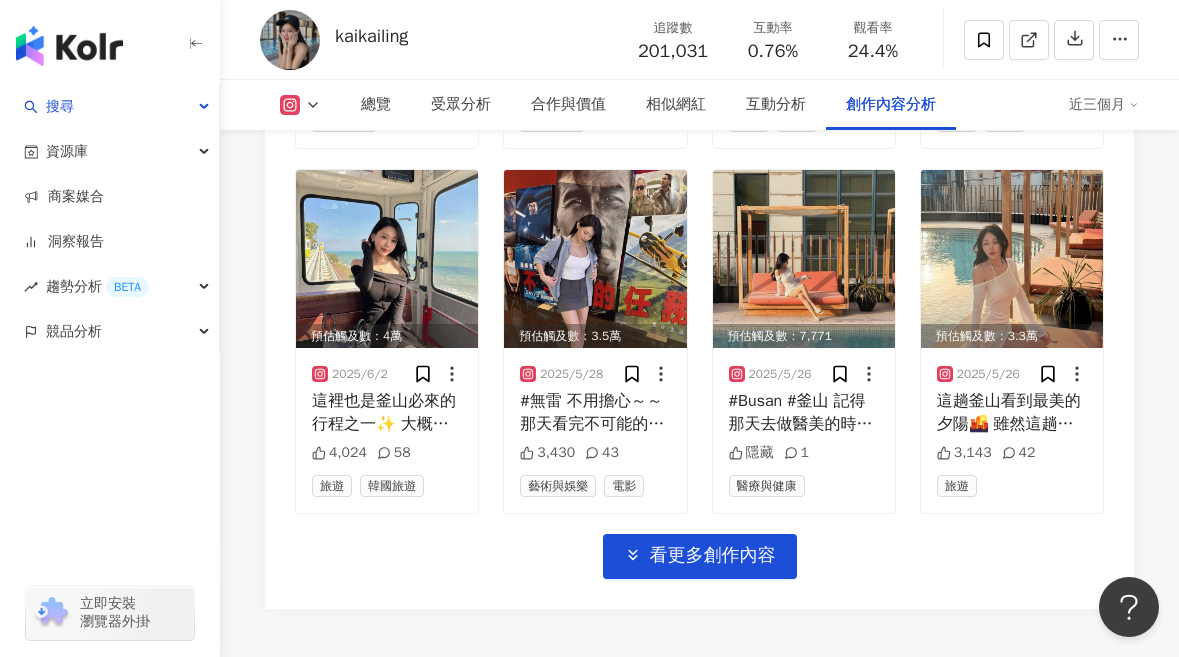 scroll, scrollTop: 10630, scrollLeft: 0, axis: vertical 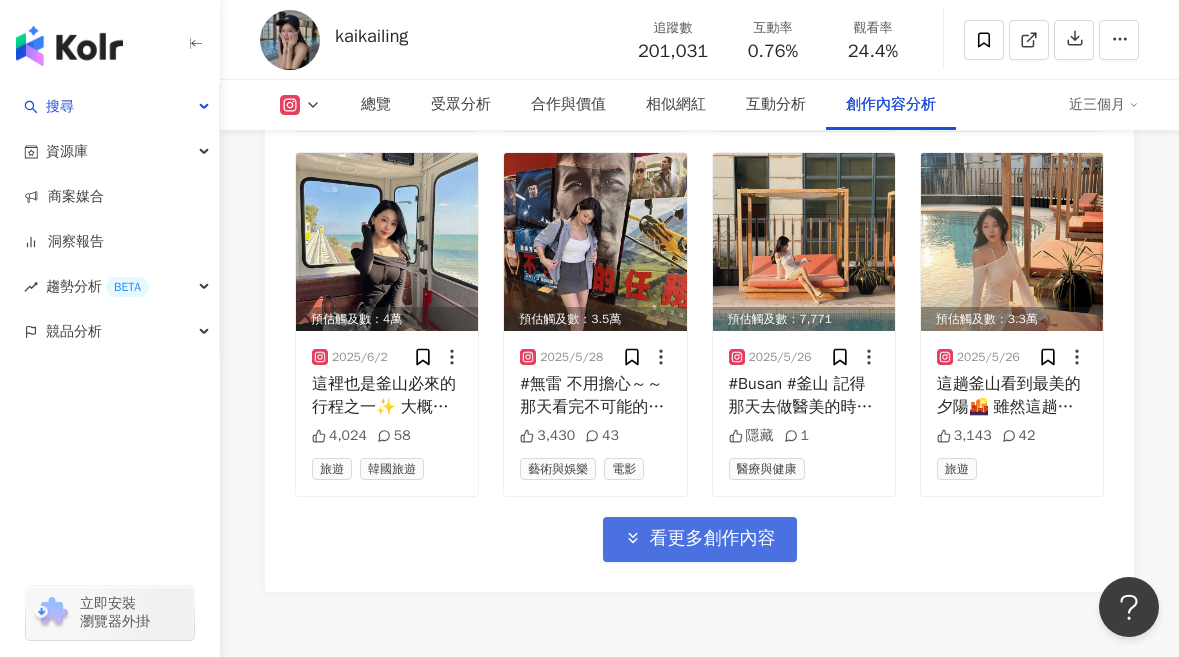 click on "看更多創作內容" at bounding box center (713, 539) 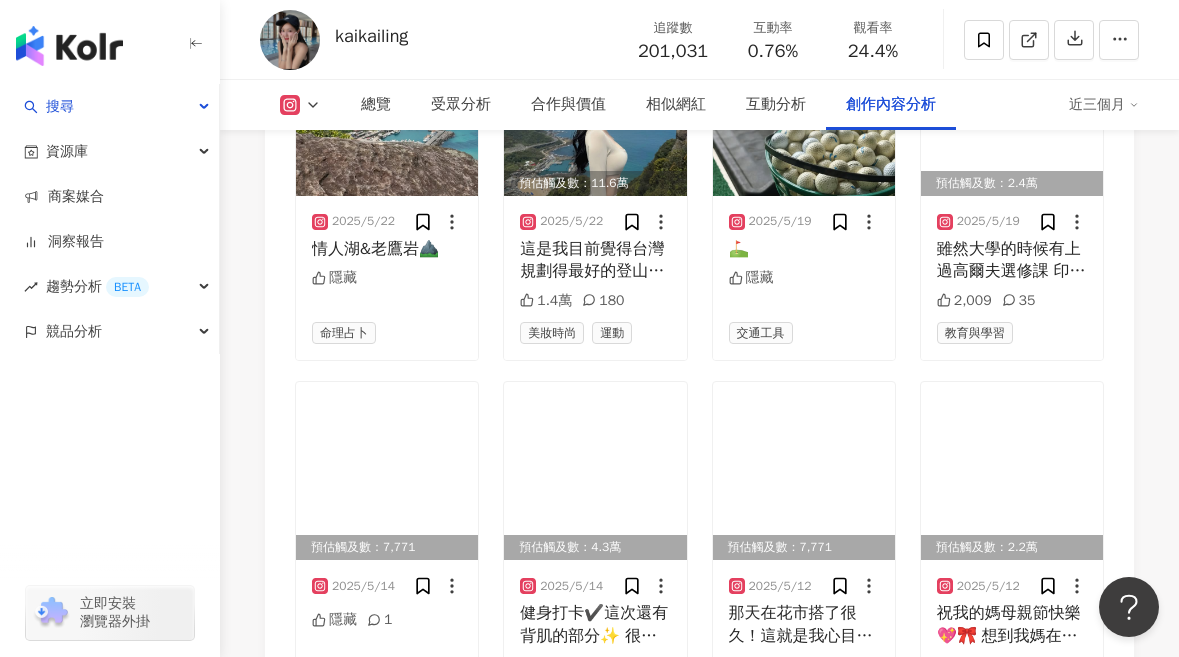 scroll, scrollTop: 11866, scrollLeft: 0, axis: vertical 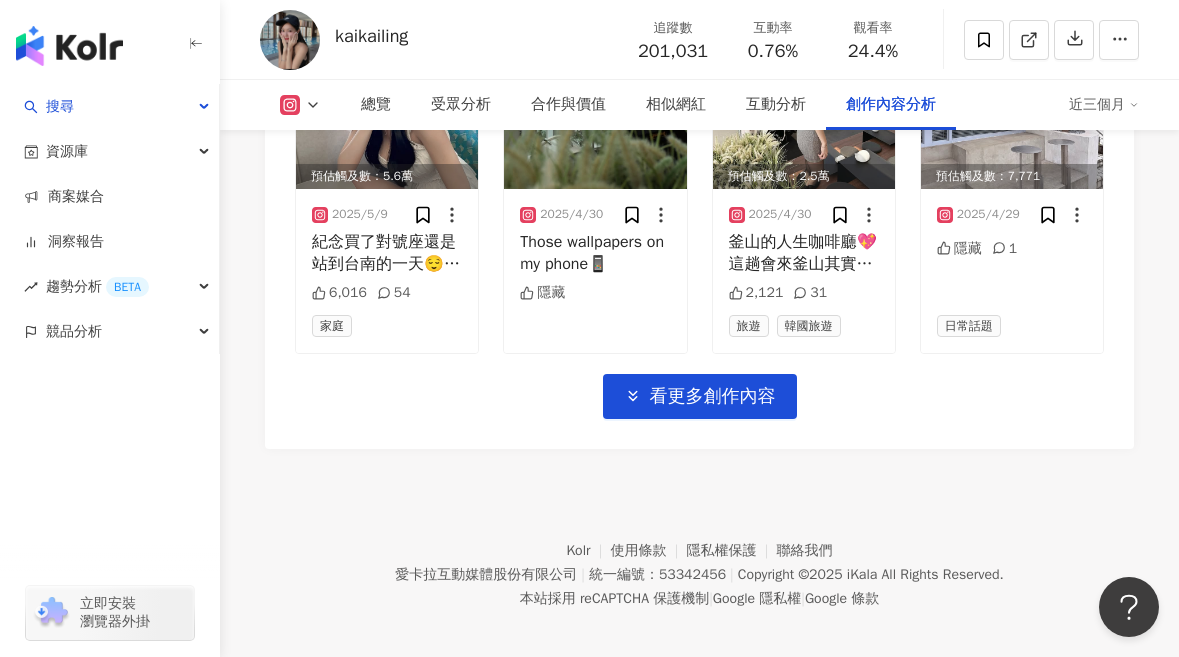 click on "預估觸及數：8,011 2025/8/4 @coffeexover_ 30 1 美食 飲料 預估觸及數：7,646 2025/8/4 我在日本從來沒有吃過好吃的糰子🥺
都已經到了完全放棄的階段
但這次到 @coffeexover_ 門口看到海報
覺得這個糰子咖啡看起來好可愛～
即使之前被日本糰子傷透了心
還是想要點看看😻
結果超好吃耶！好像麻糬！
配焦糖超喜歡💖
海燕焦糖拿鐵的冰淇淋也超好吃🍦
最後推薦他們家的布丁✨吃起來很綿密+鮮奶油（怎麼很少布丁這樣搭，很好吃耶）
又解鎖一個沒嚐試過的搭配☕️✨
📍#中山咖啡廳 #台北咖啡廳 #咖啡廳 #ootd 隱藏 26 美食 飲料 2025/8/2 @lost__andfound_ 隱藏 日常話題 預估觸及數：1.7萬 2025/8/2 1,224 31 美食 飲料 甜點 2025/7/31 第一張超有油畫感😻好喜歡～～ 隱藏 預估觸及數：2.9萬 2025/7/31 2,686 41 美食 飲料 預估觸及數：7,771 2025/7/30 @wonderland.gym 隱藏 1 運動 預估觸及數：3.3萬 2025/7/30 30 1" at bounding box center [699, -2381] 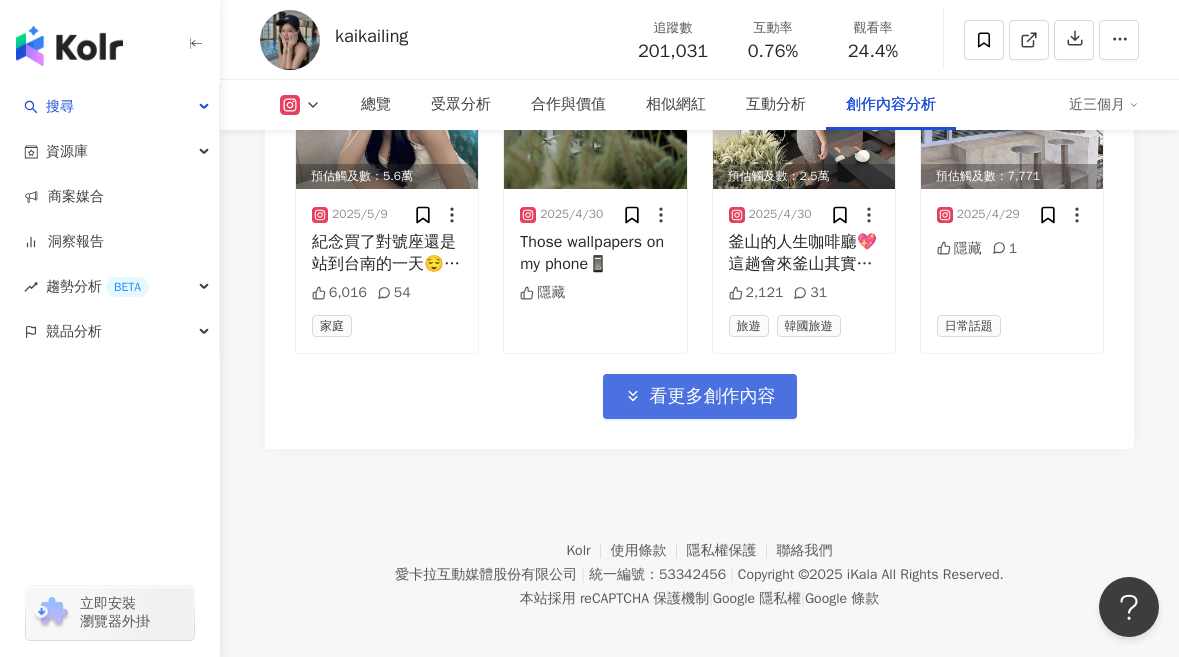 click on "看更多創作內容" at bounding box center [713, 397] 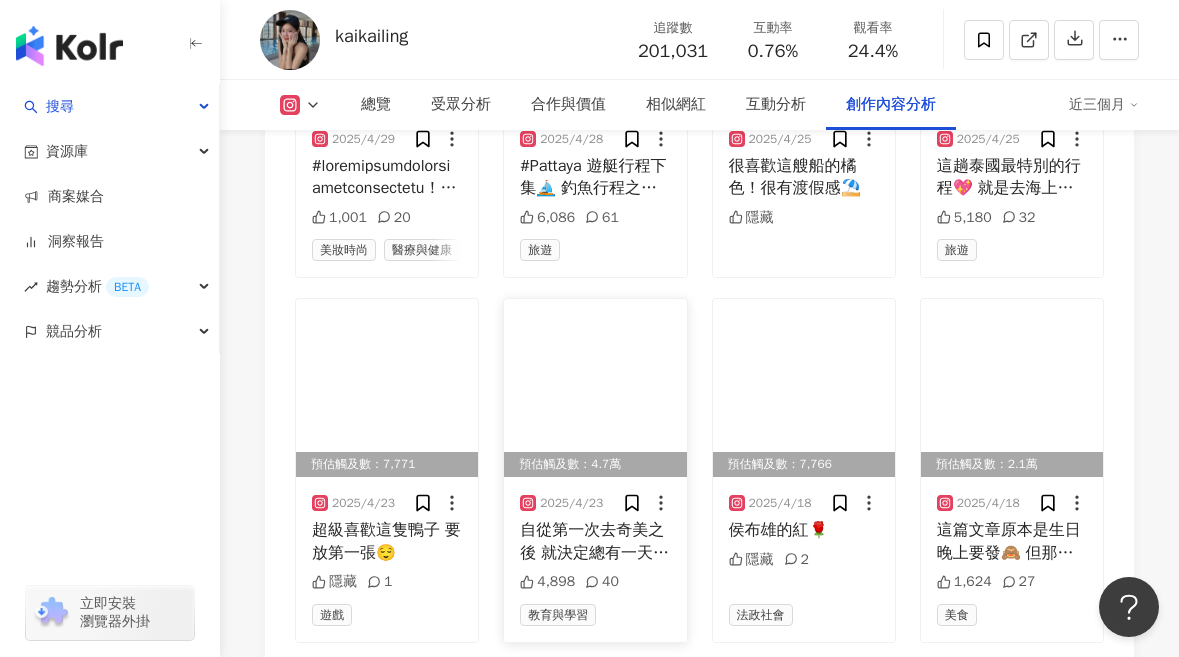 scroll, scrollTop: 12310, scrollLeft: 0, axis: vertical 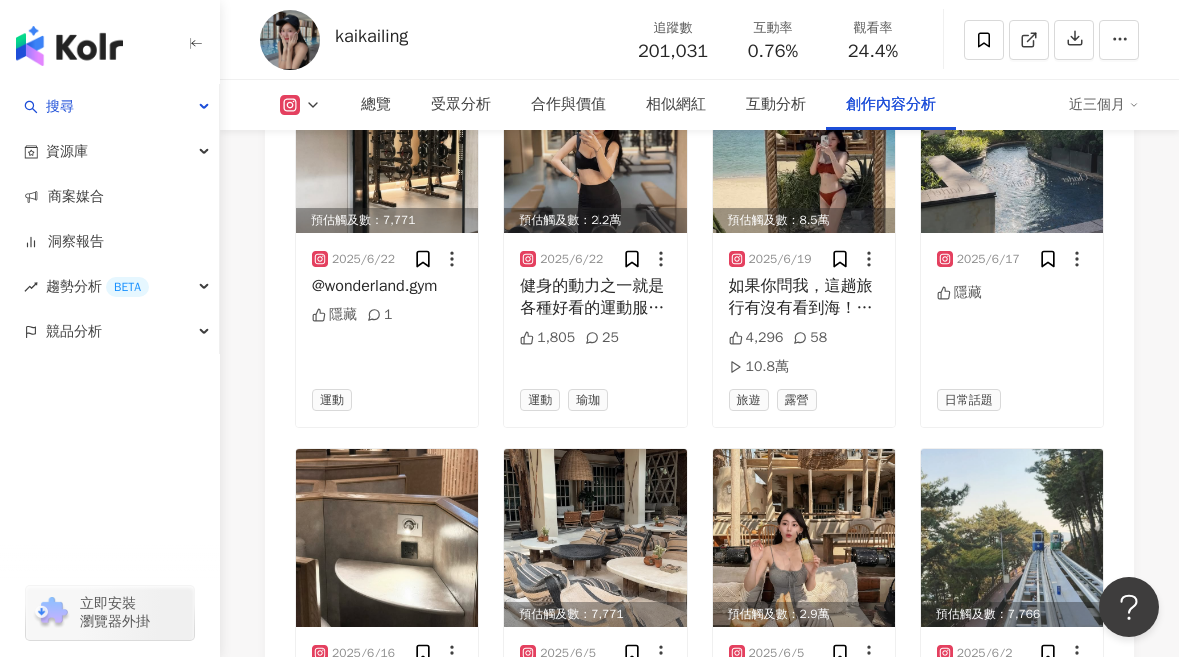 click at bounding box center (69, 46) 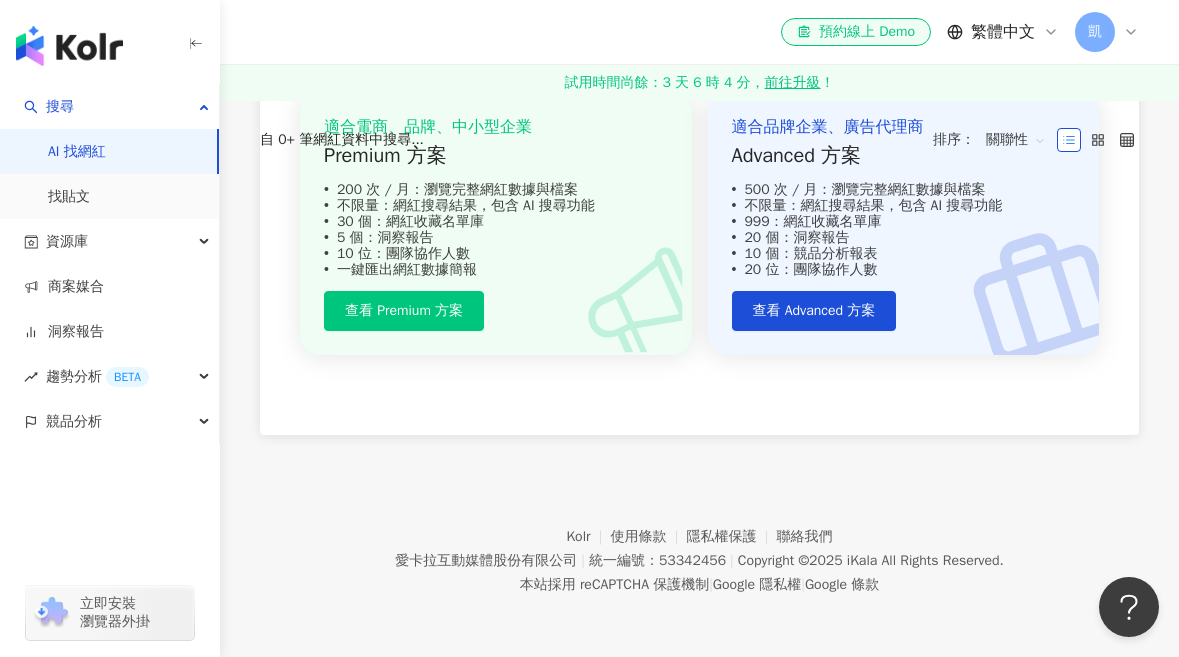 scroll, scrollTop: 0, scrollLeft: 0, axis: both 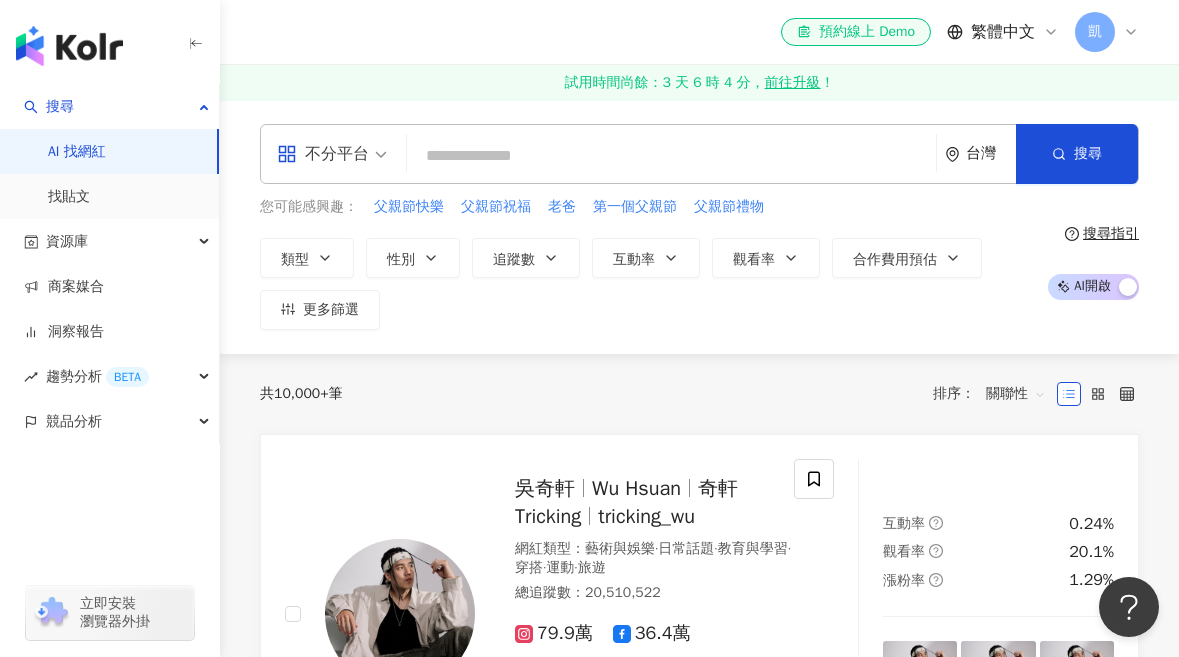 click on "凱" at bounding box center (1095, 32) 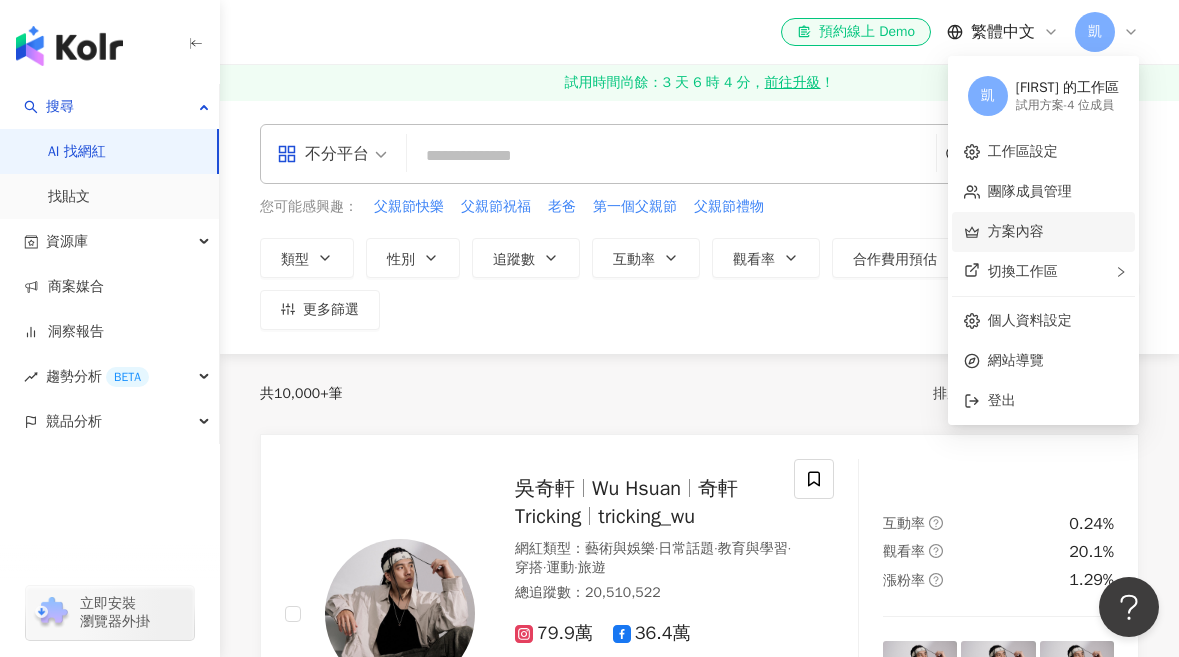 click on "方案內容" at bounding box center [1016, 231] 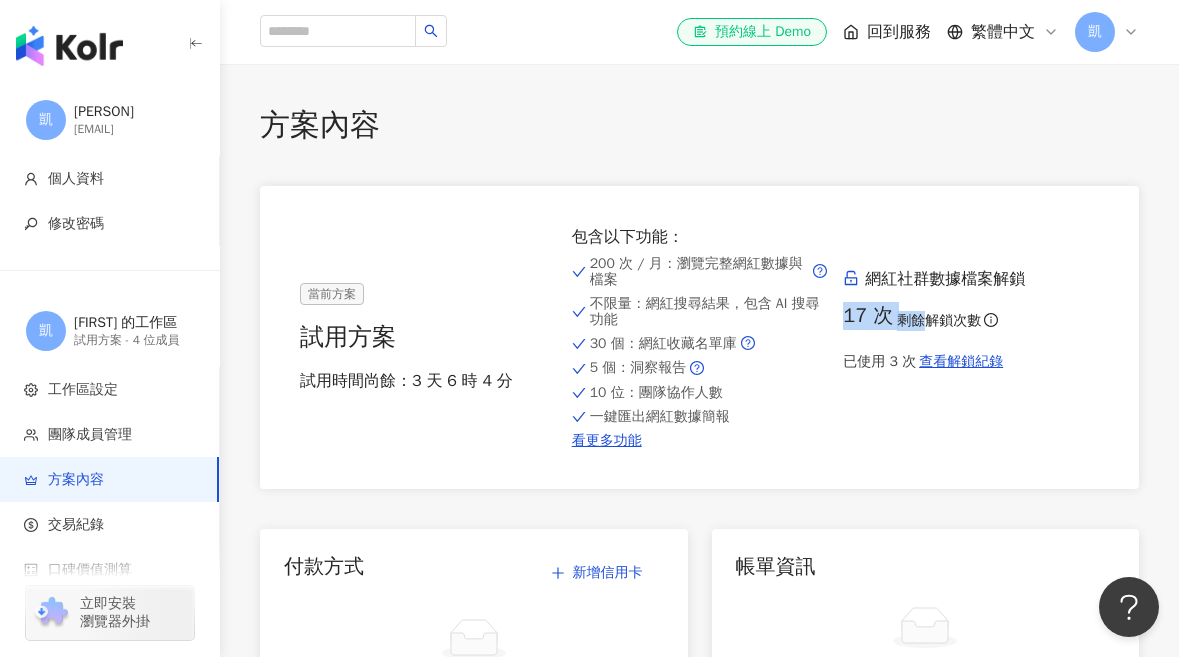 drag, startPoint x: 841, startPoint y: 317, endPoint x: 919, endPoint y: 315, distance: 78.025635 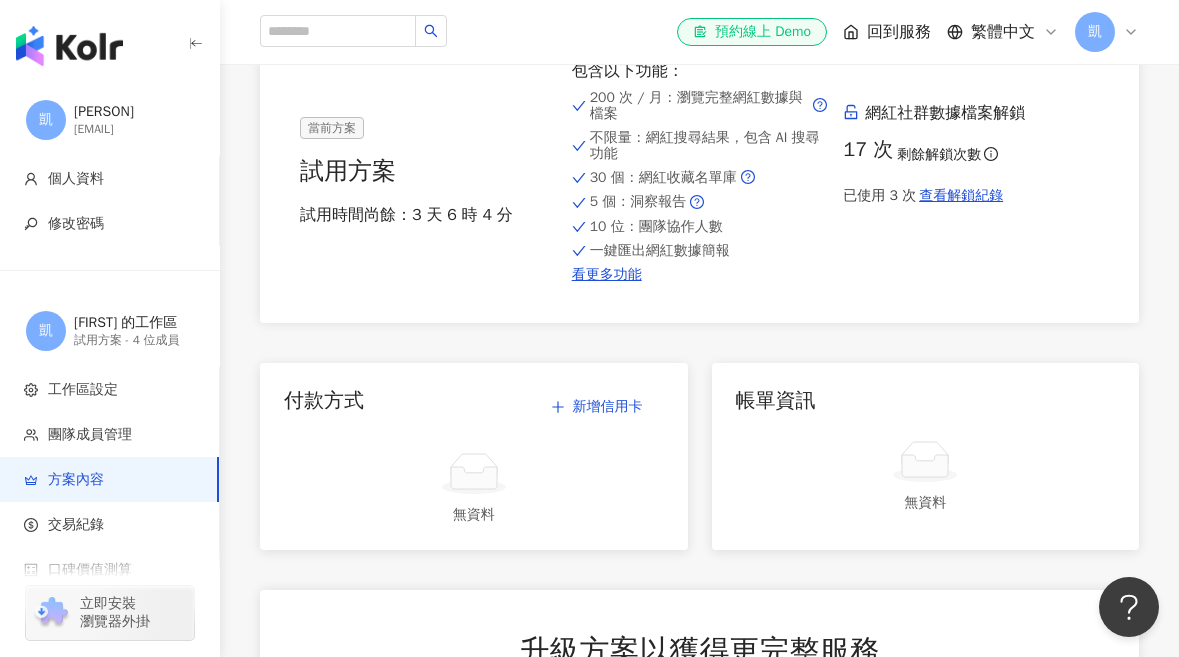 scroll, scrollTop: 152, scrollLeft: 0, axis: vertical 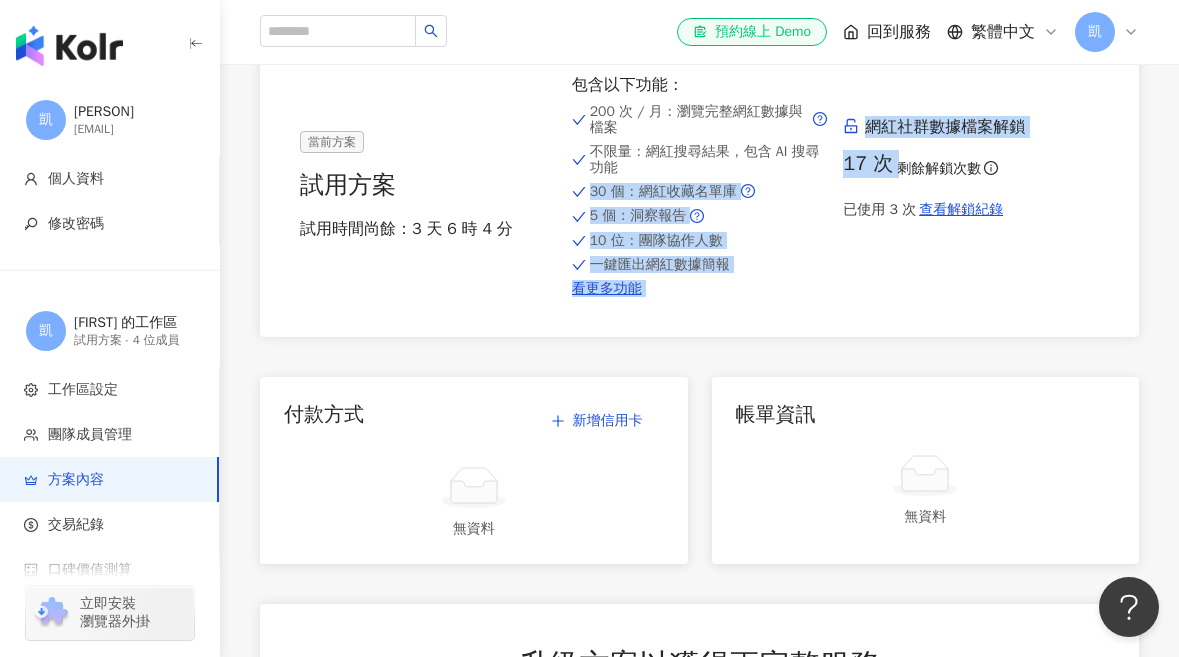 drag, startPoint x: 895, startPoint y: 165, endPoint x: 833, endPoint y: 162, distance: 62.072536 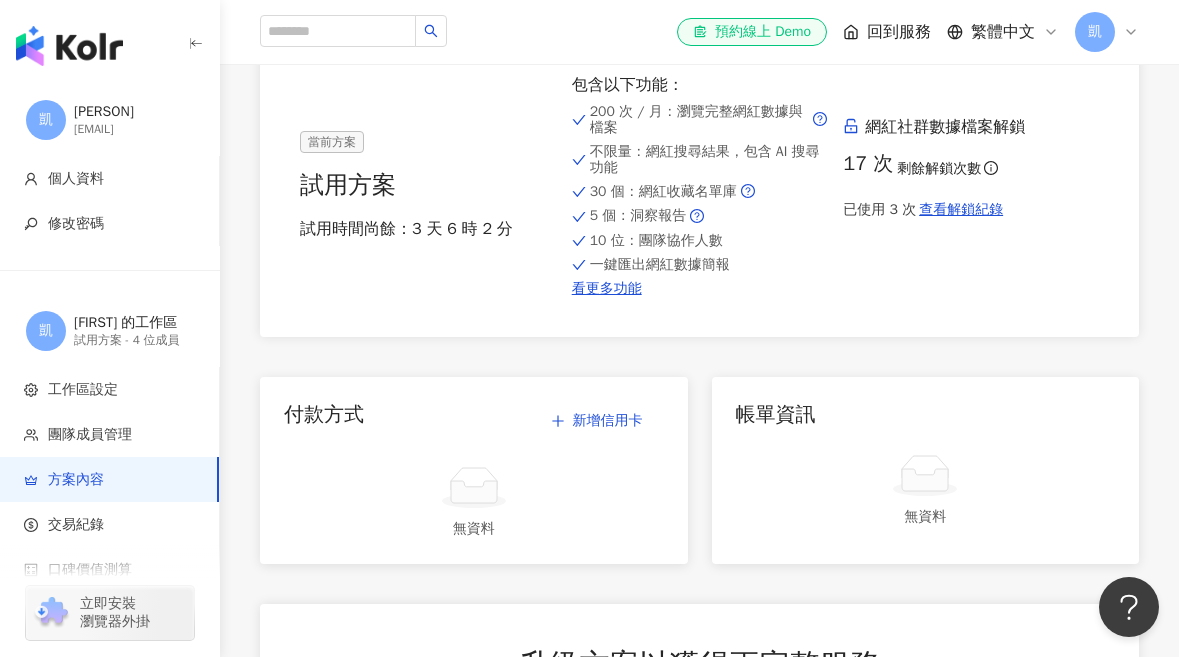 scroll, scrollTop: 0, scrollLeft: 0, axis: both 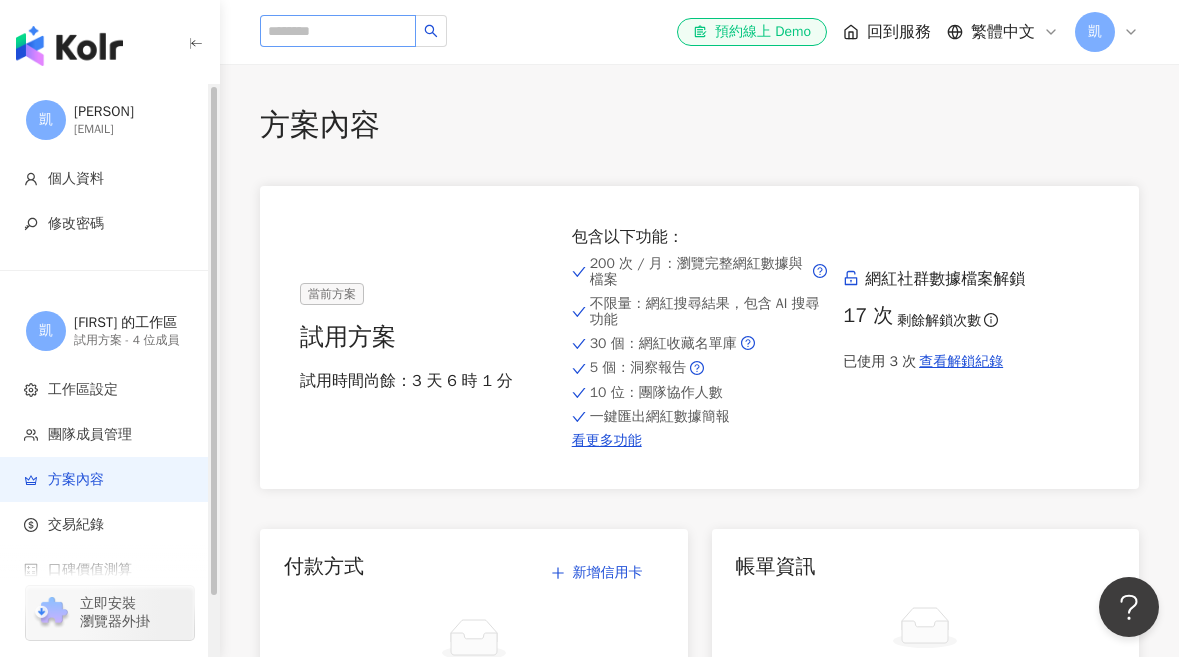click at bounding box center [353, 32] 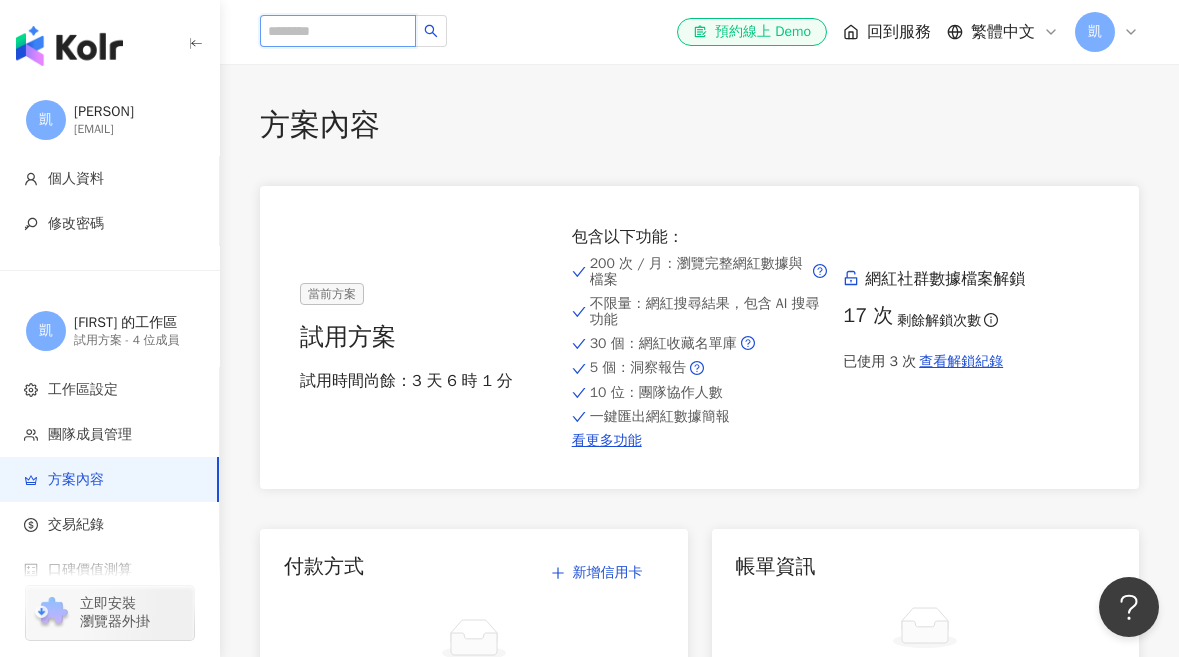 click at bounding box center [338, 31] 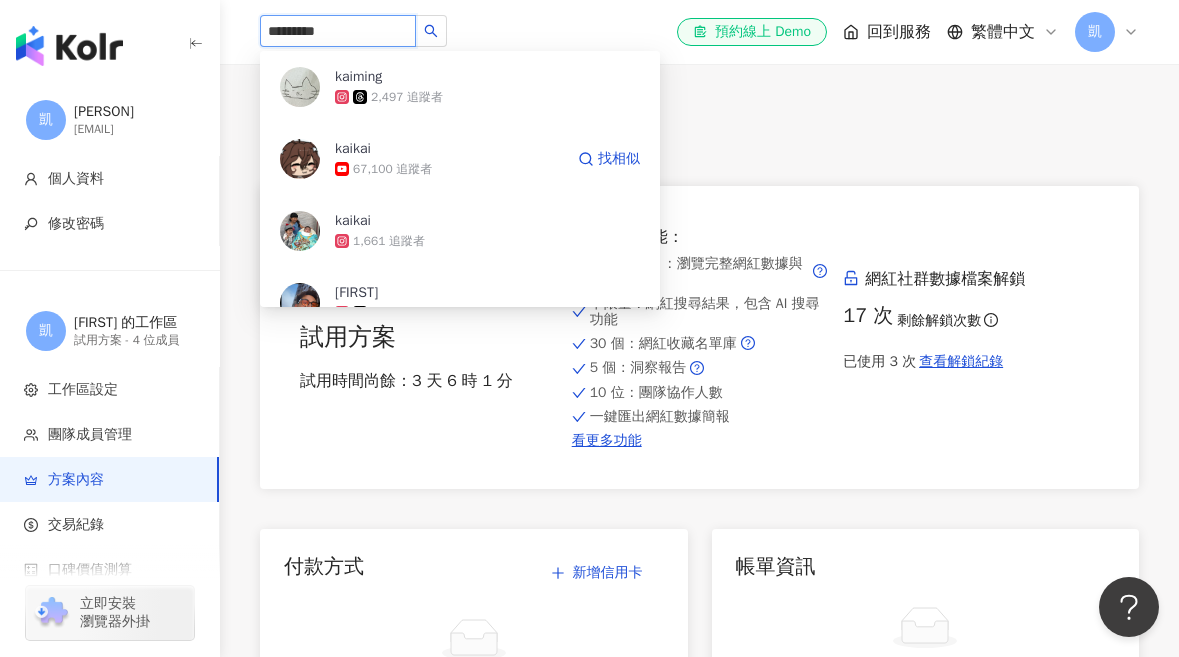 type on "**********" 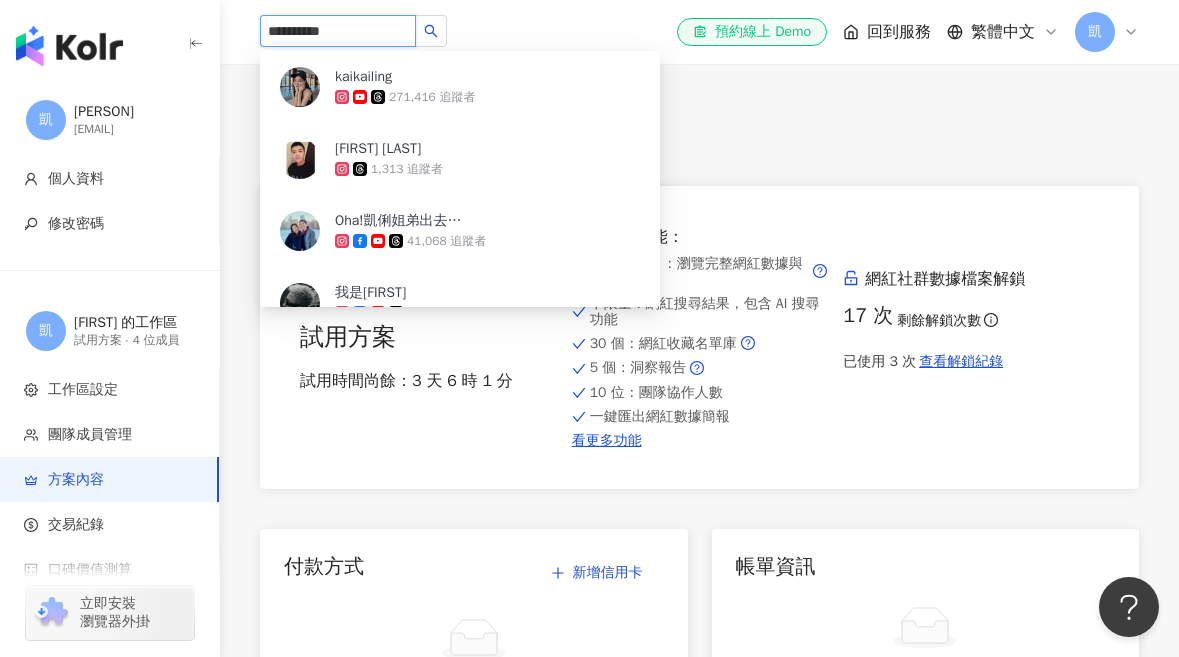 click on "271,416   追蹤者" at bounding box center [487, 97] 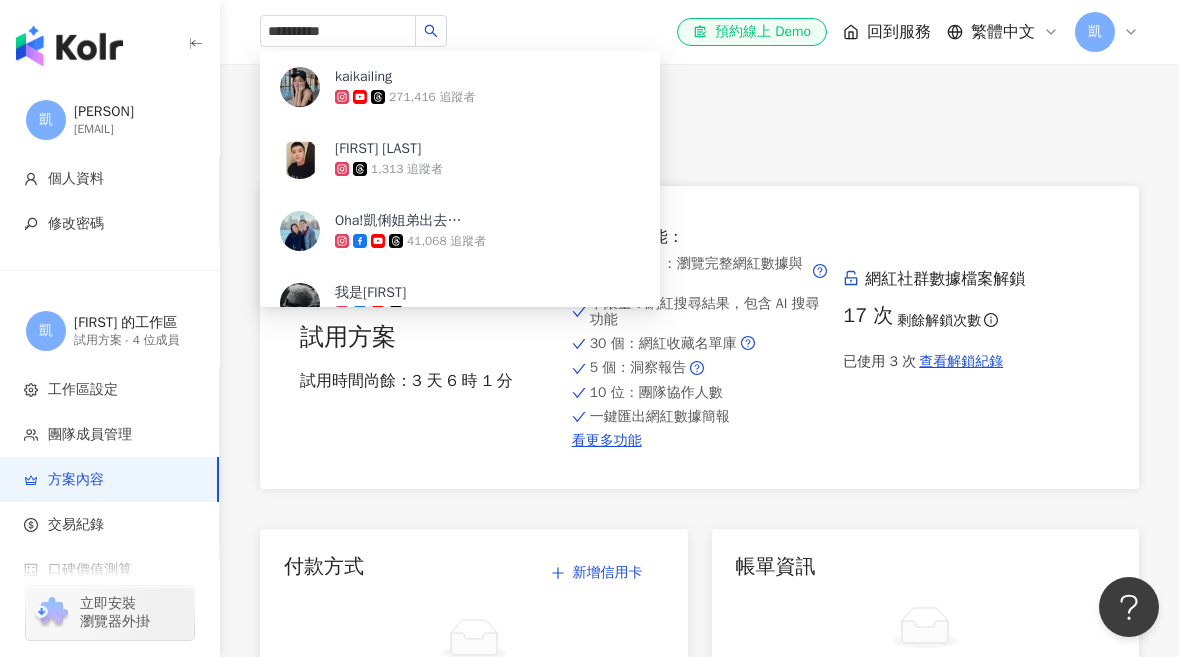 type 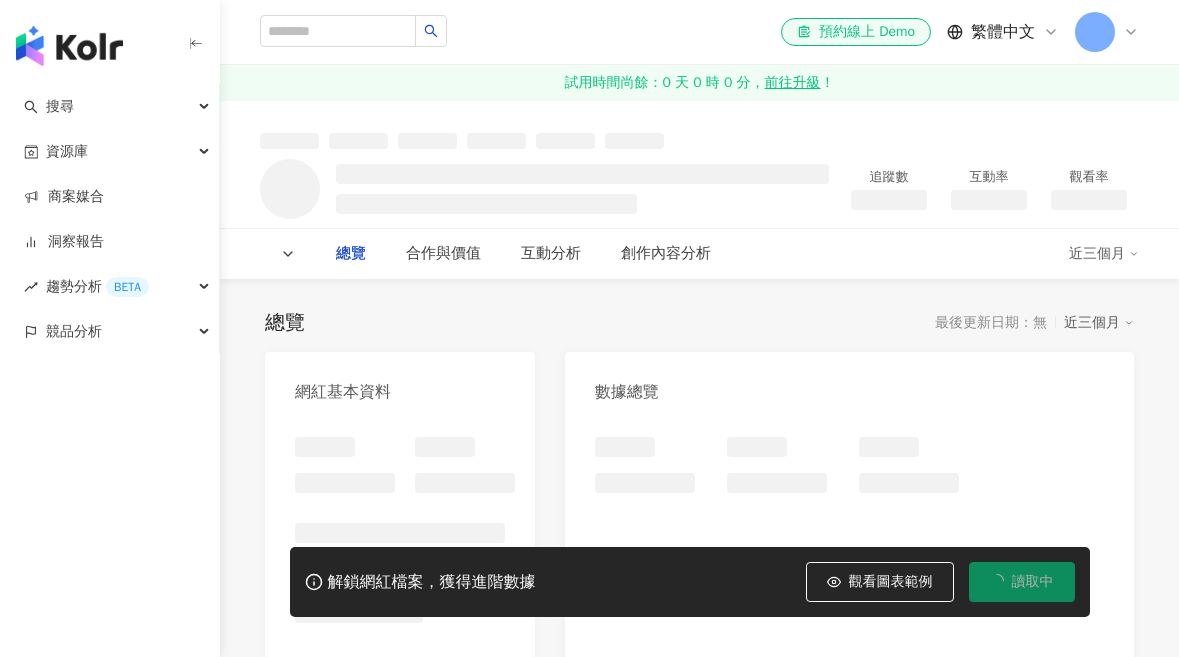 scroll, scrollTop: 0, scrollLeft: 0, axis: both 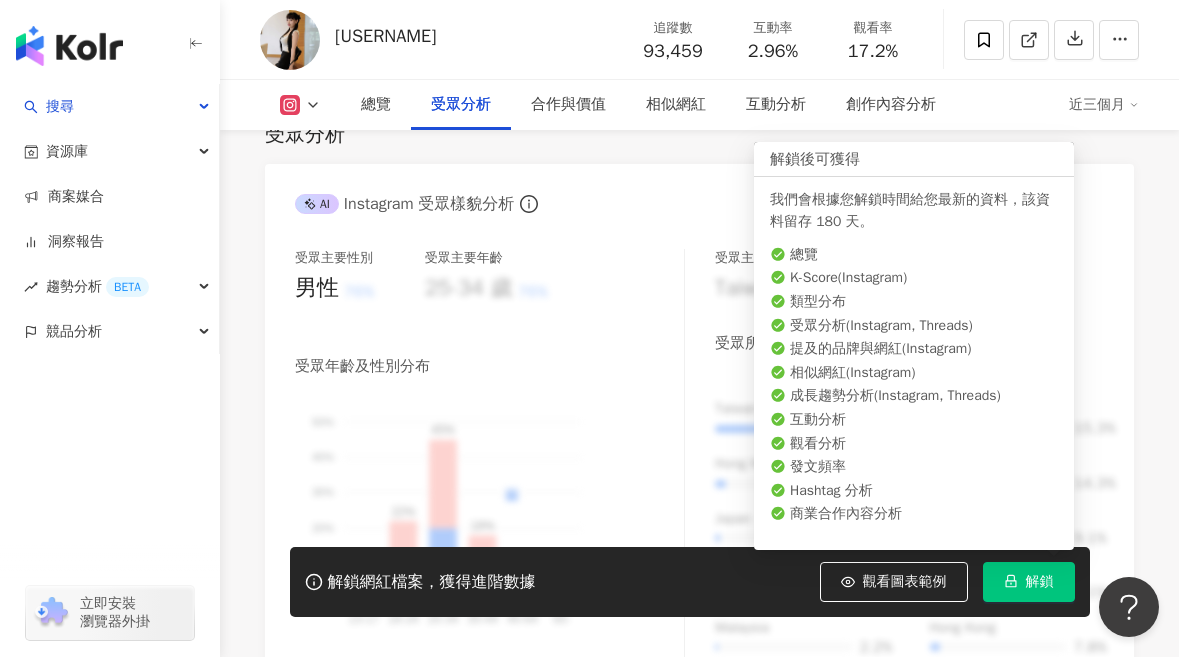 click on "解鎖" at bounding box center [1040, 582] 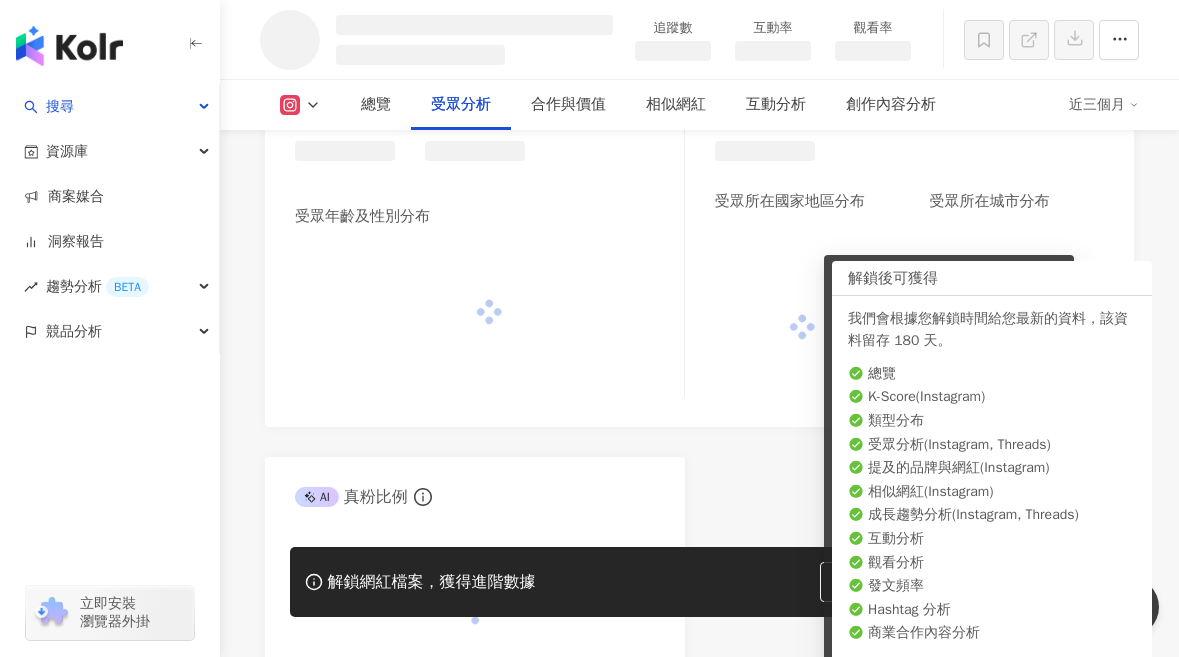 scroll, scrollTop: 1712, scrollLeft: 0, axis: vertical 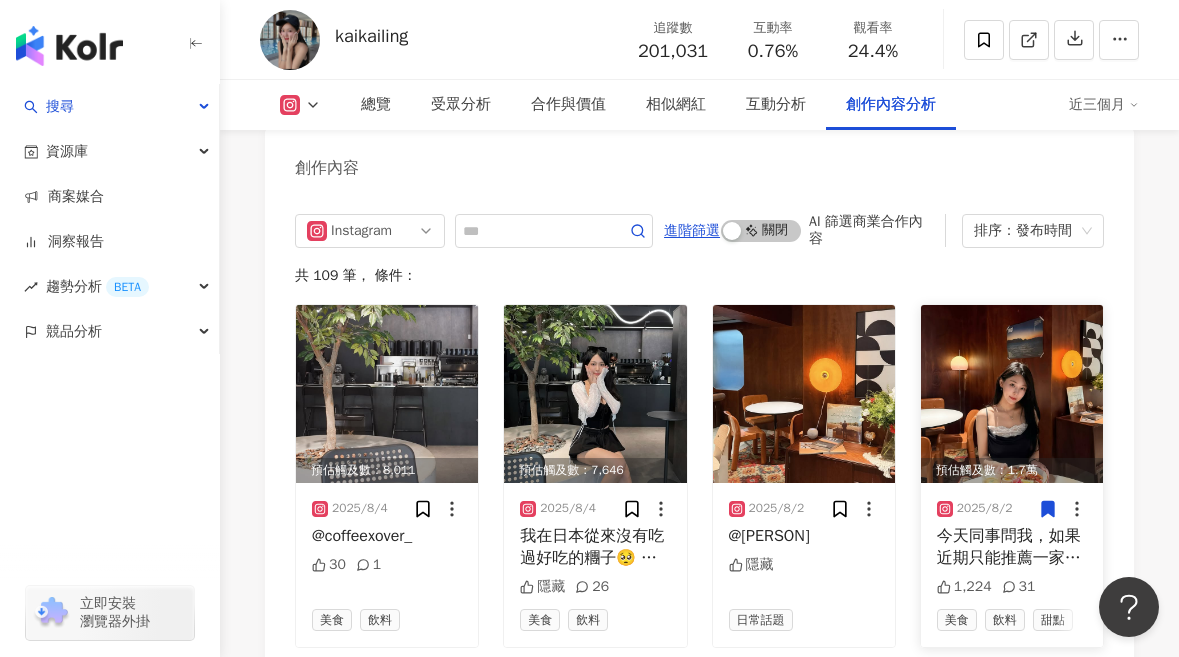 drag, startPoint x: 959, startPoint y: 477, endPoint x: 938, endPoint y: 476, distance: 21.023796 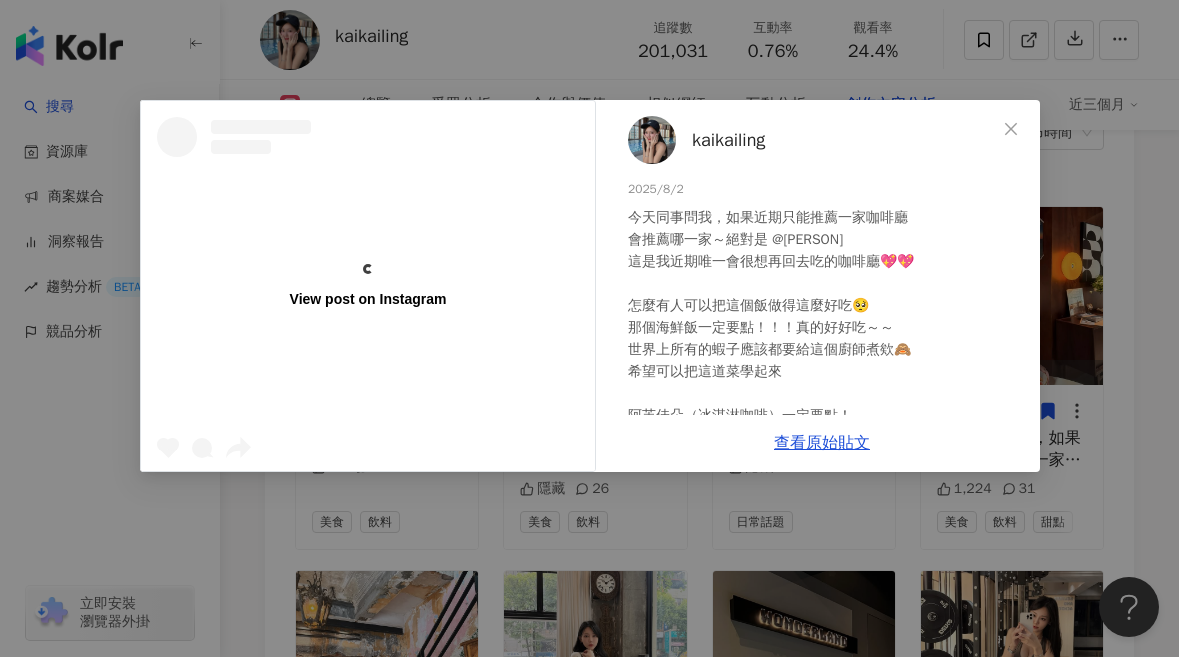 scroll, scrollTop: 6621, scrollLeft: 0, axis: vertical 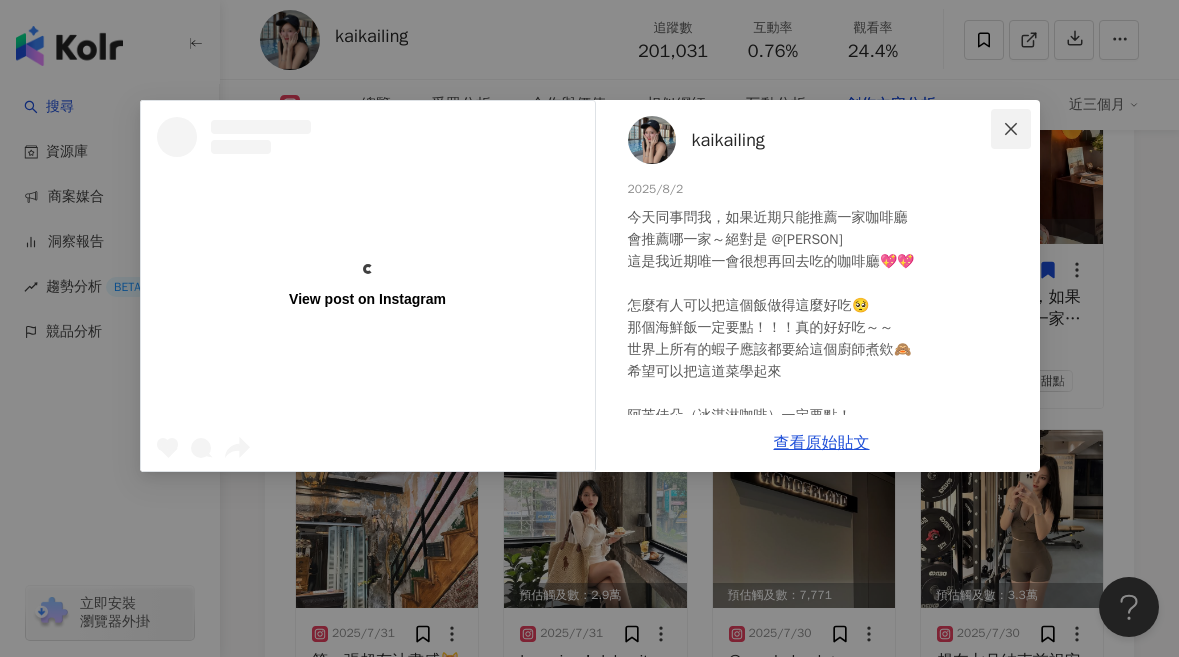 click at bounding box center [1011, 129] 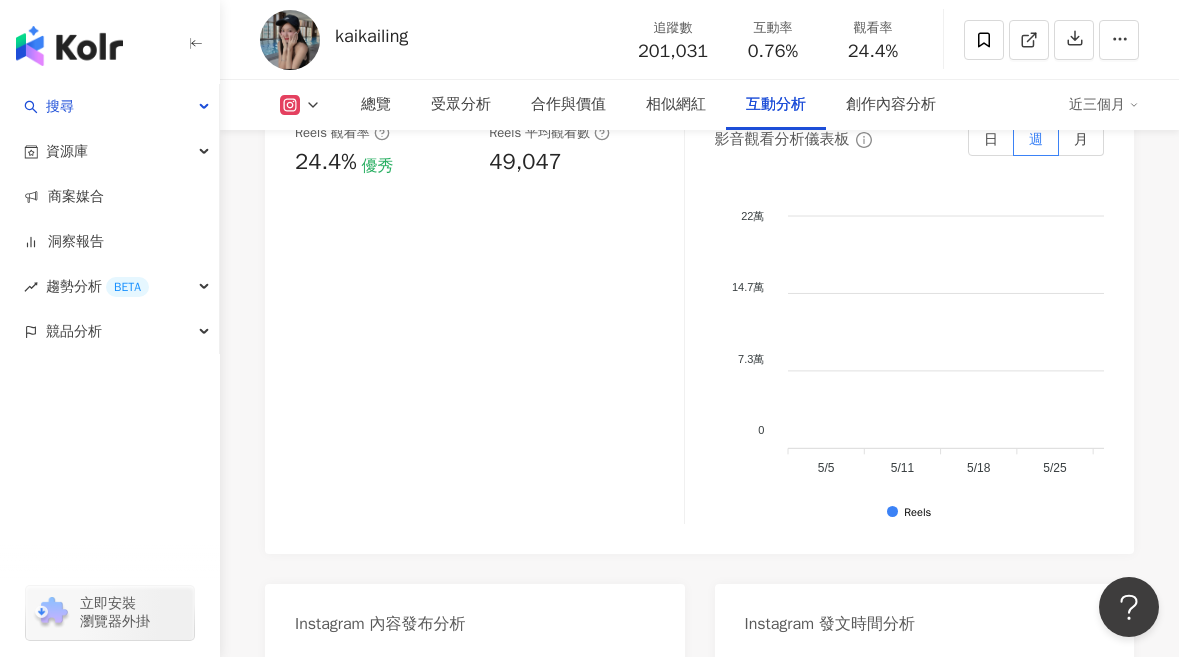 scroll, scrollTop: 4887, scrollLeft: 0, axis: vertical 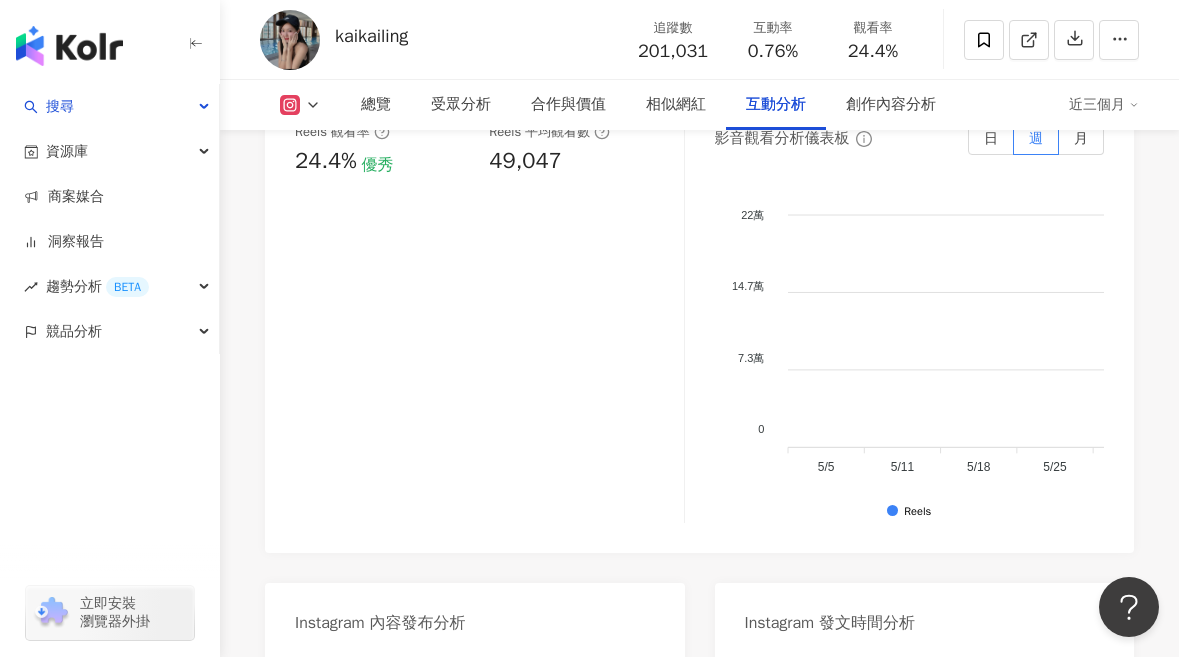 click on "24.4%" at bounding box center [873, 52] 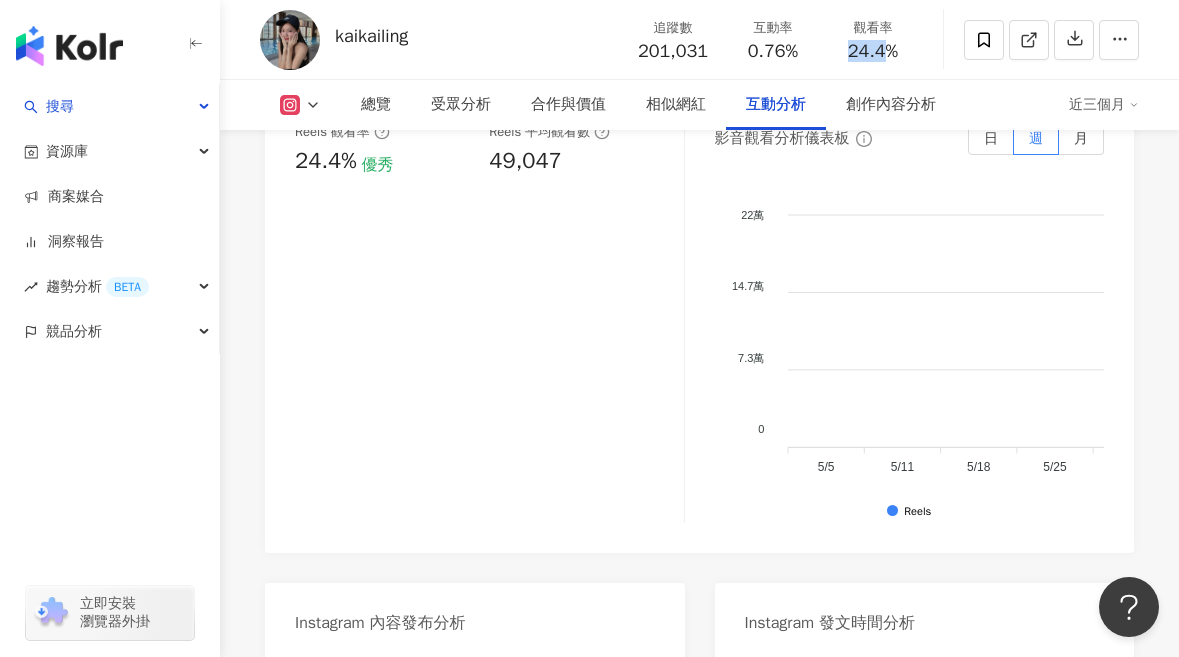 drag, startPoint x: 839, startPoint y: 57, endPoint x: 885, endPoint y: 57, distance: 46 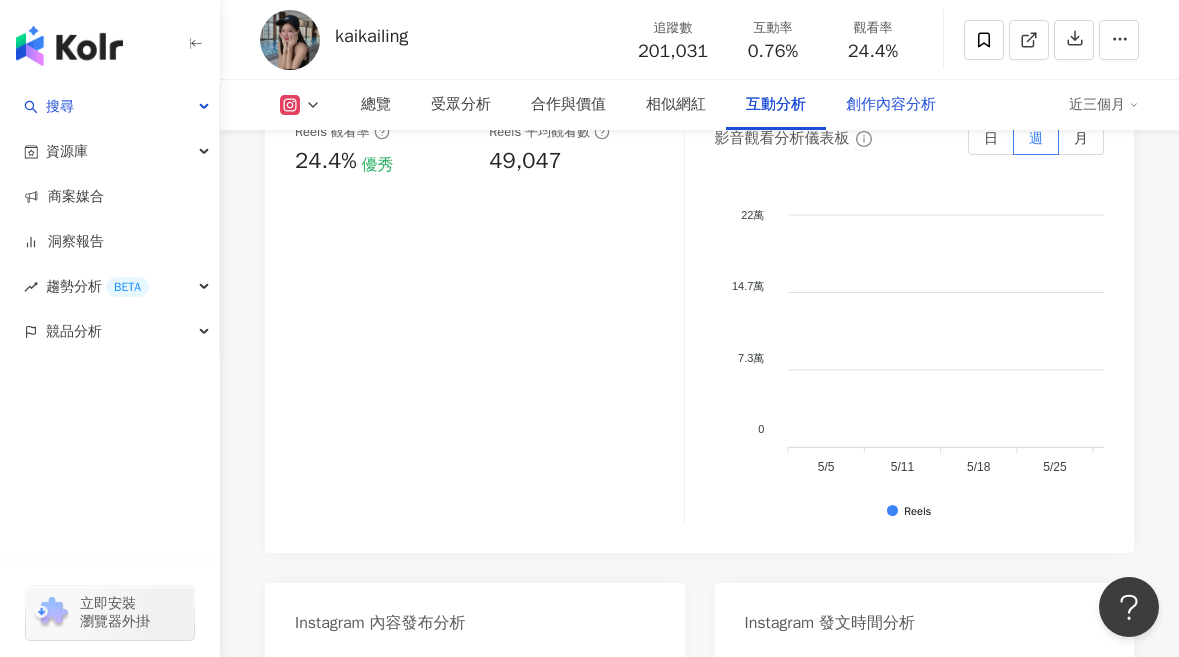 click on "創作內容分析" at bounding box center [891, 105] 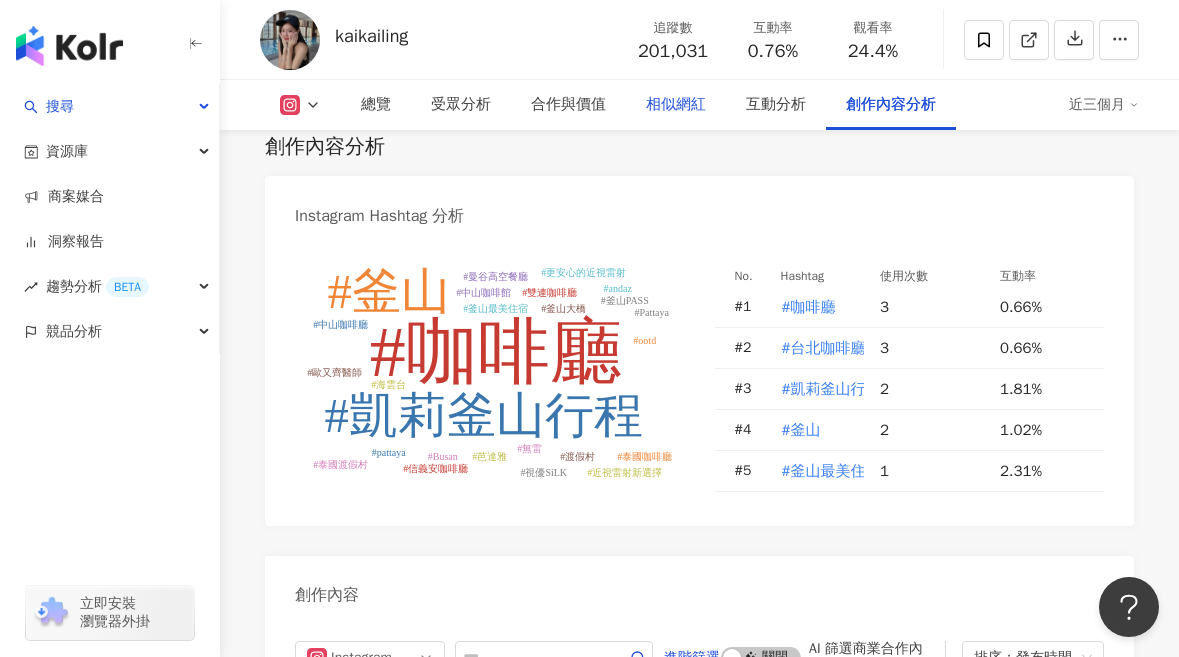 click on "相似網紅" at bounding box center (676, 105) 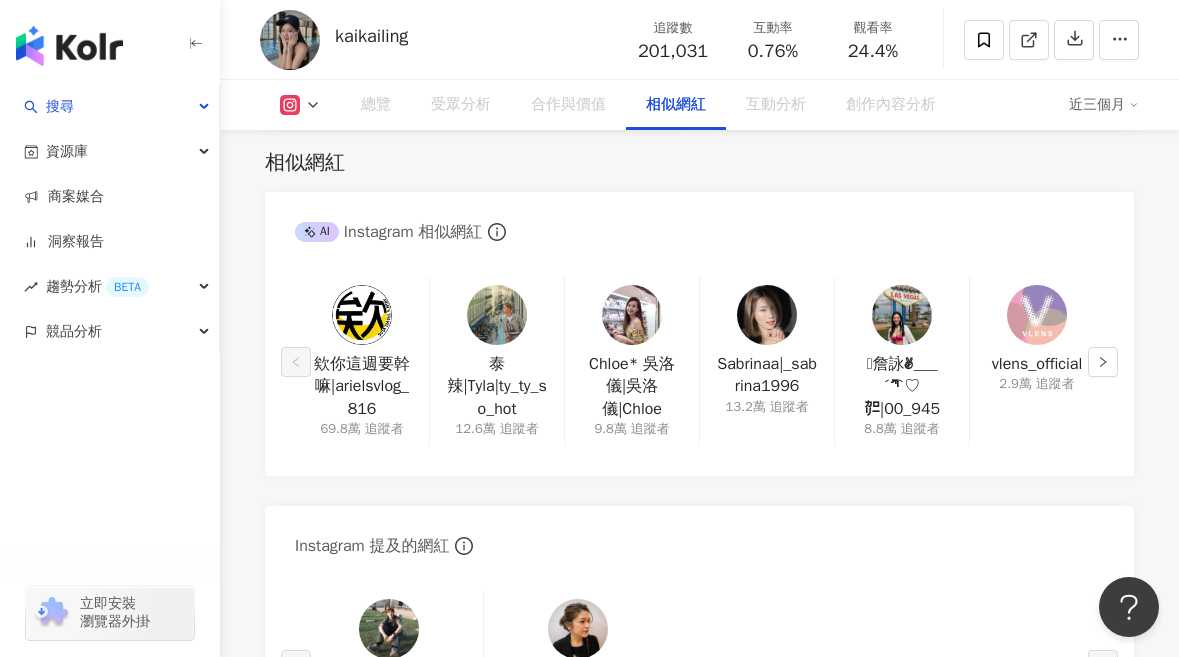 click on "合作與價值" at bounding box center (568, 105) 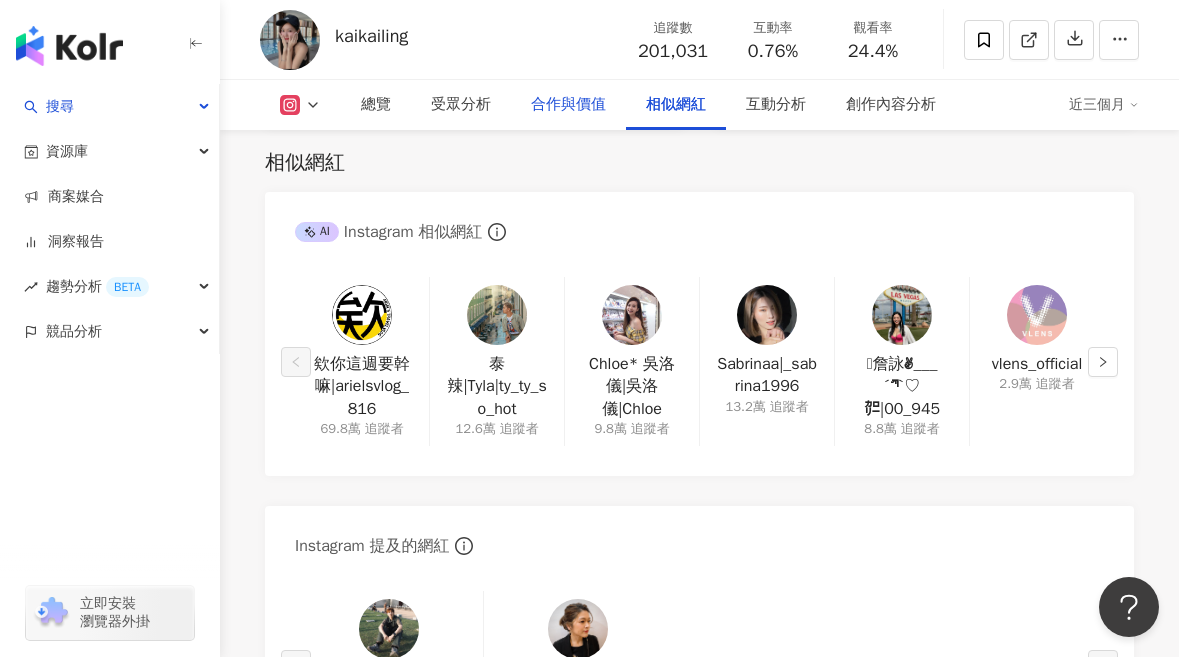 click on "合作與價值" at bounding box center [568, 105] 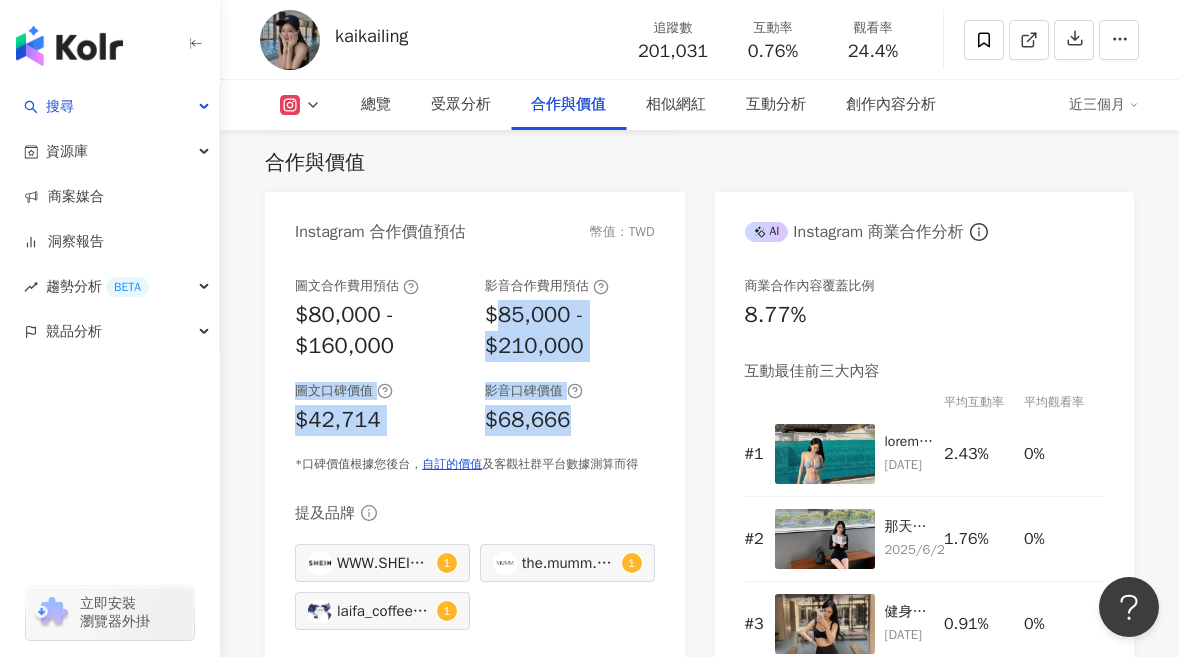 drag, startPoint x: 497, startPoint y: 326, endPoint x: 645, endPoint y: 440, distance: 186.81541 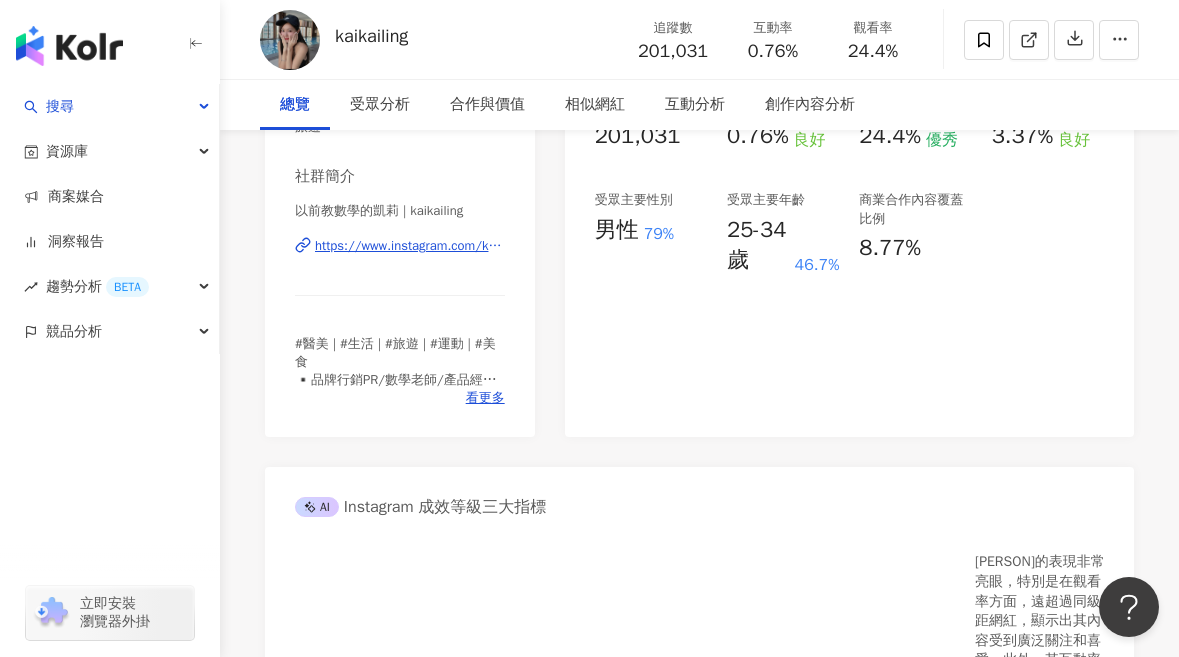 scroll, scrollTop: 0, scrollLeft: 0, axis: both 